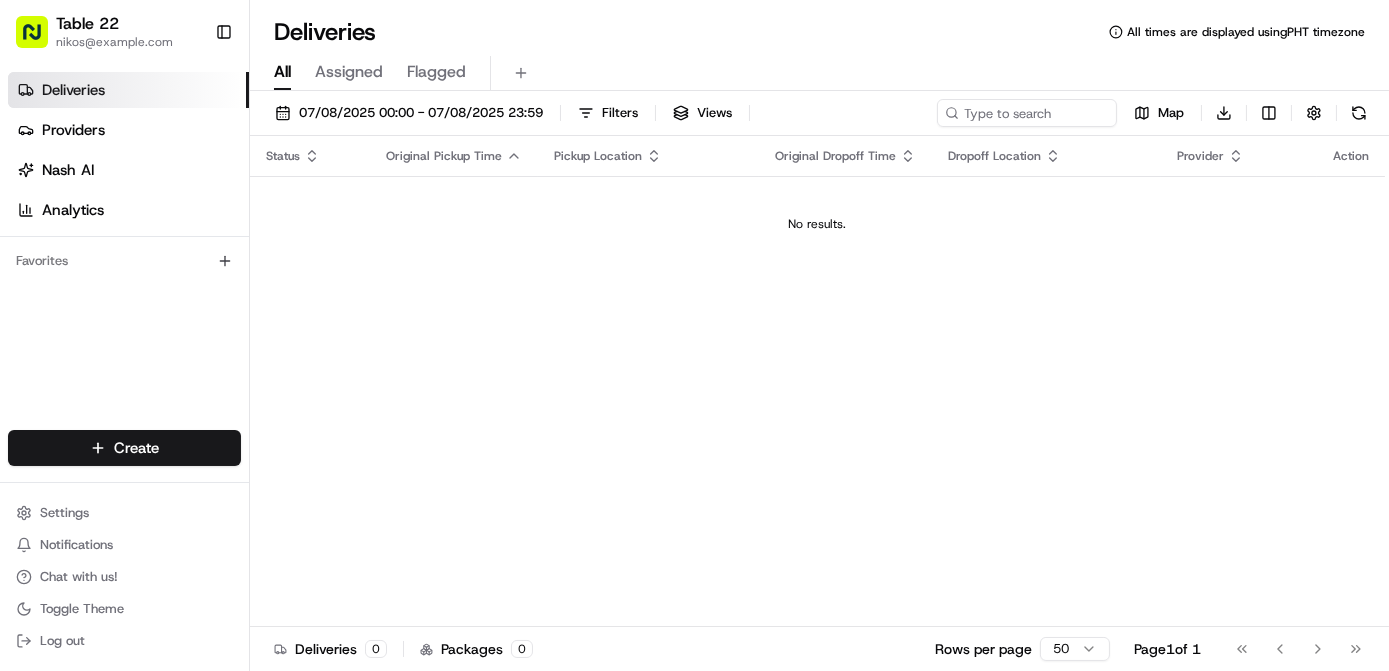 scroll, scrollTop: 0, scrollLeft: 0, axis: both 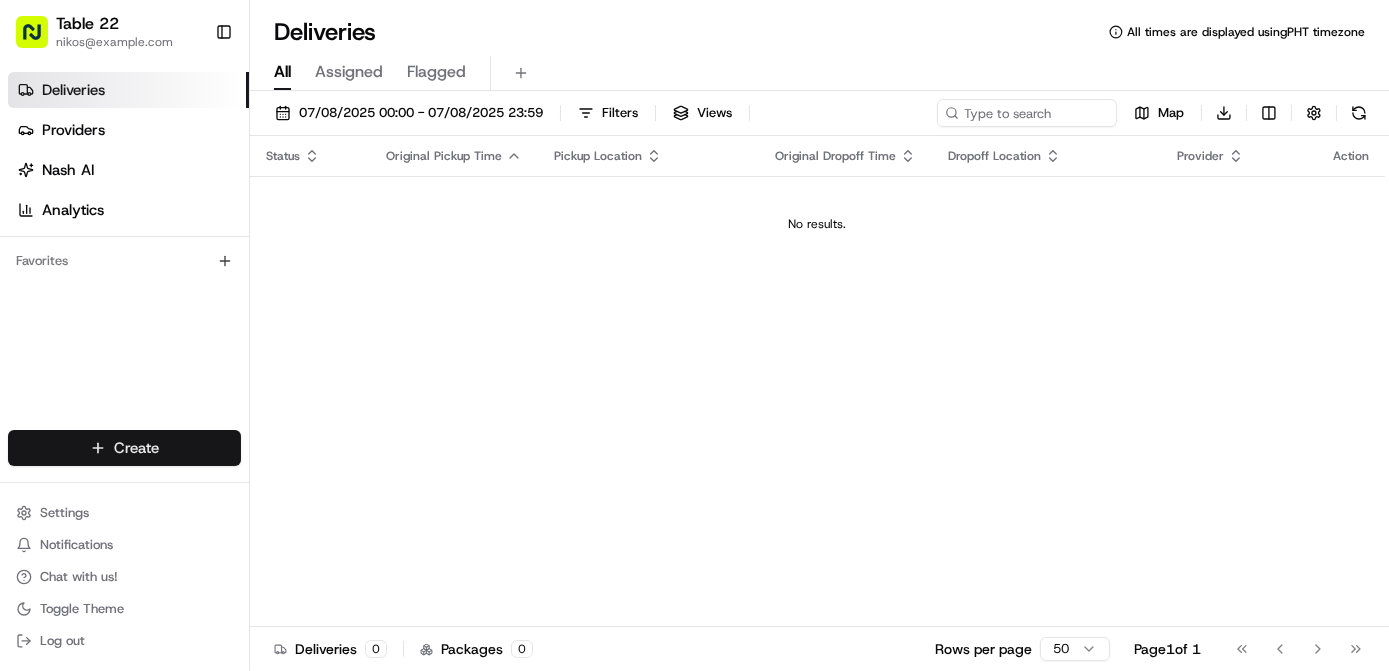 click on "Table 22 [EMAIL] nikos@example.com Toggle Sidebar Deliveries Providers Nash AI Analytics Favorites Main Menu Members & Organization Organization Users Roles Preferences Customization Tracking Orchestration Automations Dispatch Strategy Locations Pickup Locations Dropoff Locations Billing Billing Refund Requests Integrations Notification Triggers Webhooks API Keys Request Logs Create Settings Notifications Chat with us! Toggle Theme Log out Deliveries All times are displayed using  PHT   timezone All Assigned Flagged 07/08/2025 00:00 - 07/08/2025 23:59 Filters Views Map Download Status Original Pickup Time Pickup Location Original Dropoff Time Dropoff Location Provider Action No results. Deliveries 0 Packages 0 Rows per page 50 Page  1  of   1 Go to first page Go to previous page Go to next page Go to last page
Create Create" at bounding box center (694, 335) 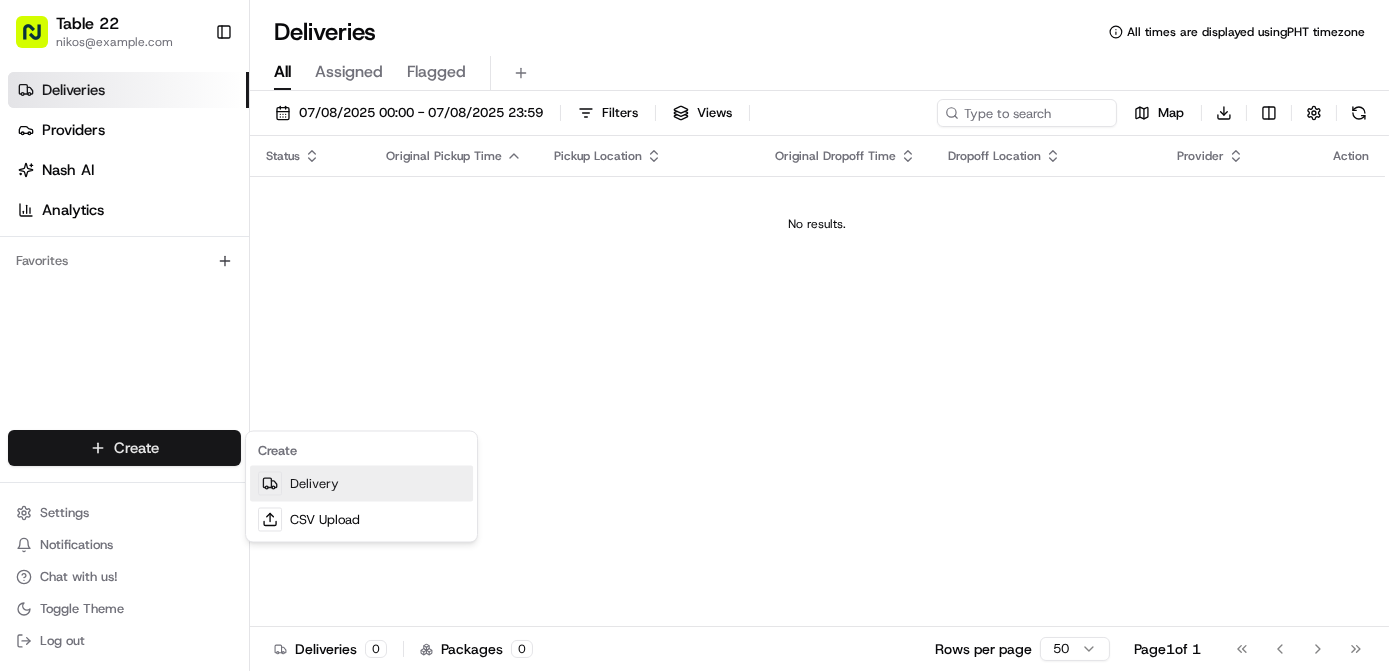 click on "Delivery" at bounding box center (361, 484) 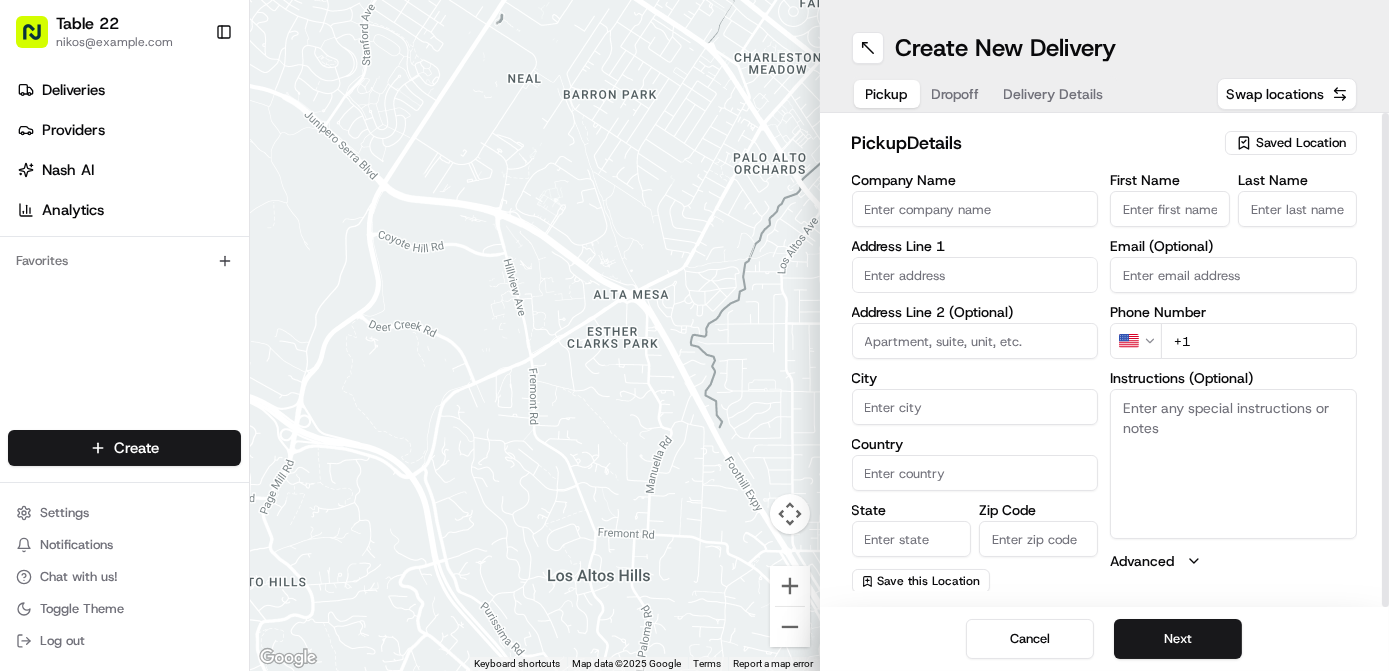 click on "Saved Location" at bounding box center (1301, 143) 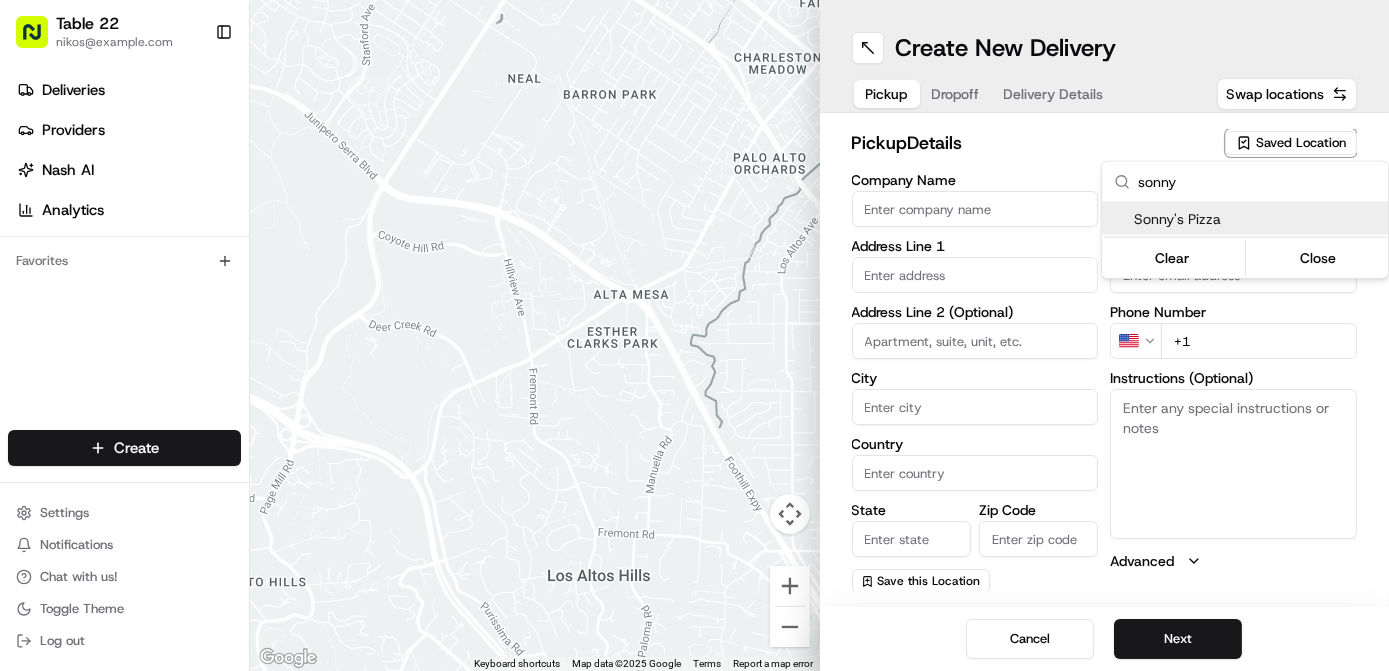 type on "sonny" 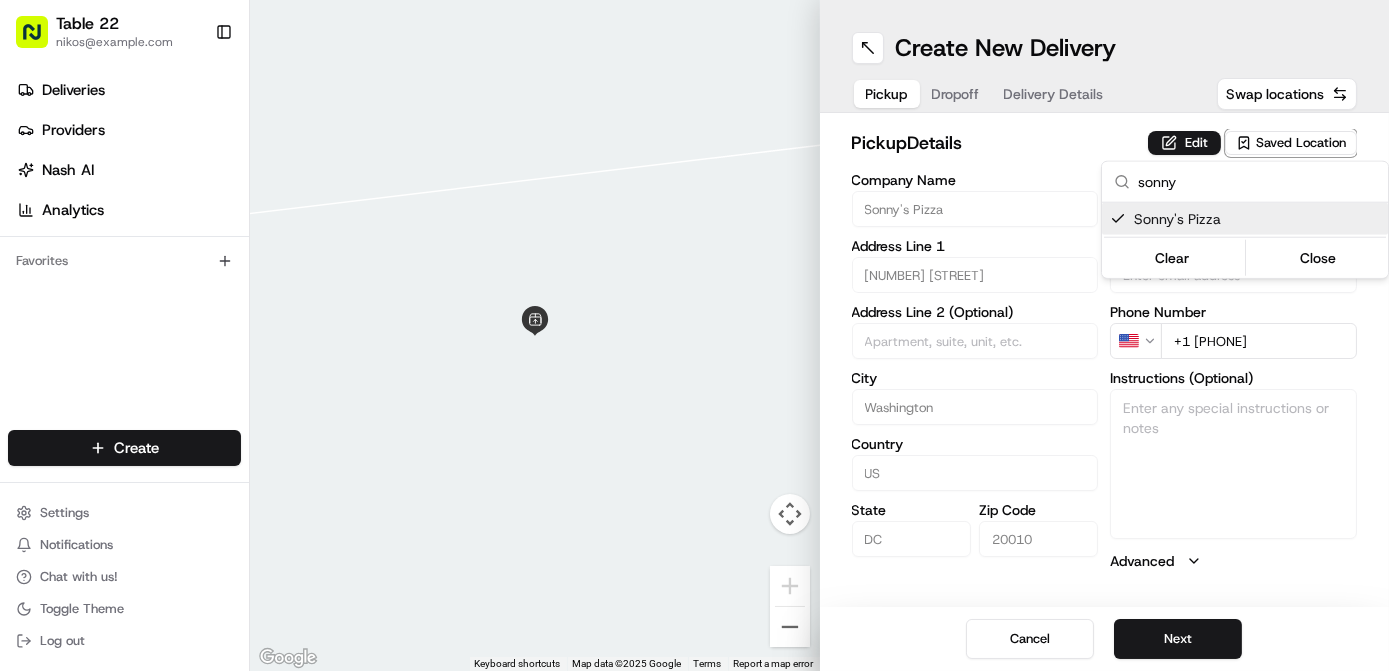 click on "Table 22 nikos@example.com Toggle Sidebar Deliveries Providers Nash AI Analytics Favorites Main Menu Members & Organization Organization Users Roles Preferences Customization Tracking Orchestration Automations Dispatch Strategy Locations Pickup Locations Dropoff Locations Billing Billing Refund Requests Integrations Notification Triggers Webhooks API Keys Request Logs Create Settings Notifications Chat with us! Toggle Theme Log out ← Move left → Move right ↑ Move up ↓ Move down + Zoom in - Zoom out Home Jump left by 75% End Jump right by 75% Page Up Jump up by 75% Page Down Jump down by 75% Keyboard shortcuts Map Data Map data ©2025 Google Map data ©2025 Google 2 m Click to toggle between metric and imperial units Terms Report a map error Create New Delivery Pickup Dropoff Delivery Details Swap locations pickup Details Edit Saved Location Company Name Sonny's Pizza Address Line 1 3120 Georgia Ave NW Address Line 2 (Optional) City Washington Country US State DC Zip Code 20010 US" at bounding box center (694, 335) 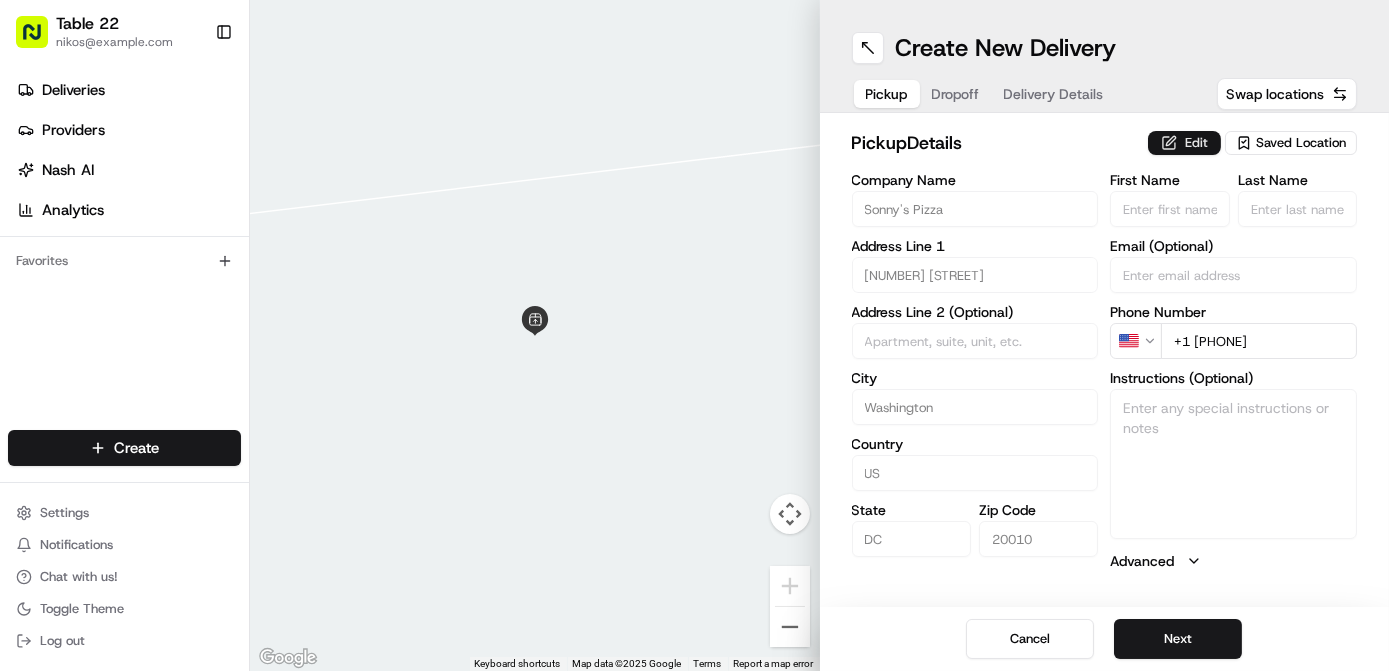 click on "Edit" at bounding box center (1184, 143) 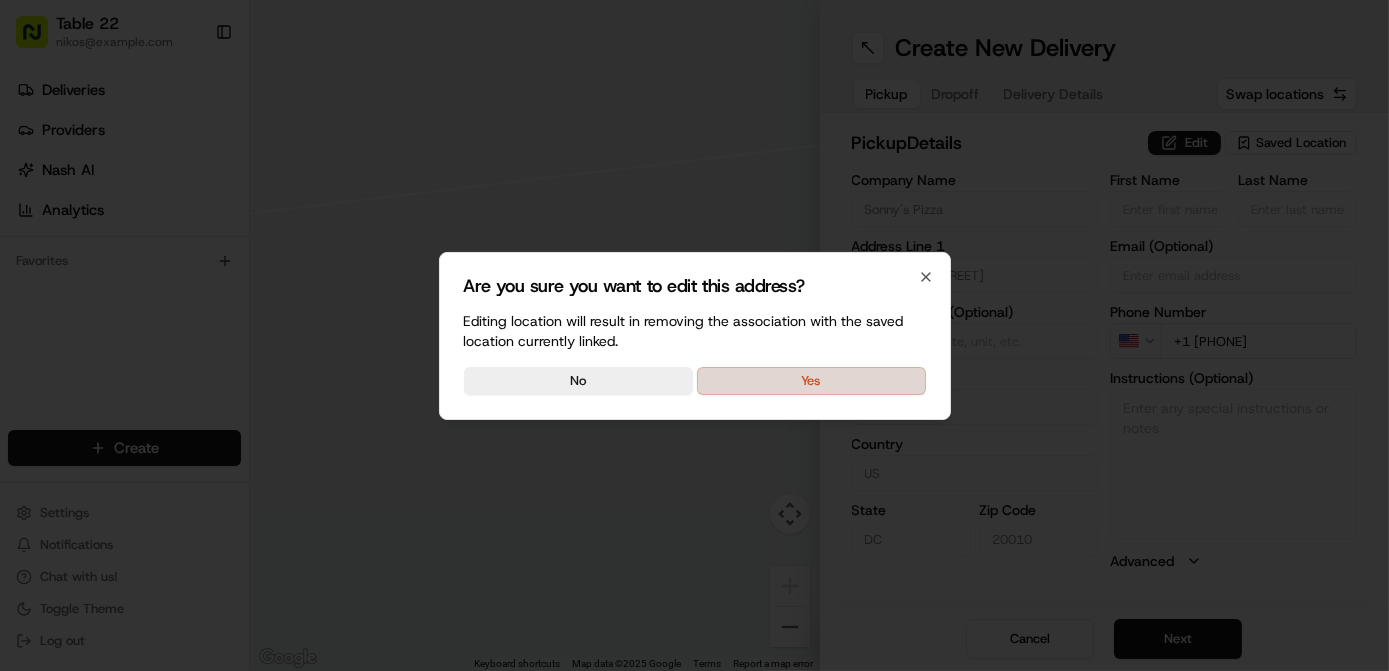 click on "Yes" at bounding box center [811, 381] 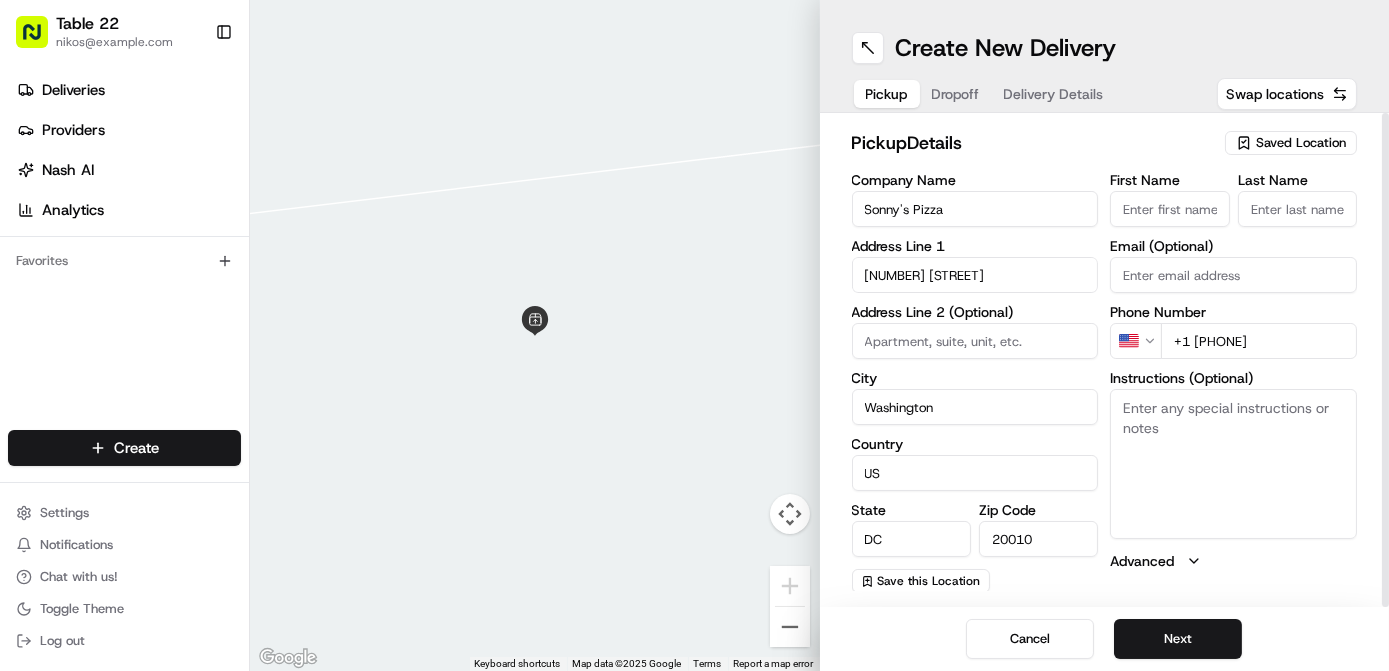 click on "Instructions (Optional)" at bounding box center [1233, 464] 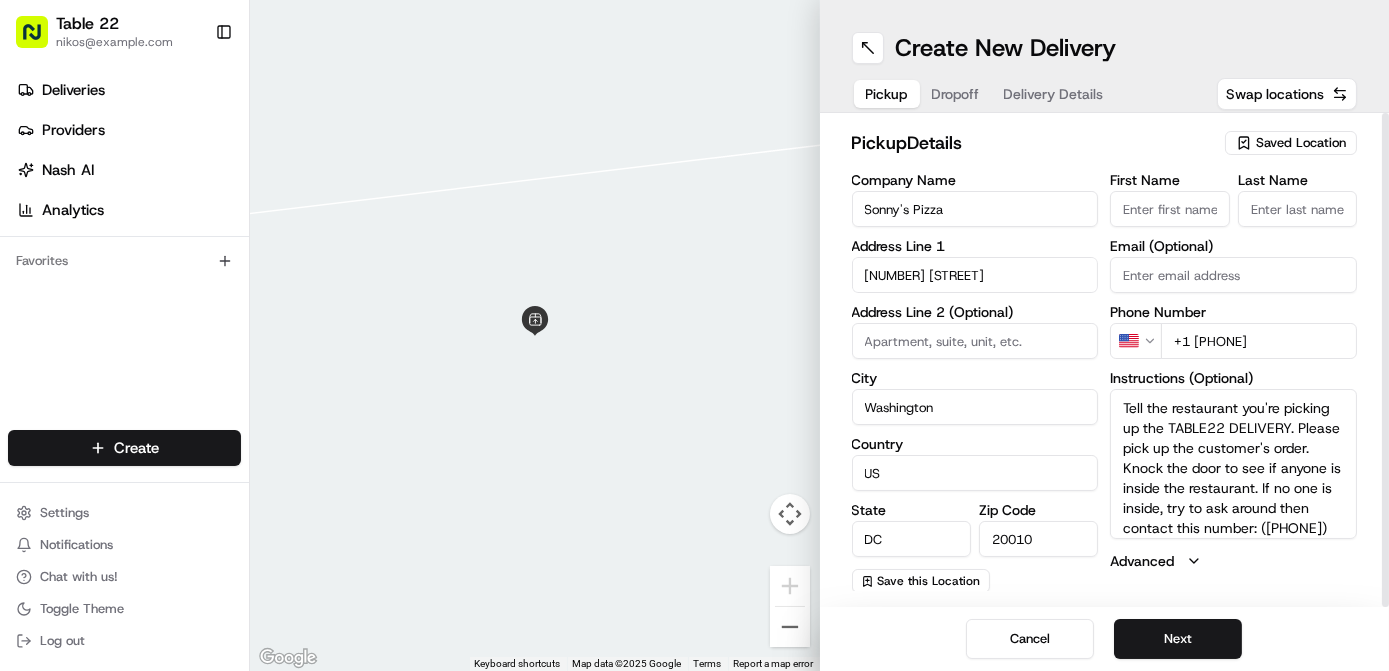 scroll, scrollTop: 18, scrollLeft: 0, axis: vertical 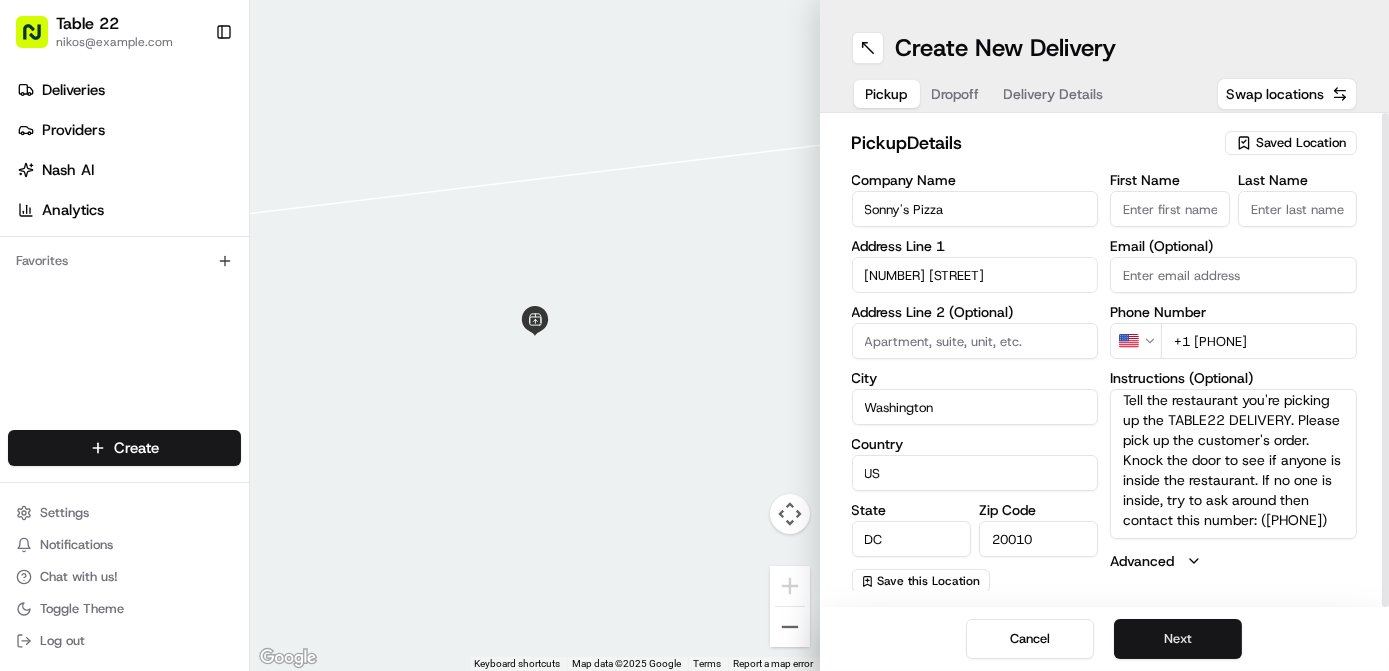 type on "Tell the restaurant you're picking up the TABLE22 DELIVERY. Please pick up the customer's order. Knock the door to see if anyone is inside the restaurant. If no one is inside, try to ask around then contact this number: ([PHONE])" 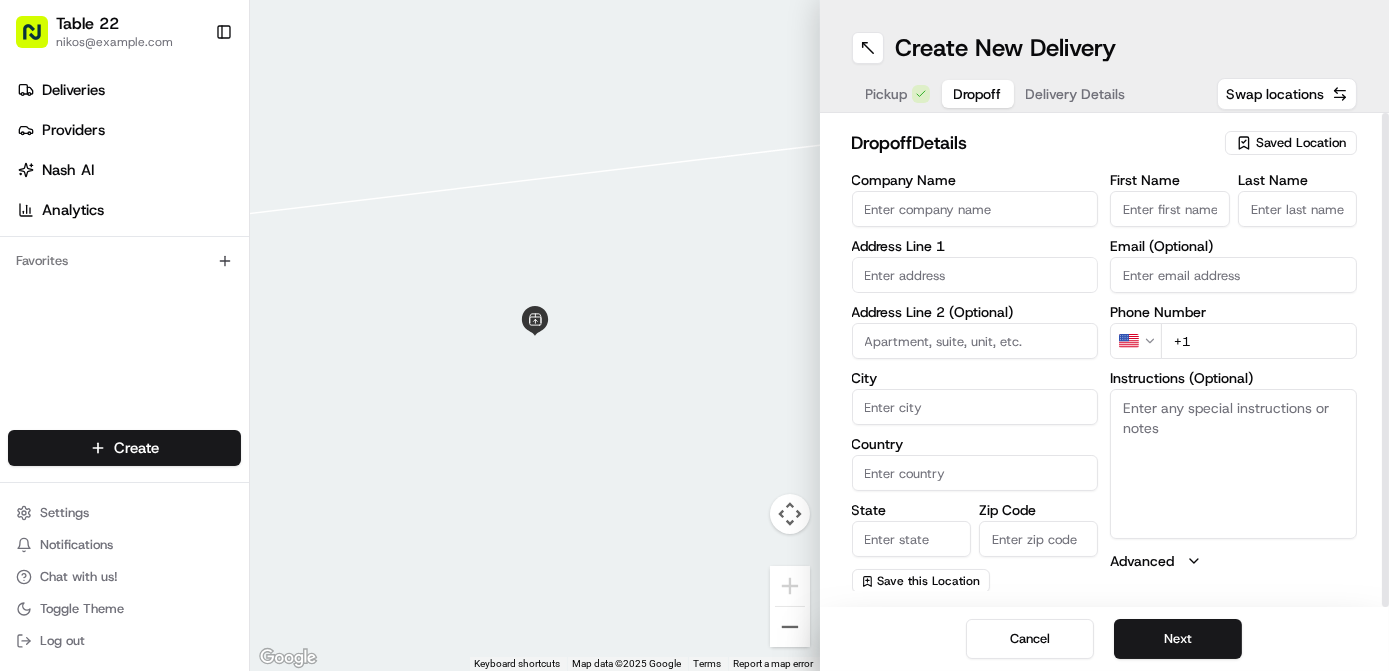 click on "Saved Location" at bounding box center [1301, 143] 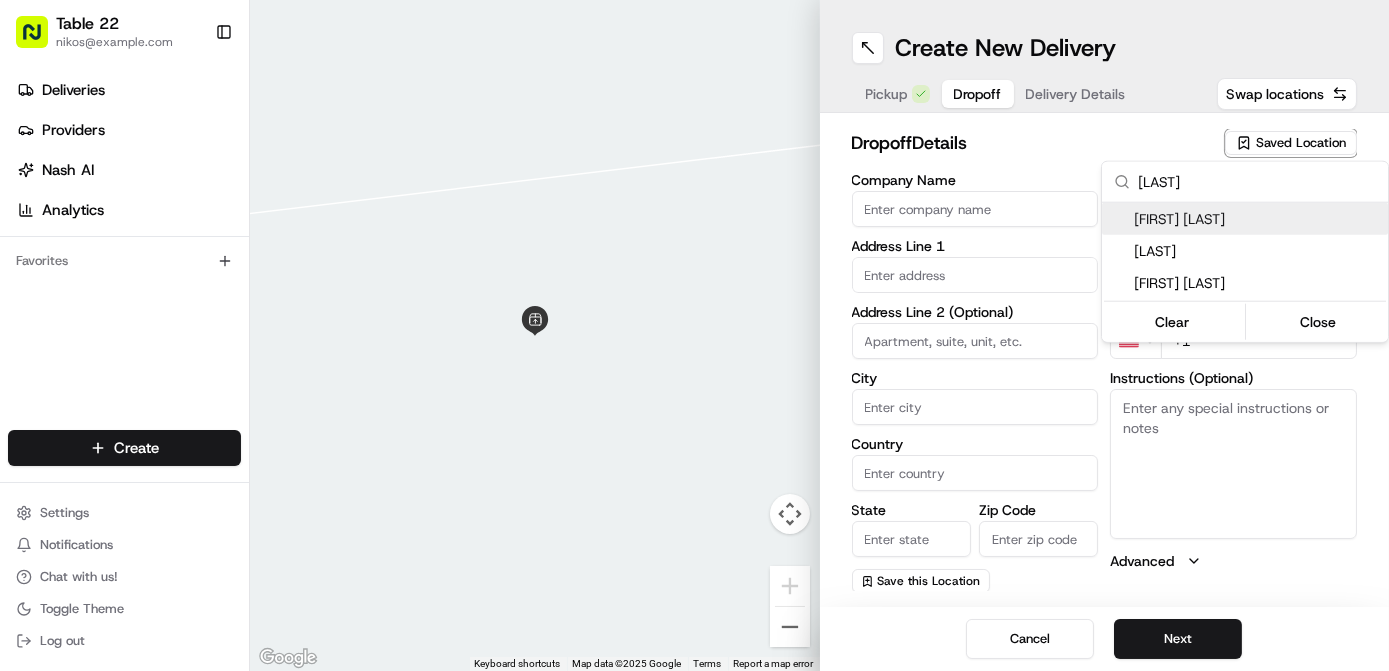 type on "[LAST]" 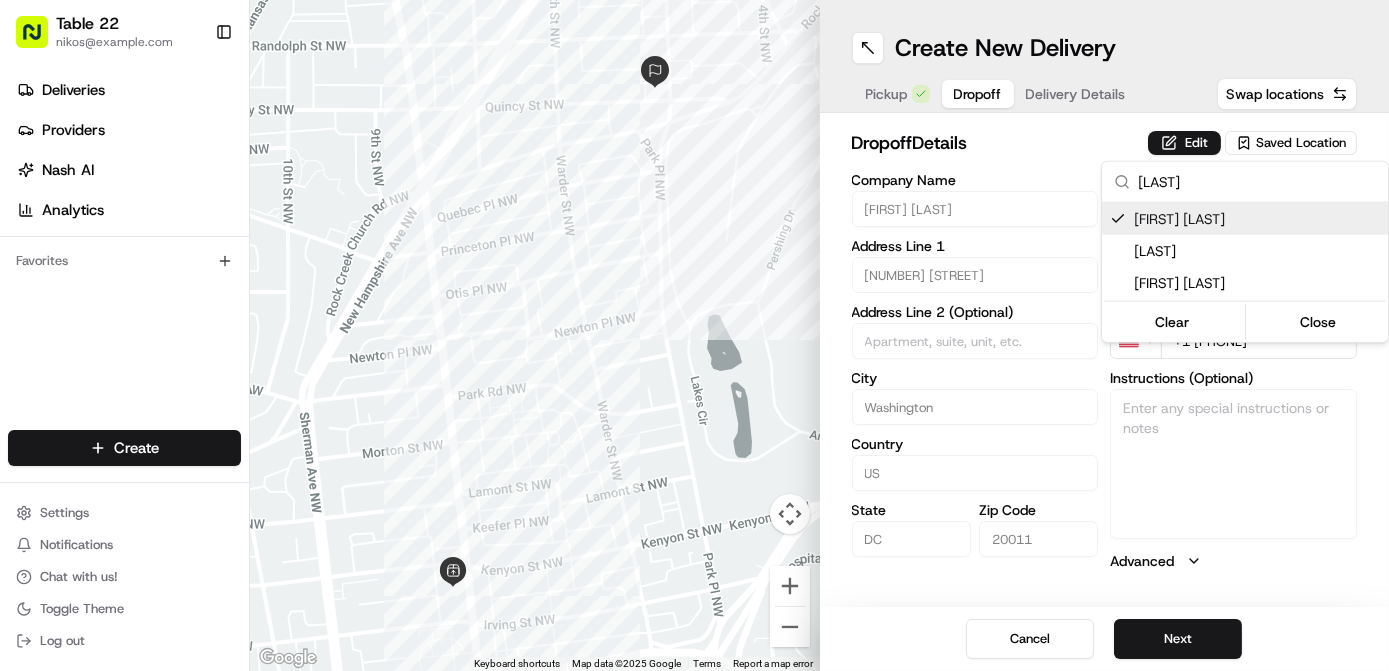 click on "Table 22 nikos@example.com Toggle Sidebar Deliveries Providers Nash AI Analytics Favorites Main Menu Members & Organization Organization Users Roles Preferences Customization Tracking Orchestration Automations Dispatch Strategy Locations Pickup Locations Dropoff Locations Billing Billing Refund Requests Integrations Notification Triggers Webhooks API Keys Request Logs Create Settings Notifications Chat with us! Toggle Theme Log out ← Move left → Move right ↑ Move up ↓ Move down + Zoom in - Zoom out Home Jump left by 75% End Jump right by 75% Page Up Jump up by 75% Page Down Jump down by 75% Keyboard shortcuts Map Data Map data ©2025 Google Map data ©2025 Google 100 m Click to toggle between metric and imperial units Terms Report a map error Create New Delivery Pickup Dropoff Delivery Details Swap locations dropoff Details Edit Saved Location Company Name [FIRST] [LAST] Address Line 1 [NUMBER] [STREET] Address Line 2 (Optional) City Washington Country US State DC Zip Code US" at bounding box center [694, 335] 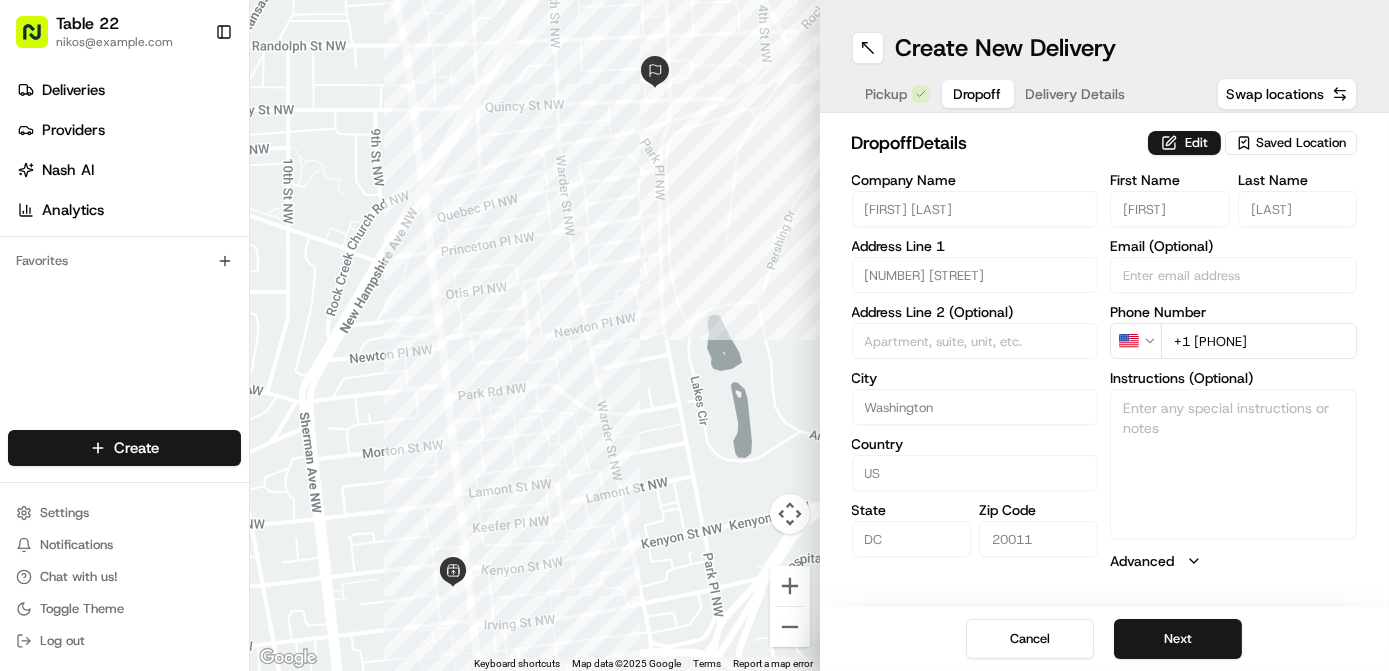 click on "Edit" at bounding box center (1184, 143) 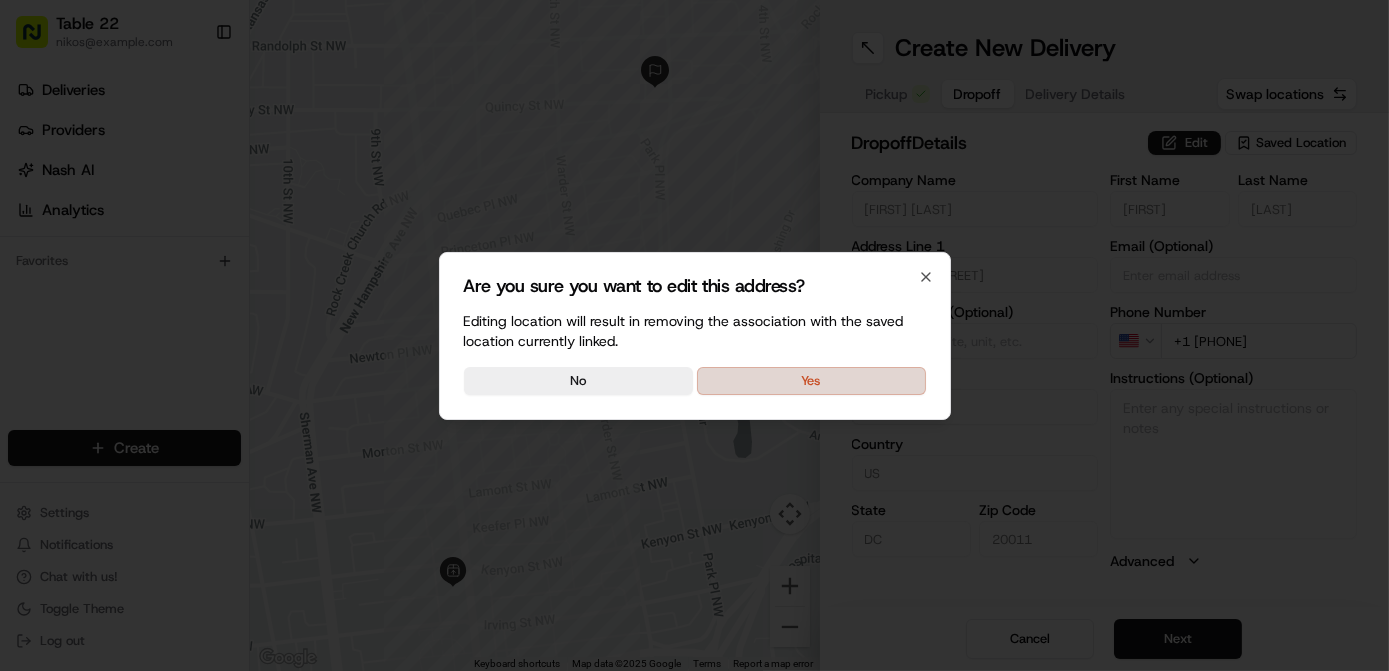 click on "Yes" at bounding box center [811, 381] 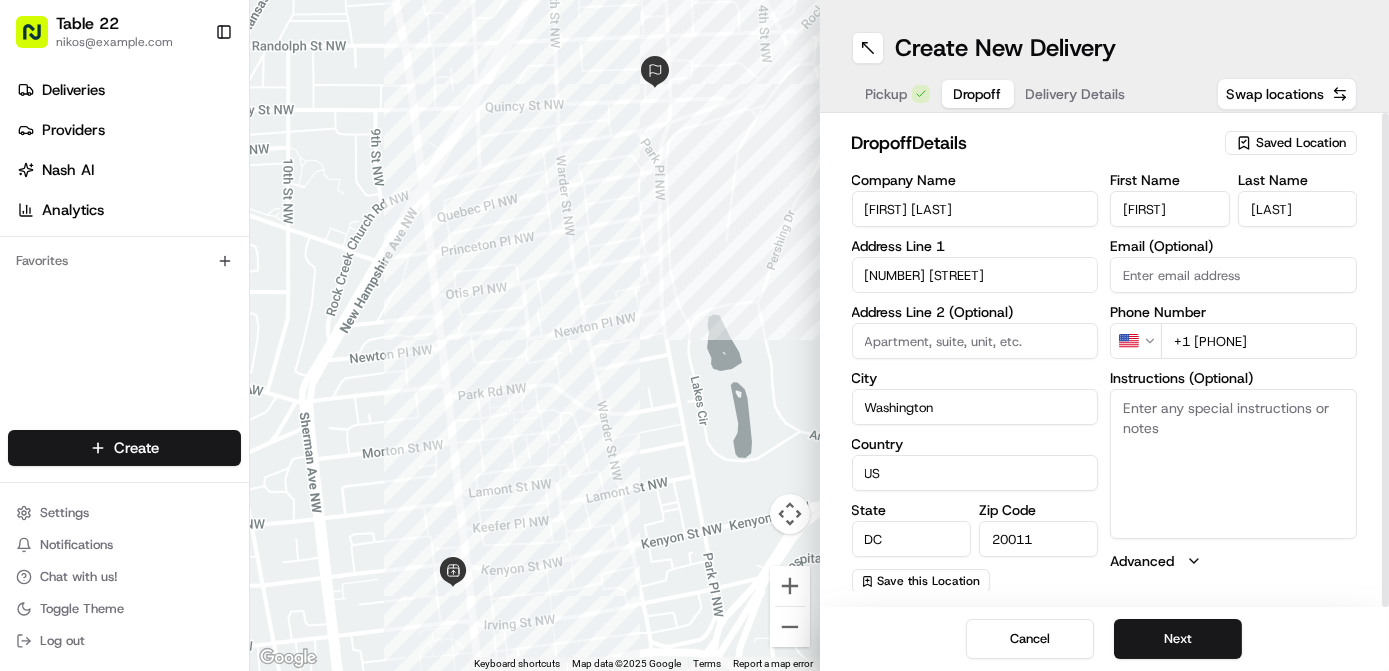 click on "Instructions (Optional)" at bounding box center (1233, 464) 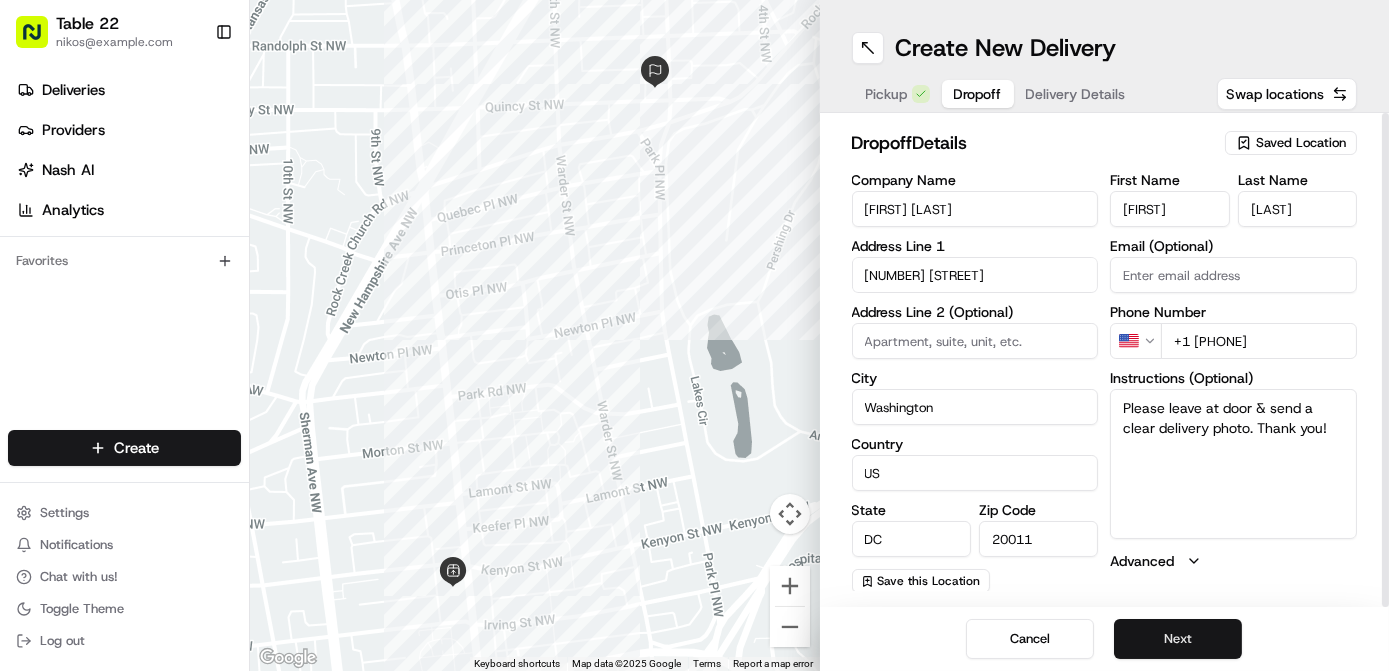 type on "Please leave at door & send a clear delivery photo. Thank you!" 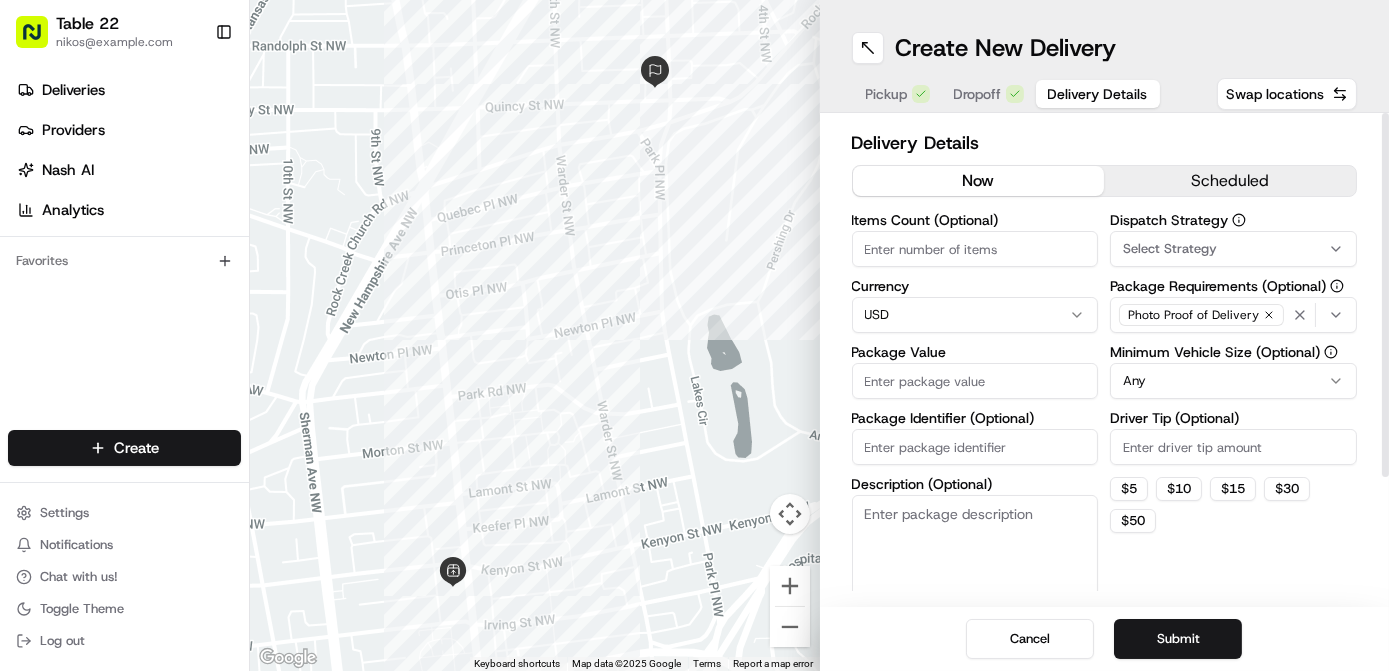 click on "Package Value" at bounding box center [975, 381] 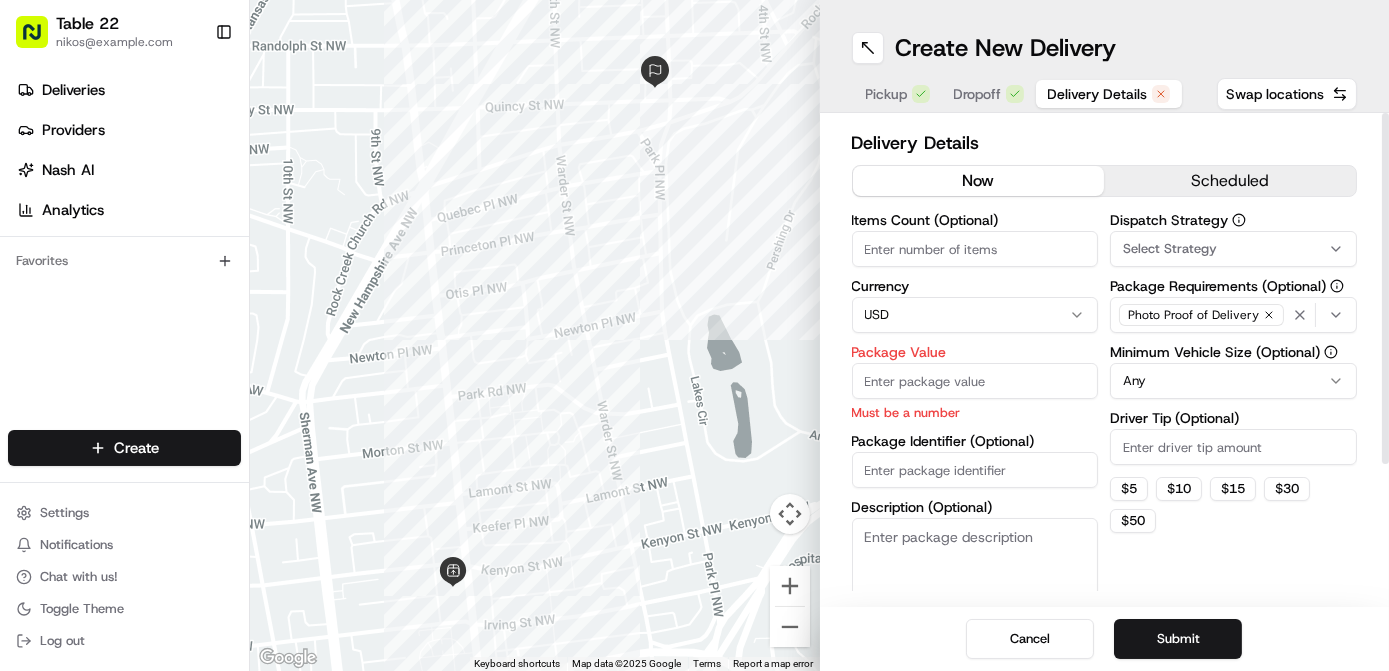 click on "Description (Optional)" at bounding box center (975, 574) 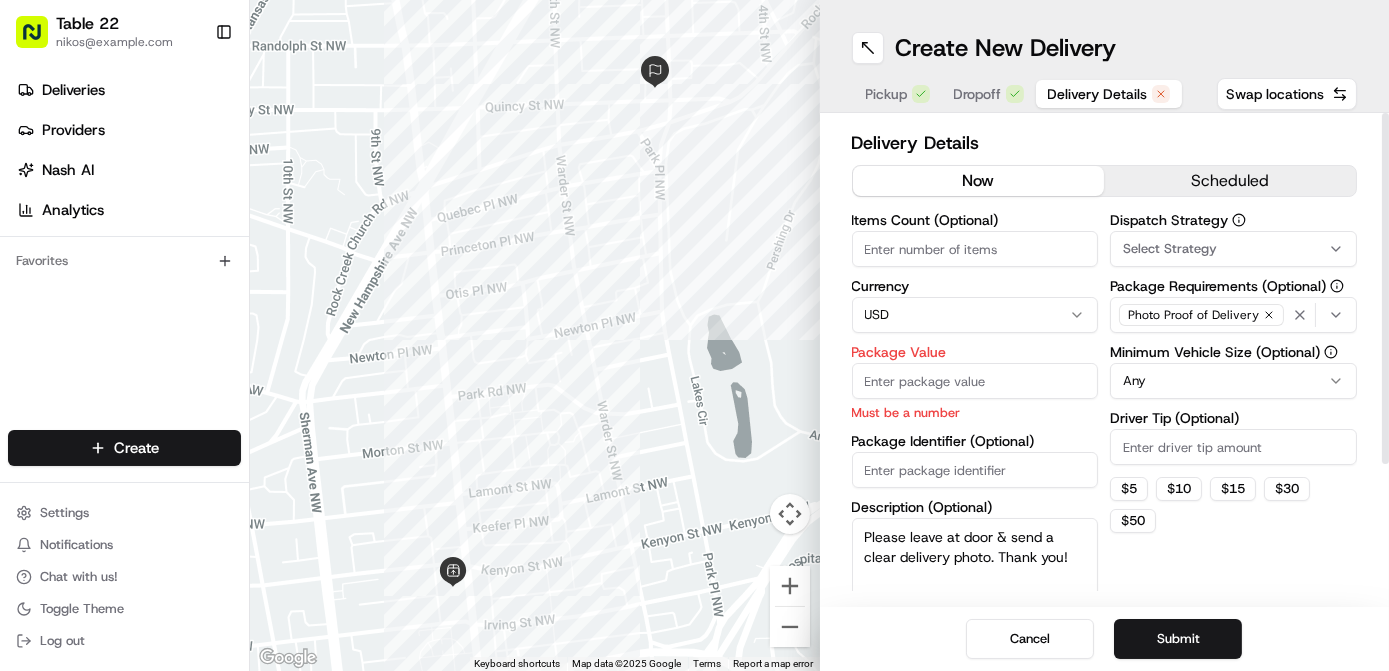 type on "Please leave at door & send a clear delivery photo. Thank you!" 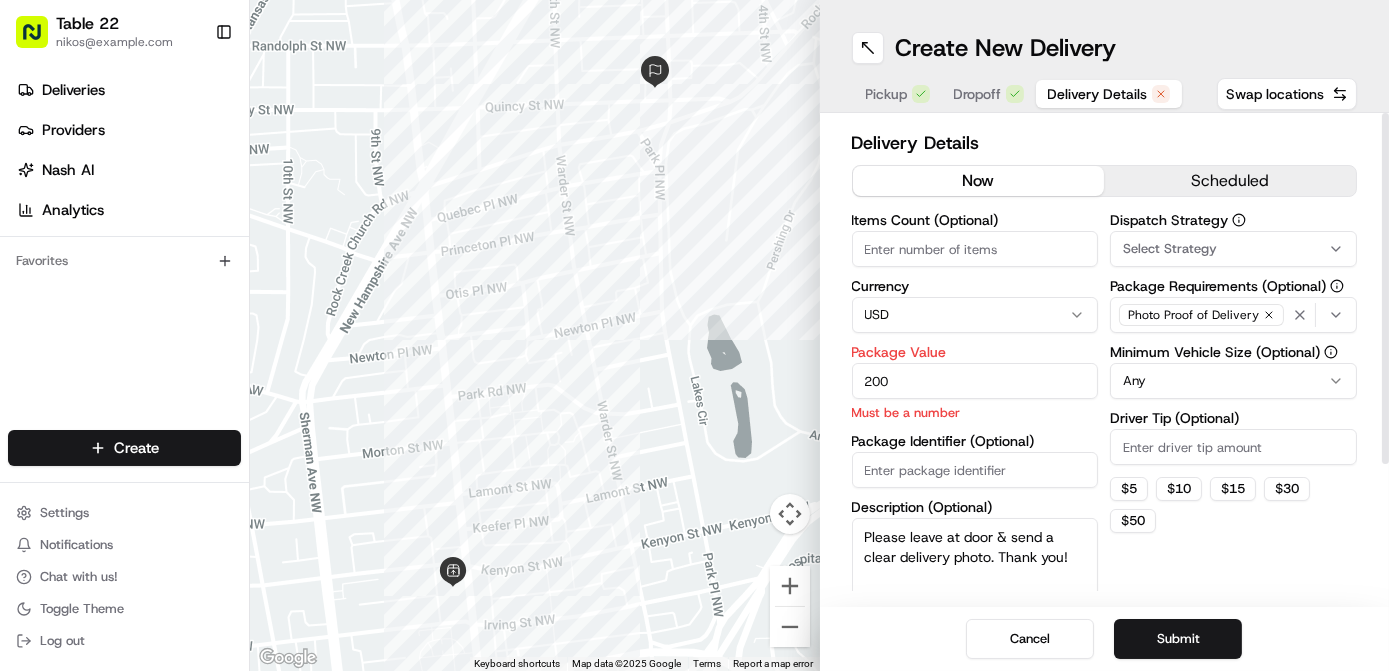 type on "200" 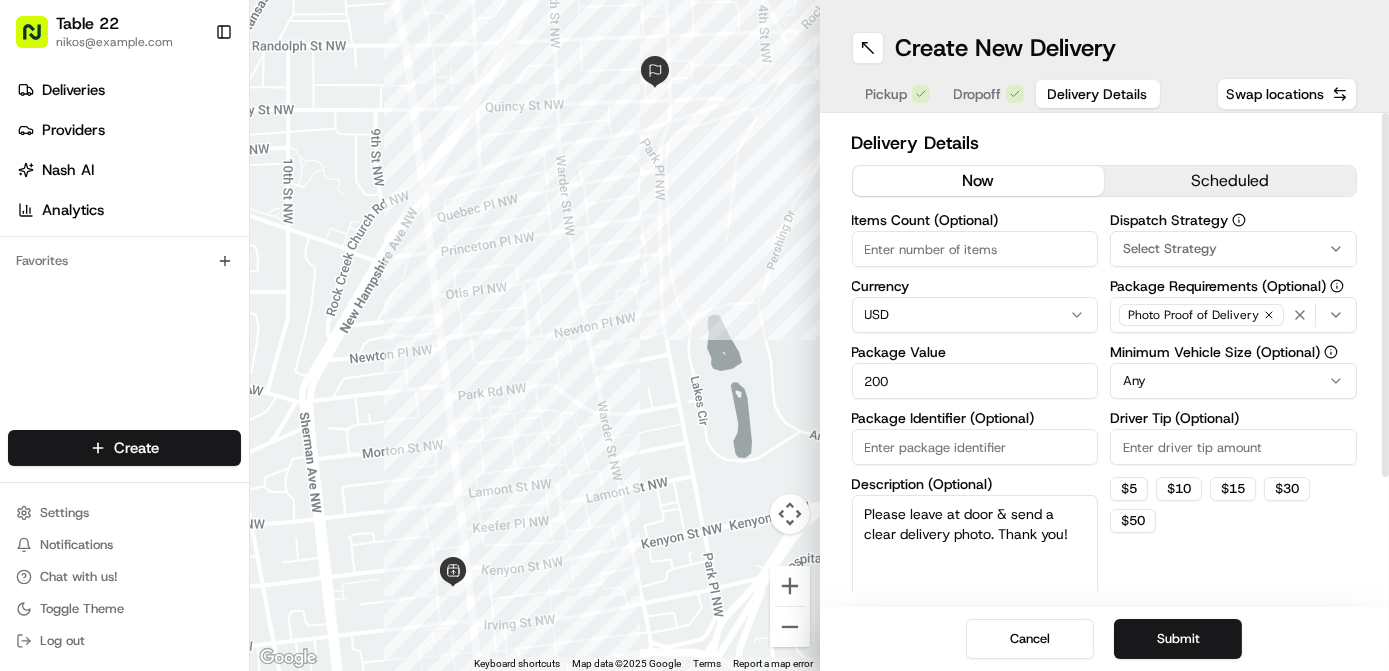 click on "Select Strategy" at bounding box center (1233, 249) 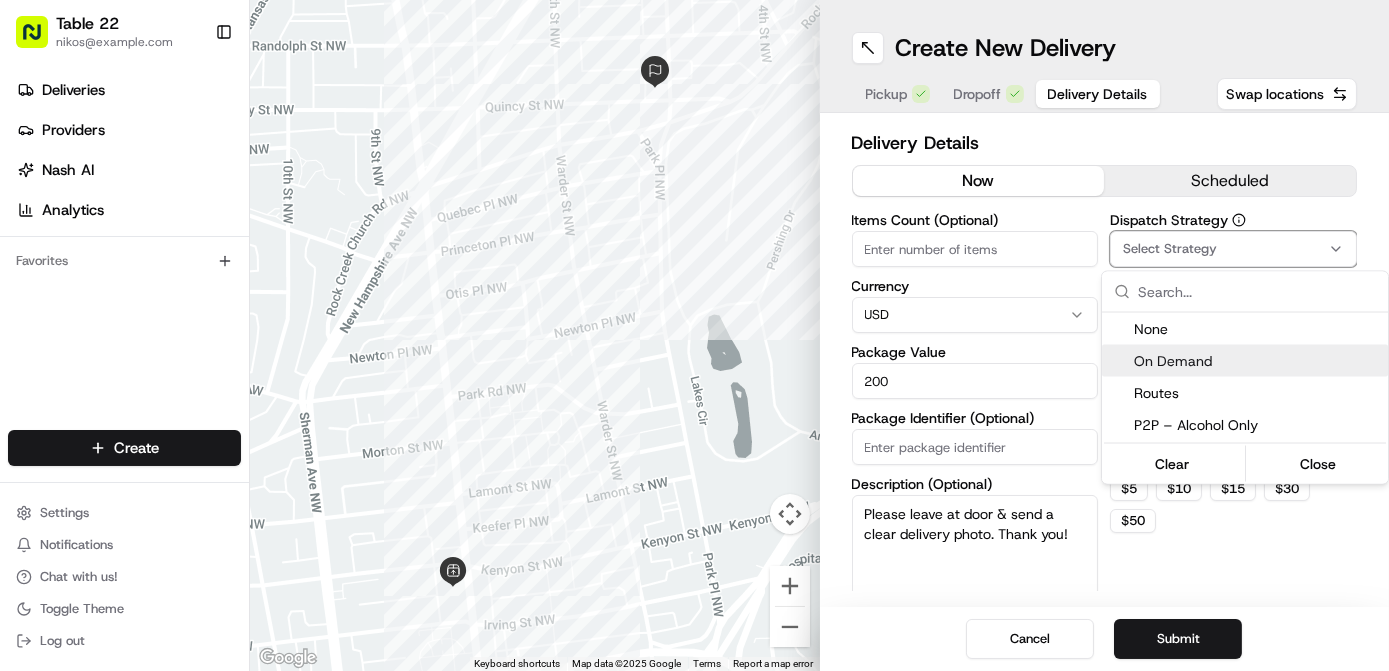 click on "On Demand" at bounding box center [1257, 361] 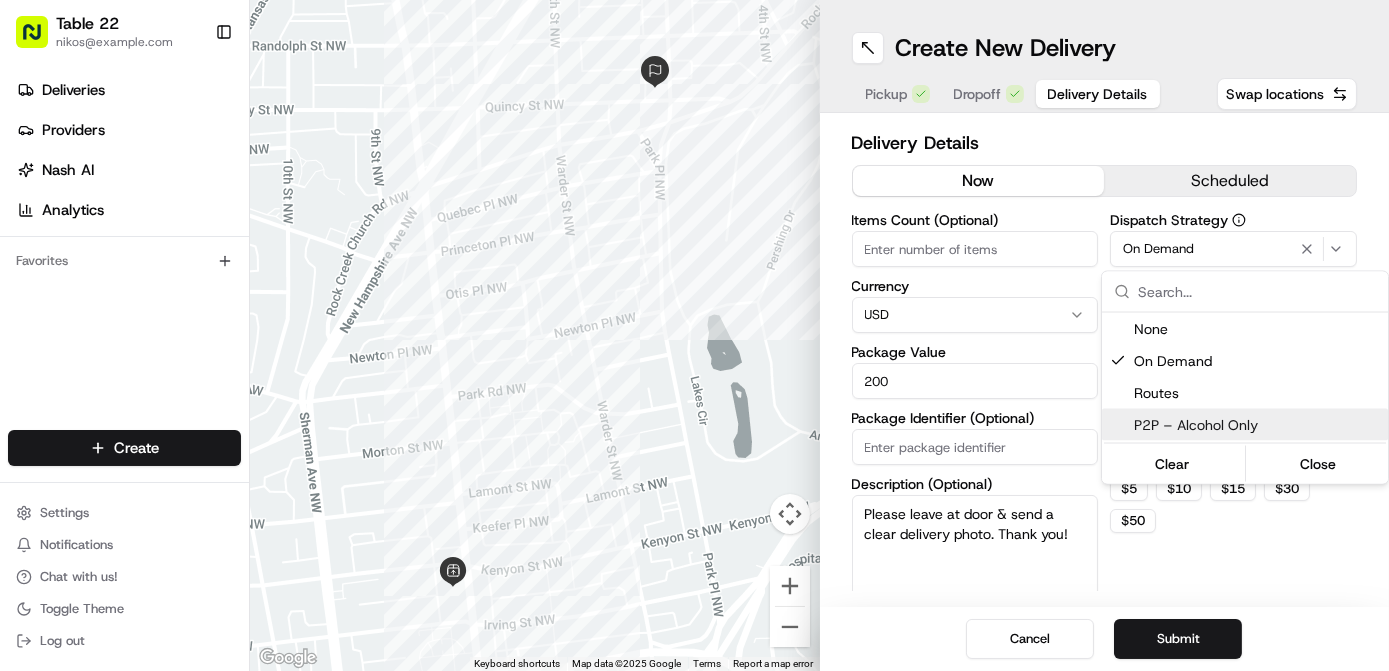 click on "Table 22 nikos@example.com Toggle Sidebar Deliveries Providers Nash AI Analytics Favorites Main Menu Members & Organization Organization Users Roles Preferences Customization Tracking Orchestration Automations Dispatch Strategy Locations Pickup Locations Dropoff Locations Billing Billing Refund Requests Integrations Notification Triggers Webhooks API Keys Request Logs Create Settings Notifications Chat with us! Toggle Theme Log out ← Move left → Move right ↑ Move up ↓ Move down + Zoom in - Zoom out Home Jump left by 75% End Jump right by 75% Page Up Jump up by 75% Page Down Jump down by 75% Keyboard shortcuts Map Data Map data ©2025 Google Map data ©2025 Google 2 m Click to toggle between metric and imperial units Terms Report a map error Create New Delivery Pickup Dropoff Delivery Details Swap locations Delivery Details now scheduled Items Count (Optional) Currency USD Package Value 200 Package Identifier (Optional) Description (Optional) Dispatch Strategy On Demand Any $" at bounding box center [694, 335] 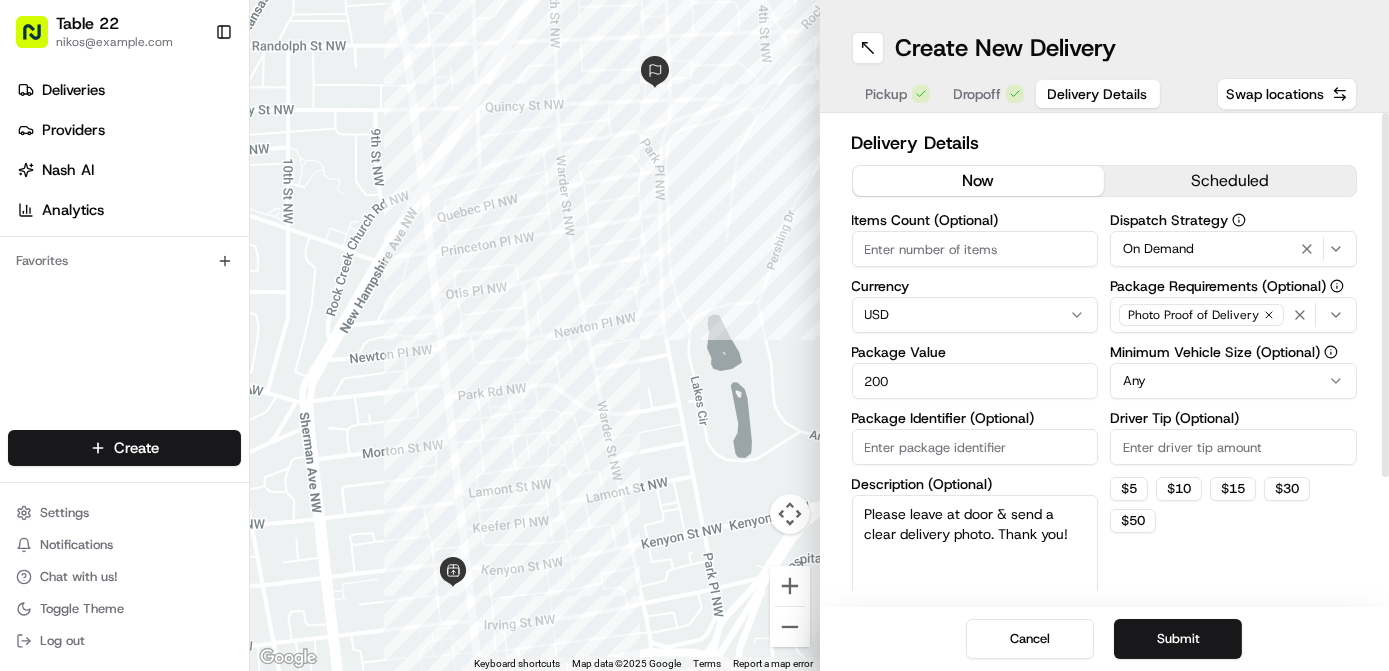 click on "Photo Proof of Delivery" at bounding box center [1233, 315] 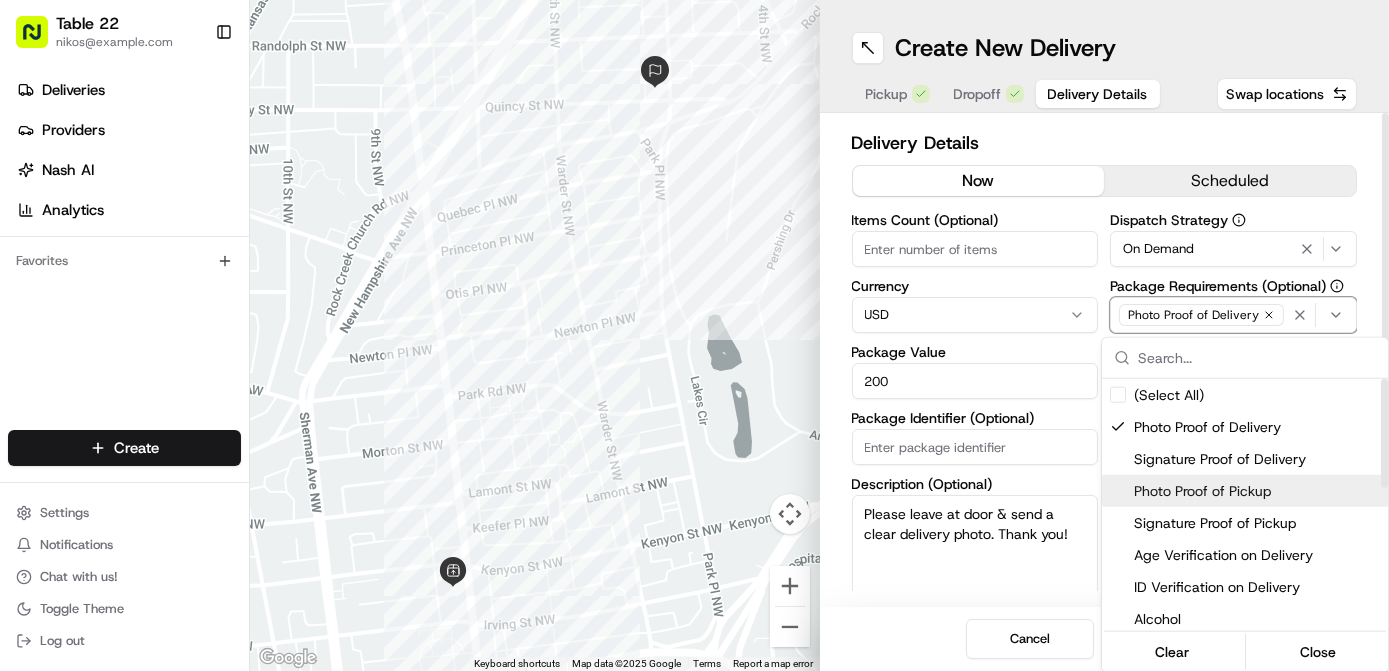 click on "Photo Proof of Pickup" at bounding box center [1257, 491] 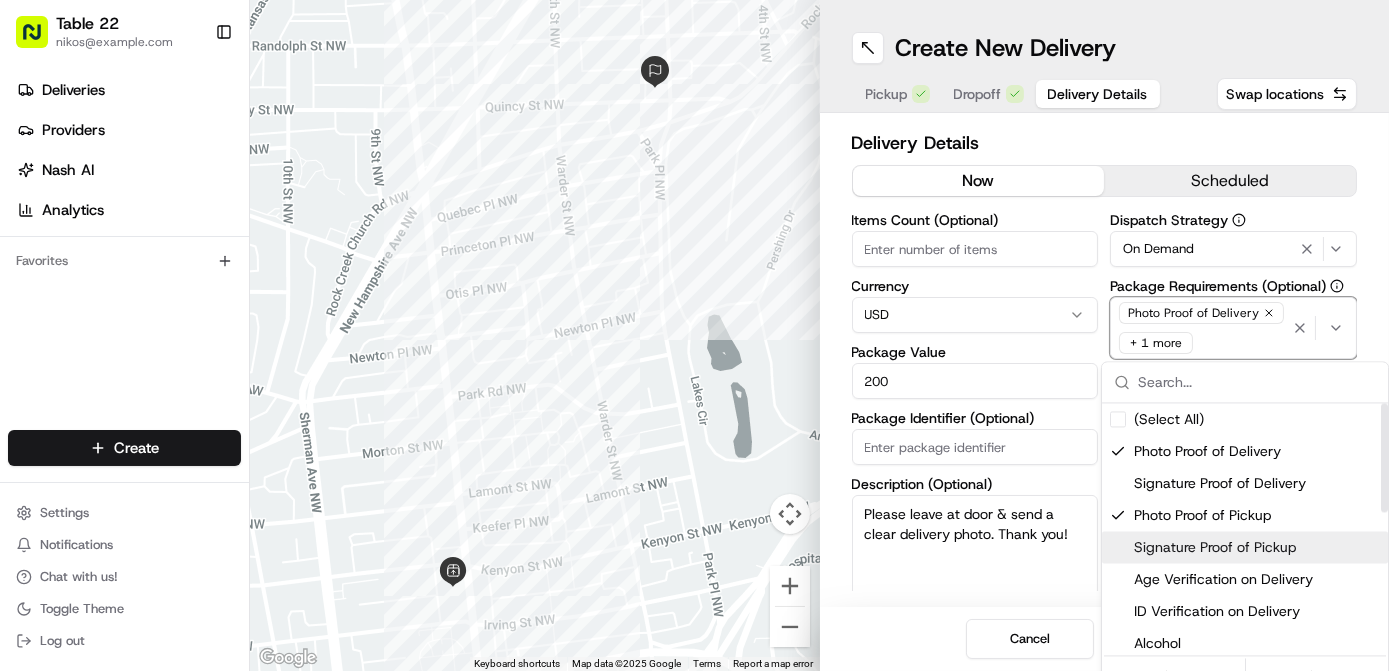 click on "Table 22 nikos@example.com Toggle Sidebar Deliveries Providers Nash AI Analytics Favorites Main Menu Members & Organization Organization Users Roles Preferences Customization Tracking Orchestration Automations Dispatch Strategy Locations Pickup Locations Dropoff Locations Billing Billing Refund Requests Integrations Notification Triggers Webhooks API Keys Request Logs Create Settings Notifications Chat with us! Toggle Theme Log out ← Move left → Move right ↑ Move up ↓ Move down + Zoom in - Zoom out Home Jump left by 75% End Jump right by 75% Page Up Jump up by 75% Page Down Jump down by 75% Keyboard shortcuts Map Data Map data ©2025 Google Map data ©2025 Google 2 m Click to toggle between metric and imperial units Terms Report a map error Create New Delivery Pickup Dropoff Delivery Details Swap locations Delivery Details now scheduled Items Count (Optional) Currency USD Package Value 200 Package Identifier (Optional) Description (Optional) Dispatch Strategy On Demand Any $" at bounding box center [694, 335] 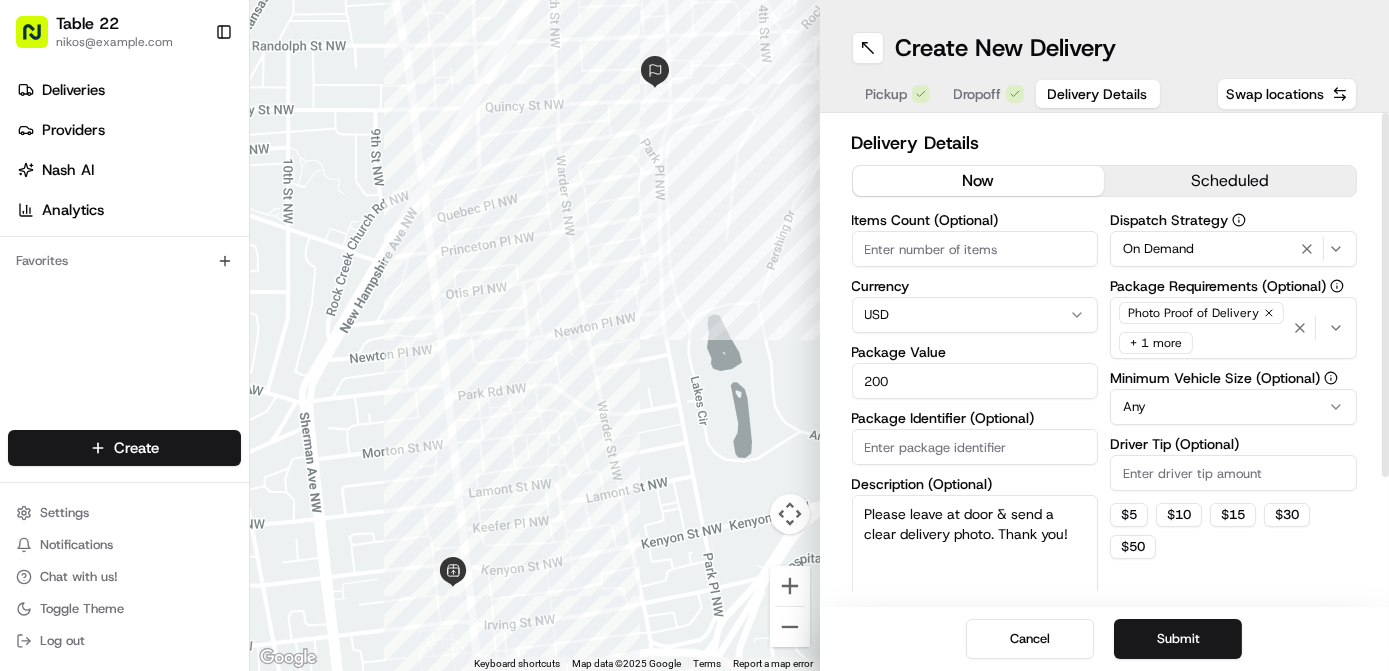 click on "Table 22 nikos@example.com Toggle Sidebar Deliveries Providers Nash AI Analytics Favorites Main Menu Members & Organization Organization Users Roles Preferences Customization Tracking Orchestration Automations Dispatch Strategy Locations Pickup Locations Dropoff Locations Billing Billing Refund Requests Integrations Notification Triggers Webhooks API Keys Request Logs Create Settings Notifications Chat with us! Toggle Theme Log out ← Move left → Move right ↑ Move up ↓ Move down + Zoom in - Zoom out Home Jump left by 75% End Jump right by 75% Page Up Jump up by 75% Page Down Jump down by 75% Keyboard shortcuts Map Data Map data ©2025 Google Map data ©2025 Google 2 m Click to toggle between metric and imperial units Terms Report a map error Create New Delivery Pickup Dropoff Delivery Details Swap locations Delivery Details now scheduled Items Count (Optional) Currency USD Package Value 200 Package Identifier (Optional) Description (Optional) Dispatch Strategy On Demand Any $" at bounding box center [694, 335] 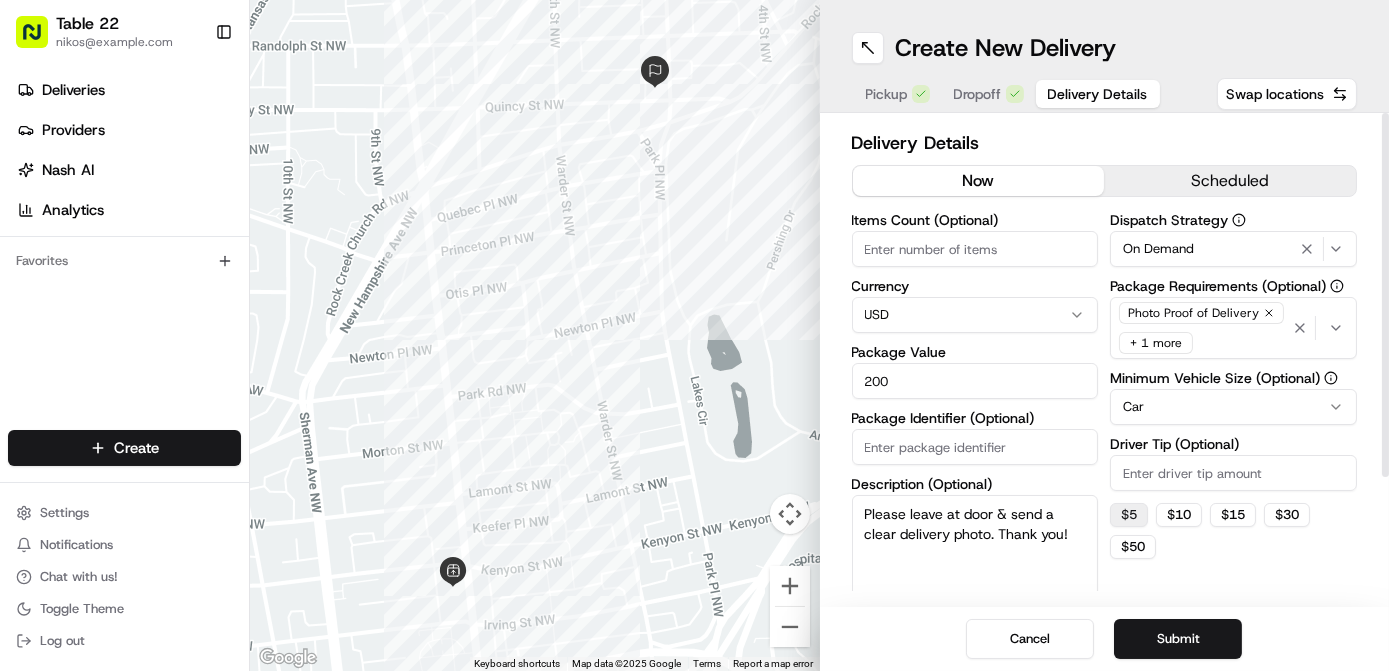 click on "$ 5" at bounding box center [1129, 515] 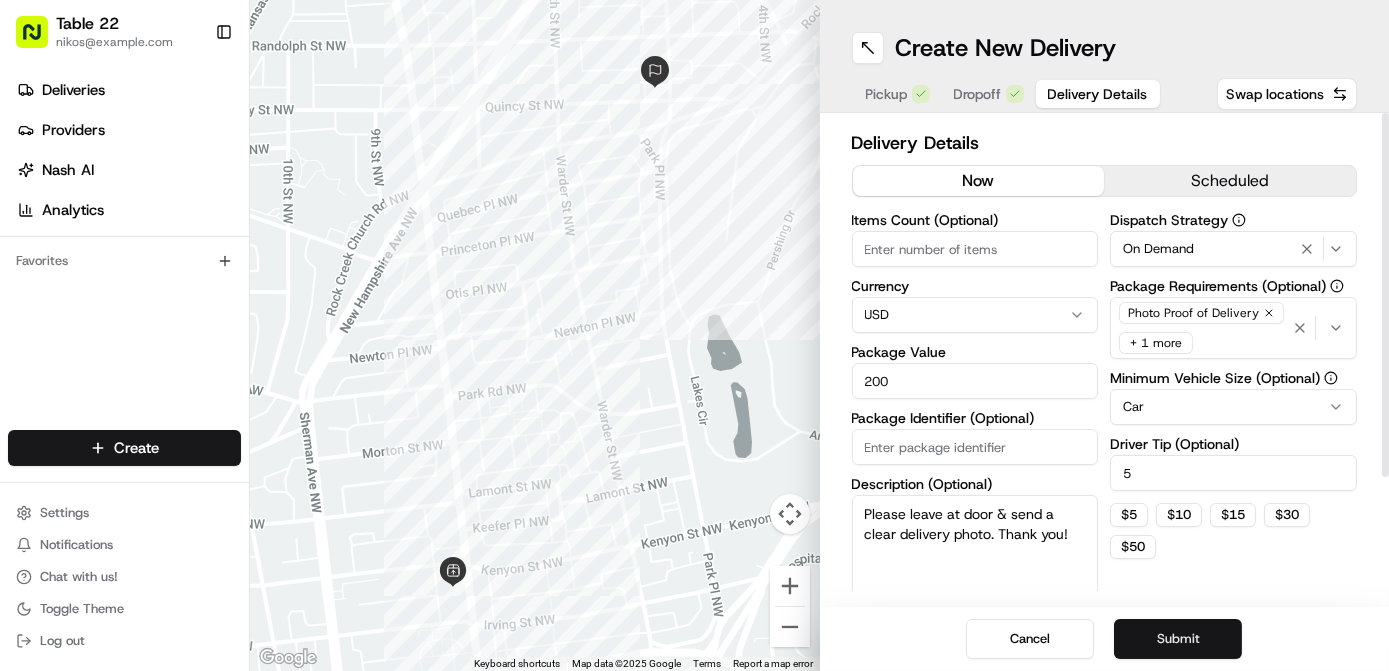 click on "Submit" at bounding box center (1178, 639) 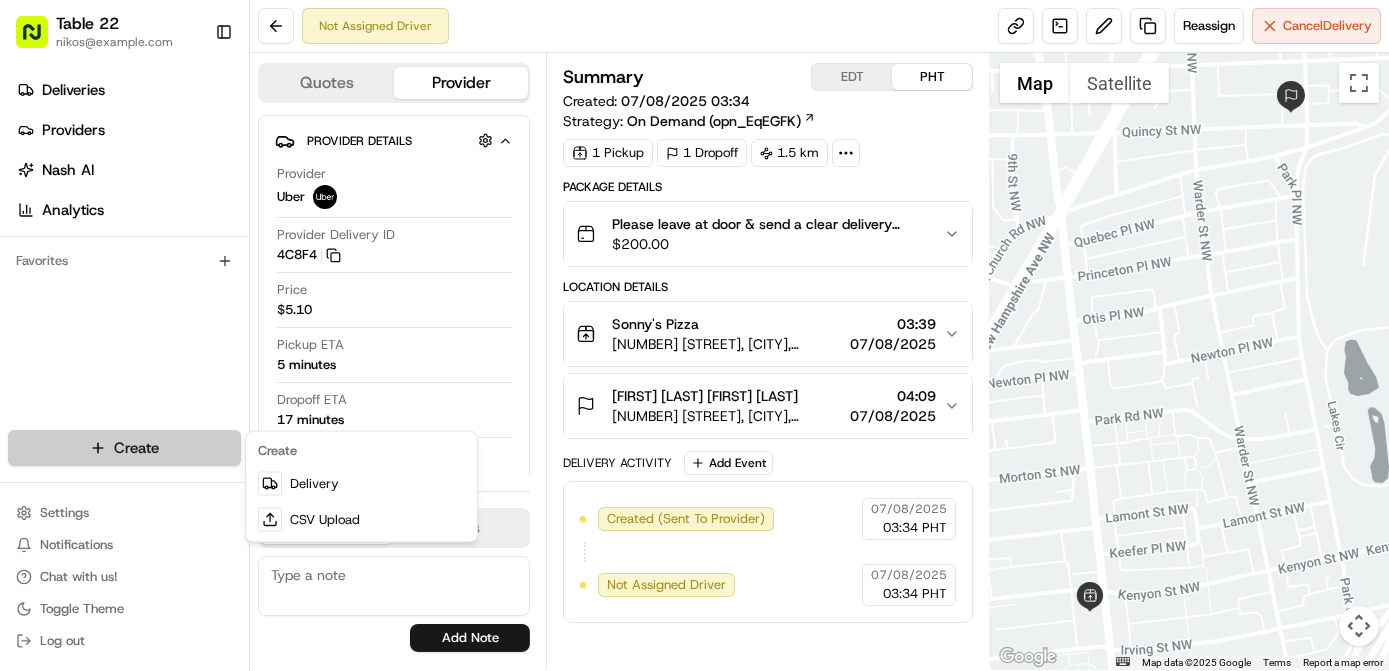click on "Table 22 nikos@example.com Toggle Sidebar Deliveries Providers Nash AI Analytics Favorites Main Menu Members & Organization Organization Users Roles Preferences Customization Tracking Orchestration Automations Dispatch Strategy Locations Pickup Locations Dropoff Locations Billing Billing Refund Requests Integrations Notification Triggers Webhooks API Keys Request Logs Create Settings Notifications Chat with us! Toggle Theme Log out Not Assigned Driver Reassign Cancel Delivery Quotes Provider Provider Details Hidden ( 1 ) Provider Uber Provider Delivery ID 4C8F4 Copy del_8zGtGBkfQ_-Z7zJKhWTI9A 4C8F4 Price $5.10 Pickup ETA 5 minutes Dropoff ETA 17 minutes Customer Support Driver information is not available yet. Notes Flags No results found Add Note No results found Add Flag Summary EDT PHT Created: 07/08/2025 03:34 Strategy: On Demand (opn_EqEGFK) 1 Pickup 1 Dropoff 1.5 km Package Details Please leave at door & send a clear delivery photo. Thank you! $ 200.00 Location Details" at bounding box center [694, 335] 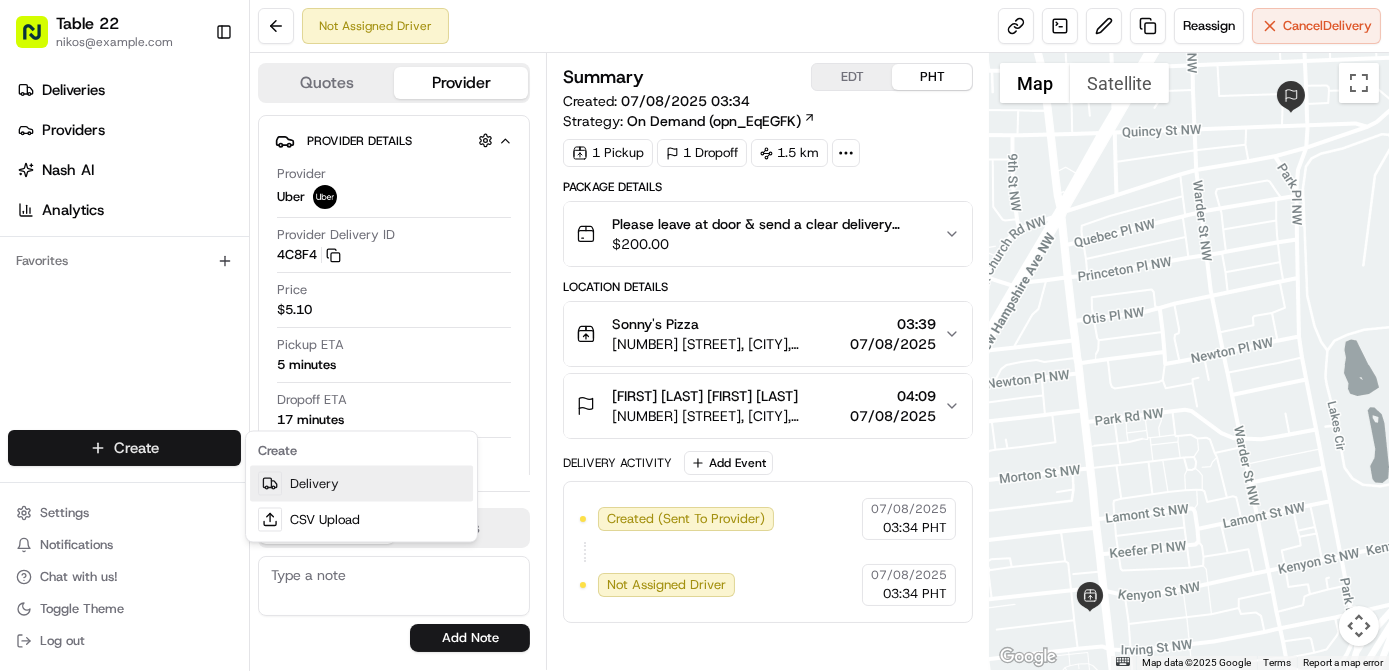 click on "Delivery" at bounding box center (361, 484) 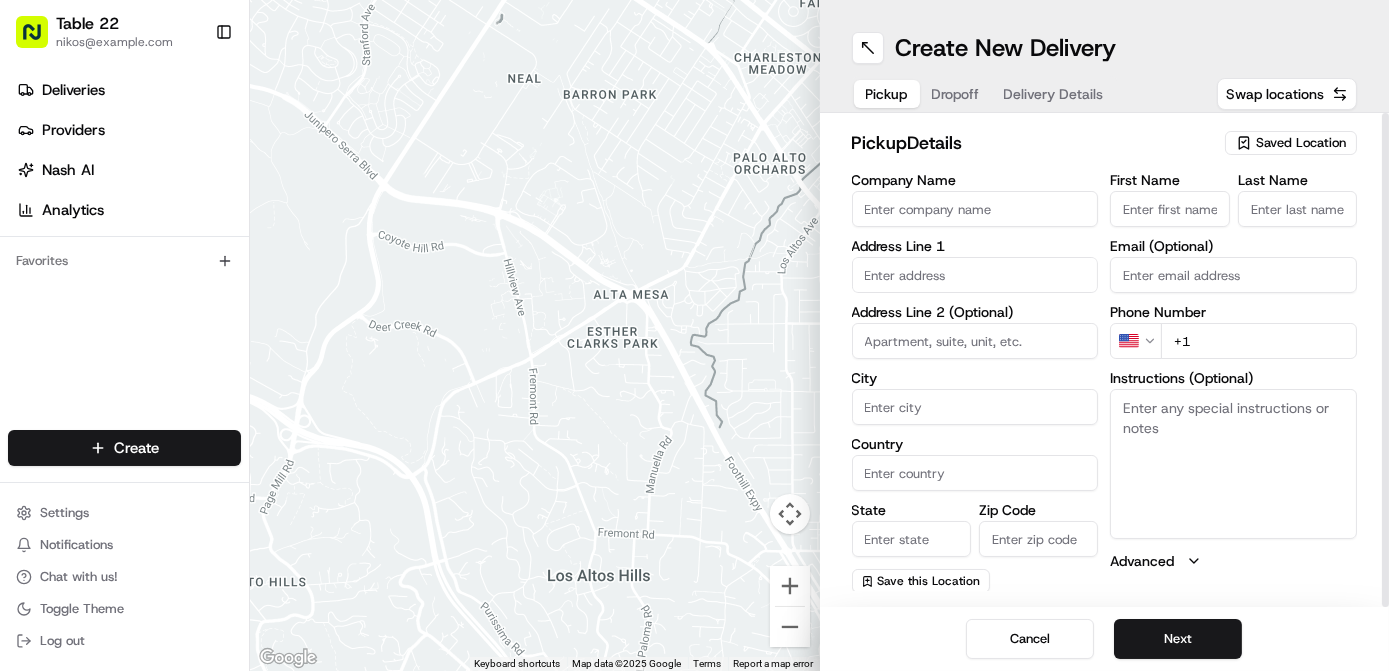 click 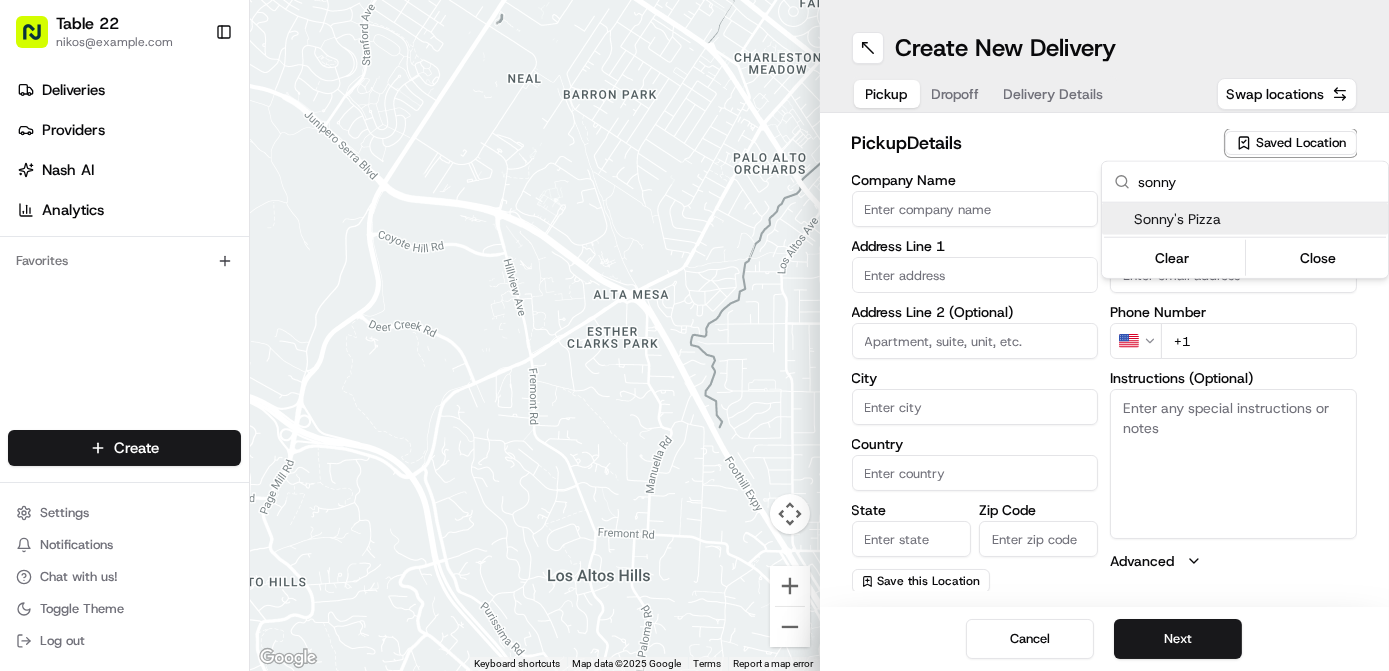 type on "sonny" 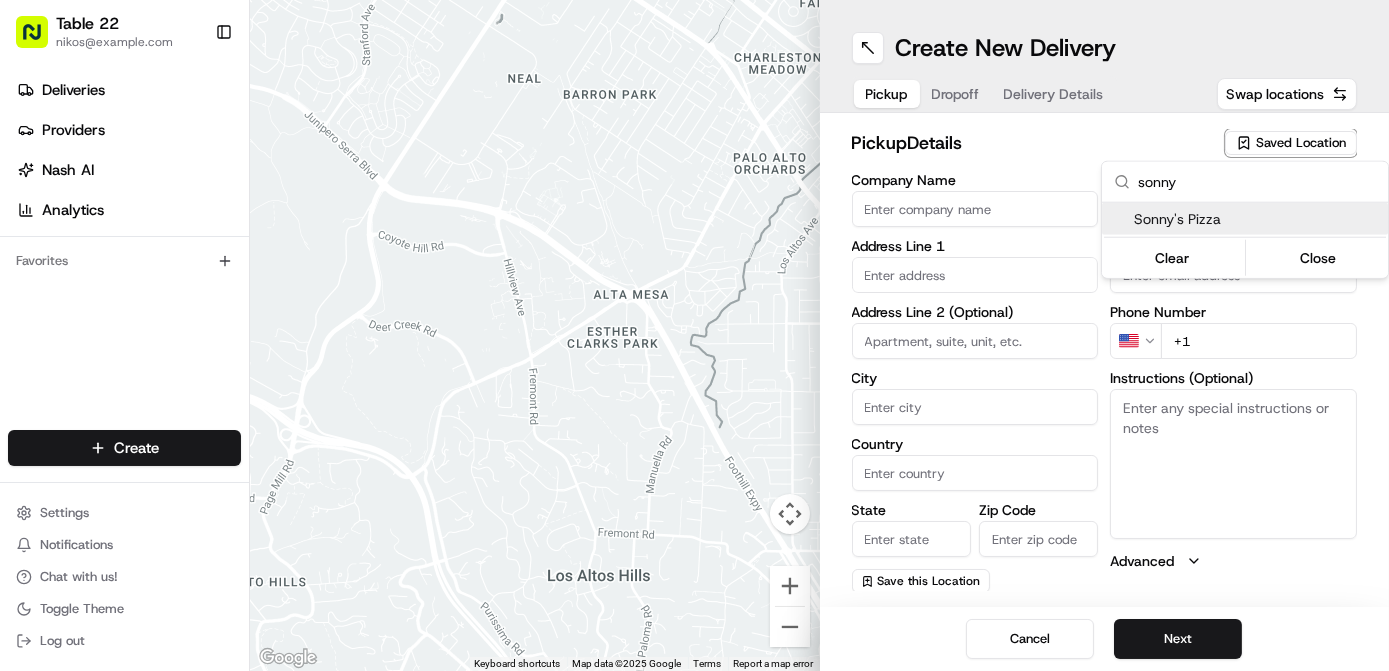 click on "Sonny's Pizza" at bounding box center [1257, 219] 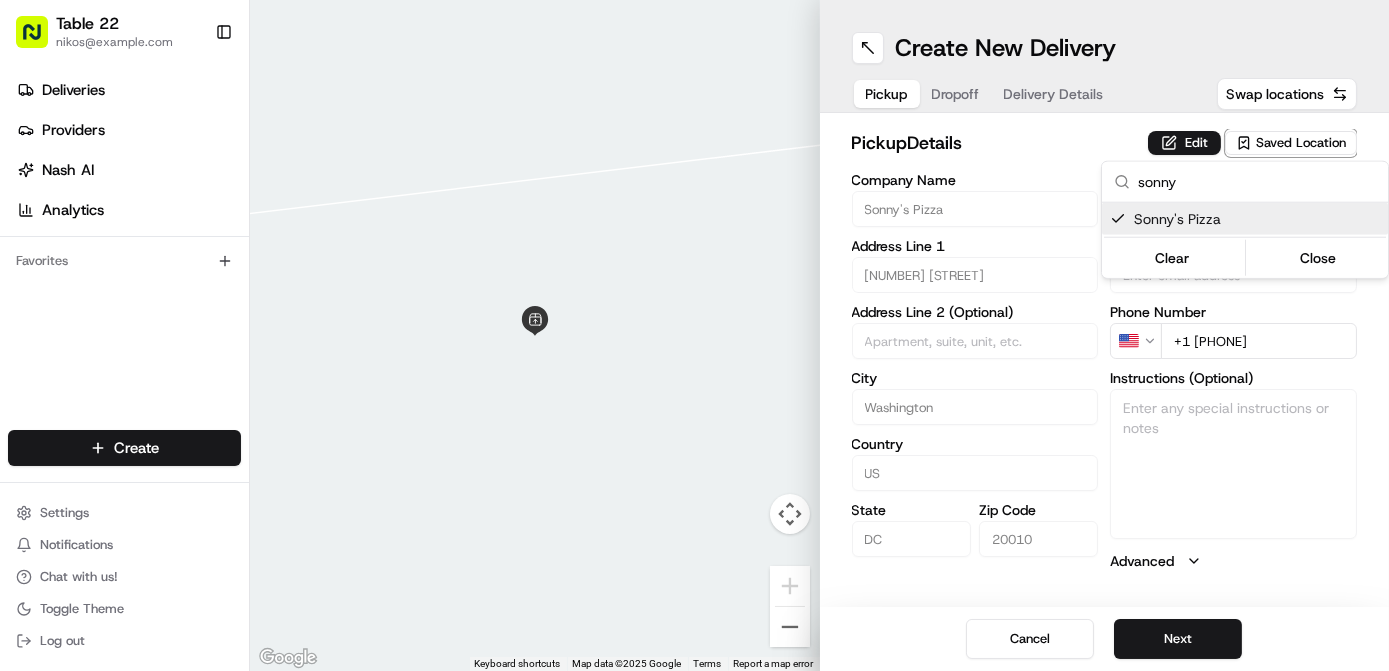 click on "Table 22 nikos@example.com Toggle Sidebar Deliveries Providers Nash AI Analytics Favorites Main Menu Members & Organization Organization Users Roles Preferences Customization Tracking Orchestration Automations Dispatch Strategy Locations Pickup Locations Dropoff Locations Billing Billing Refund Requests Integrations Notification Triggers Webhooks API Keys Request Logs Create Settings Notifications Chat with us! Toggle Theme Log out ← Move left → Move right ↑ Move up ↓ Move down + Zoom in - Zoom out Home Jump left by 75% End Jump right by 75% Page Up Jump up by 75% Page Down Jump down by 75% Keyboard shortcuts Map Data Map data ©2025 Google Map data ©2025 Google 2 m Click to toggle between metric and imperial units Terms Report a map error Create New Delivery Pickup Dropoff Delivery Details Swap locations pickup Details Edit Saved Location Company Name Sonny's Pizza Address Line 1 3120 Georgia Ave NW Address Line 2 (Optional) City Washington Country US State DC Zip Code US" at bounding box center [694, 335] 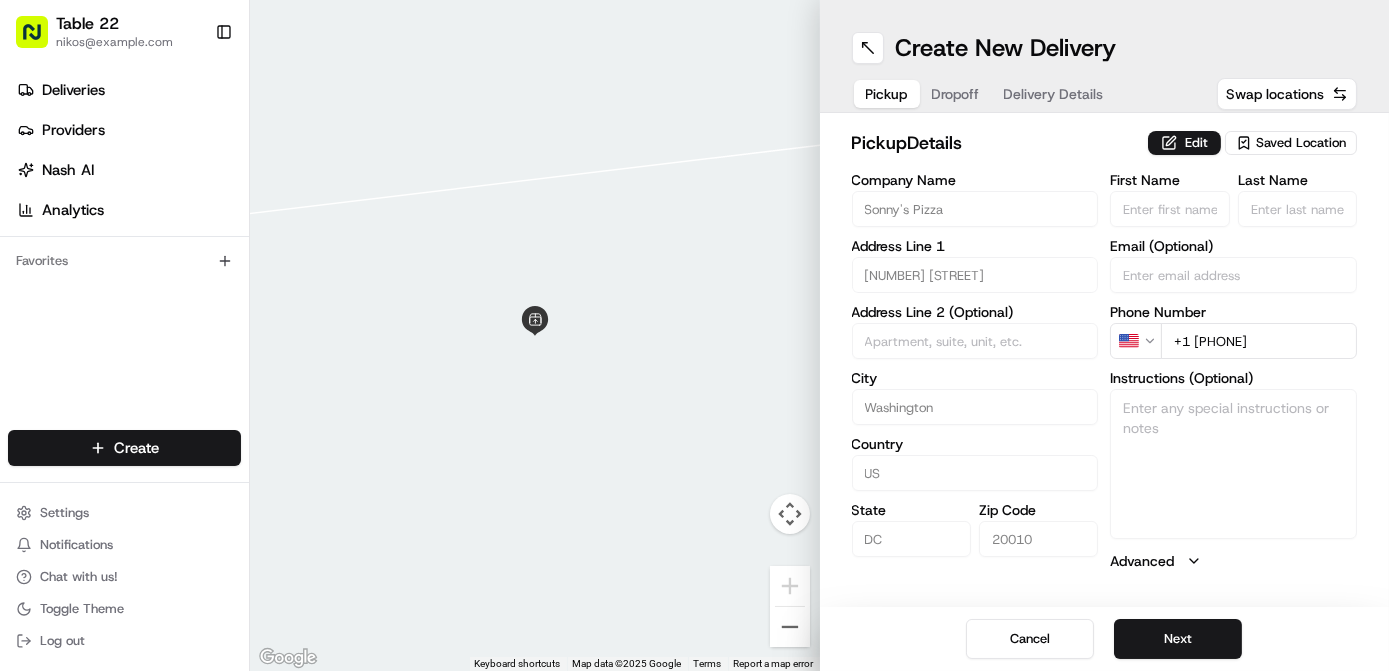 click on "Edit" at bounding box center (1184, 143) 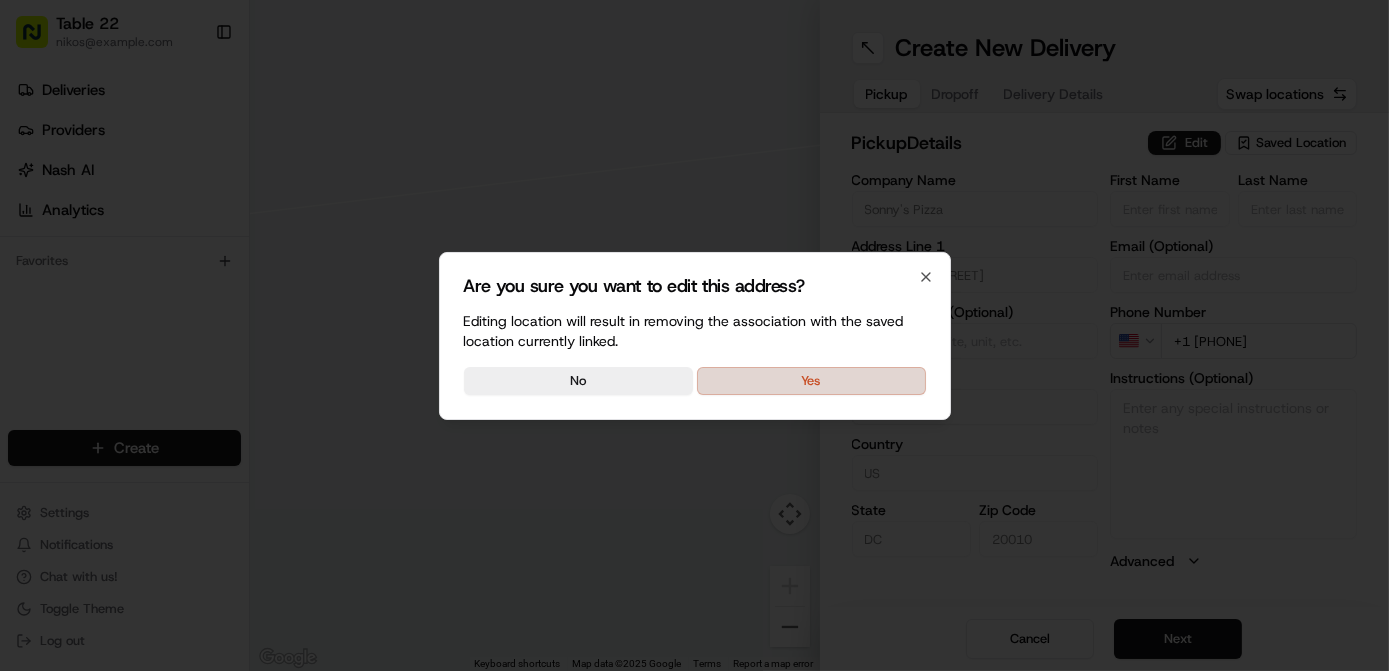 click on "Yes" at bounding box center (811, 381) 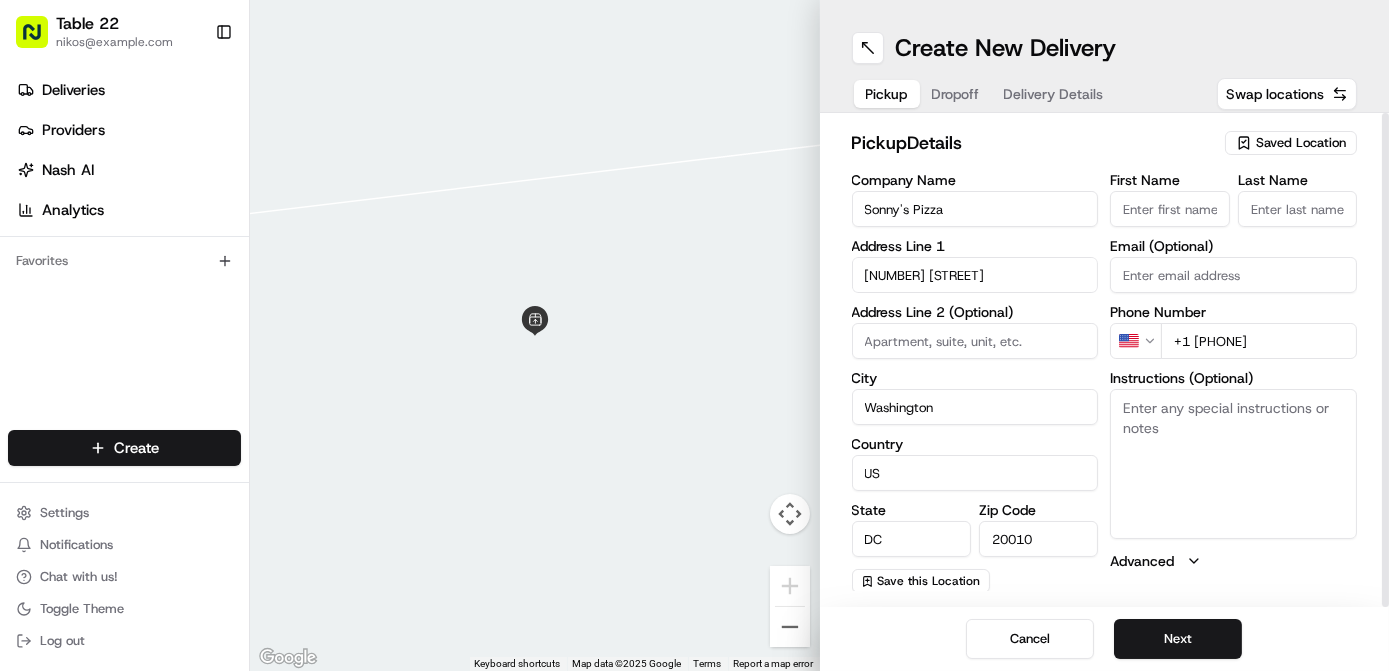 click on "Instructions (Optional)" at bounding box center [1233, 464] 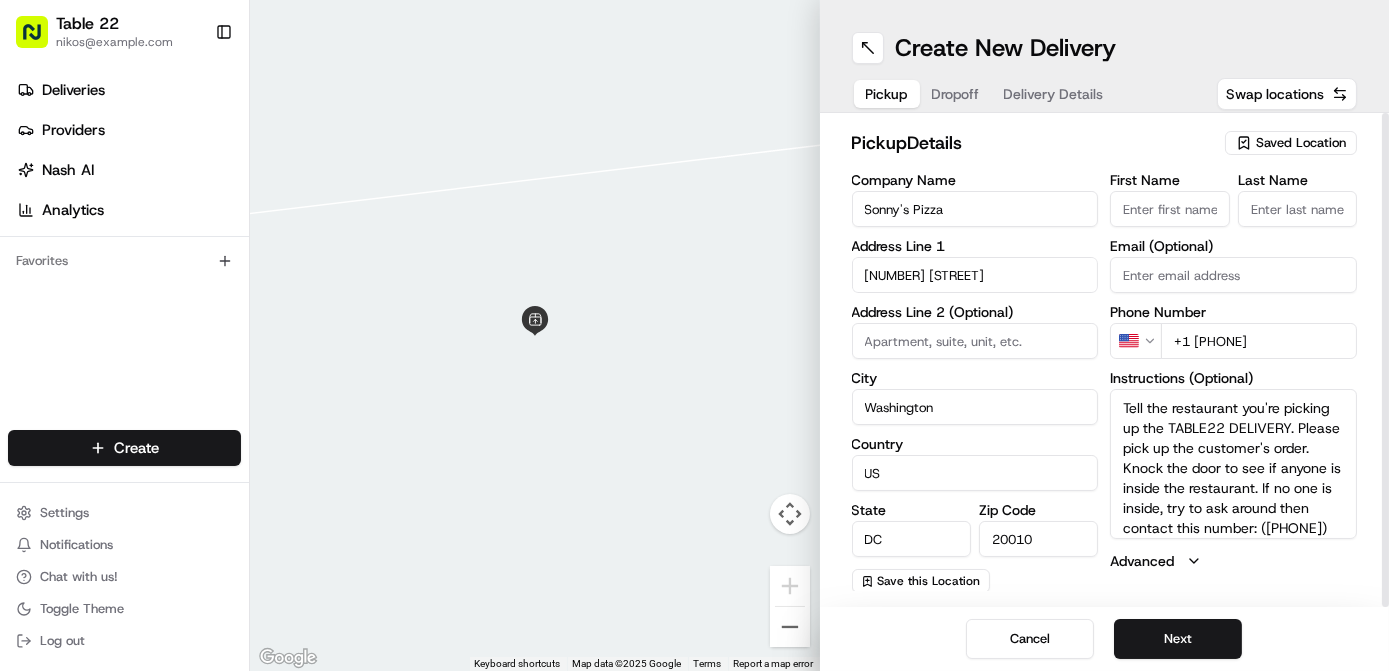 scroll, scrollTop: 18, scrollLeft: 0, axis: vertical 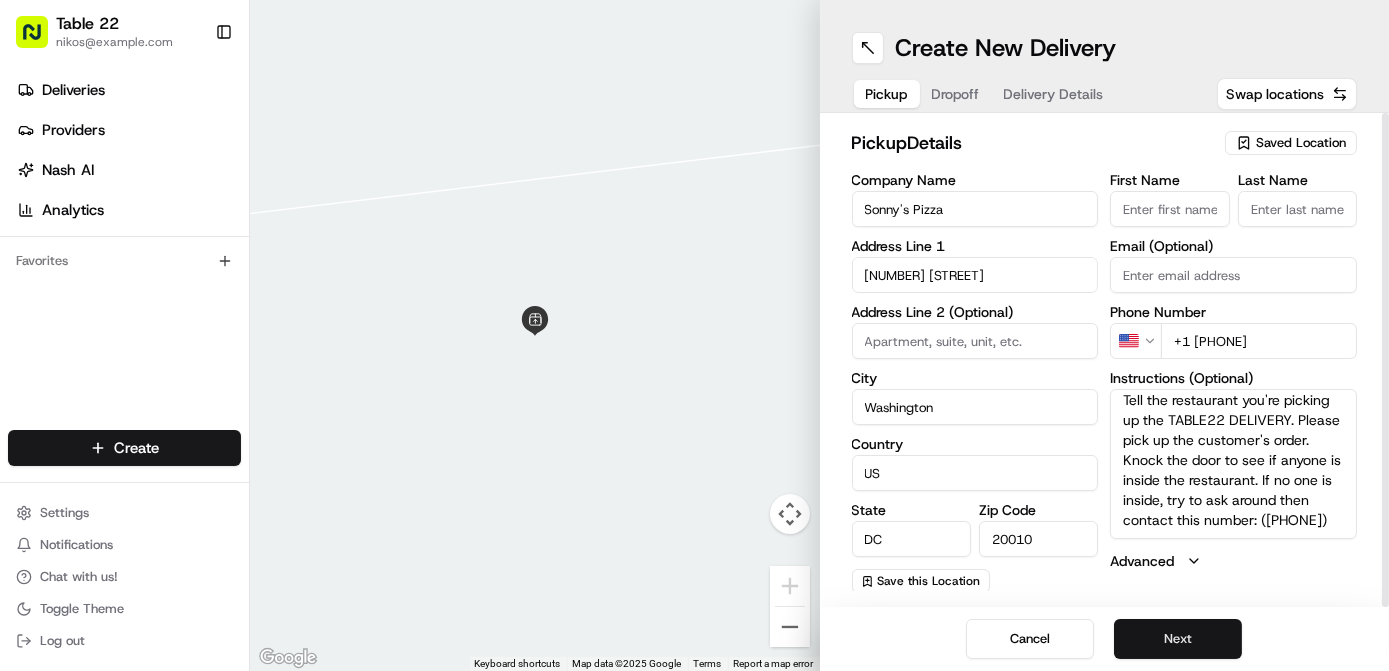 type on "Tell the restaurant you're picking up the TABLE22 DELIVERY. Please pick up the customer's order. Knock the door to see if anyone is inside the restaurant. If no one is inside, try to ask around then contact this number: ([PHONE])" 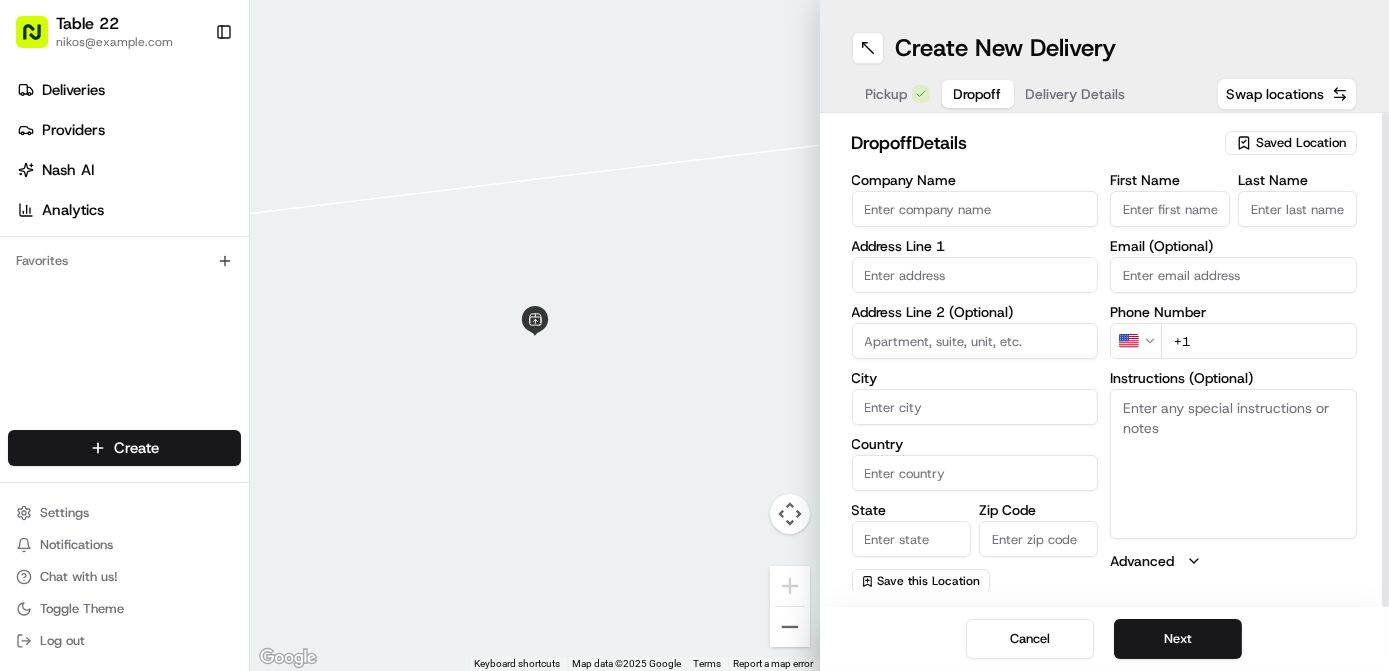 click on "Saved Location" at bounding box center (1301, 143) 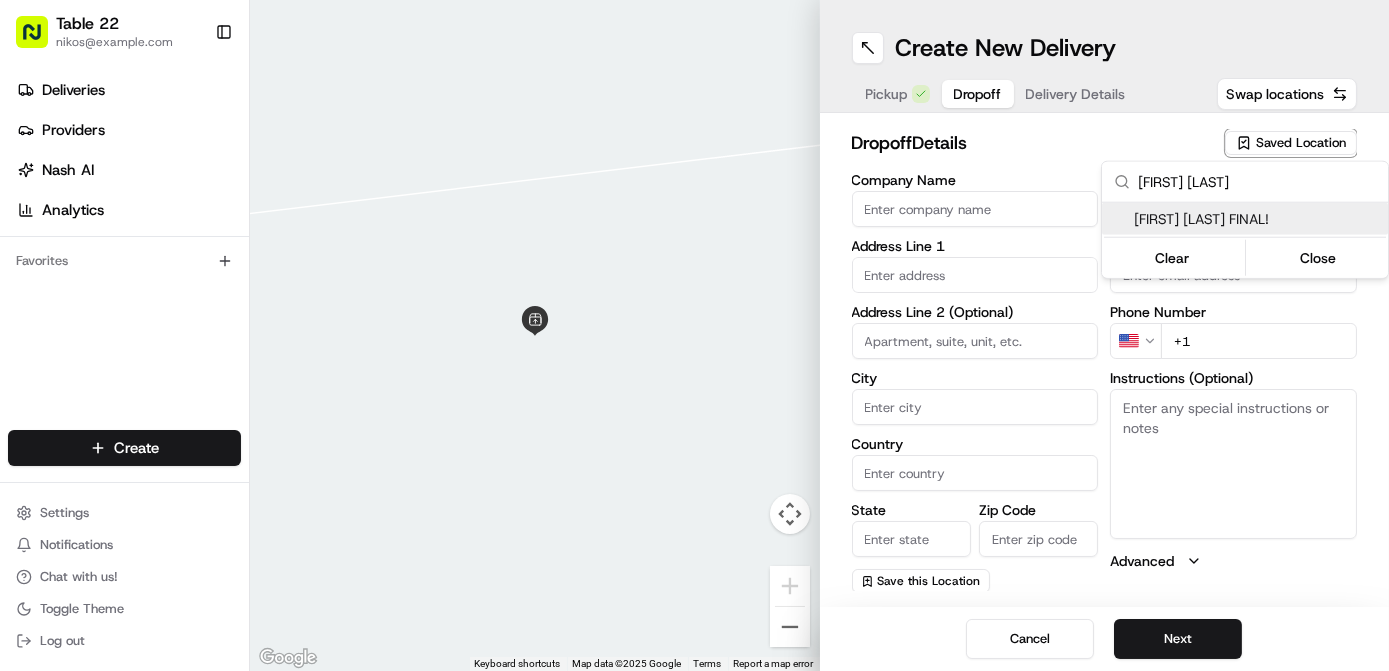 type on "[FIRST] [LAST]" 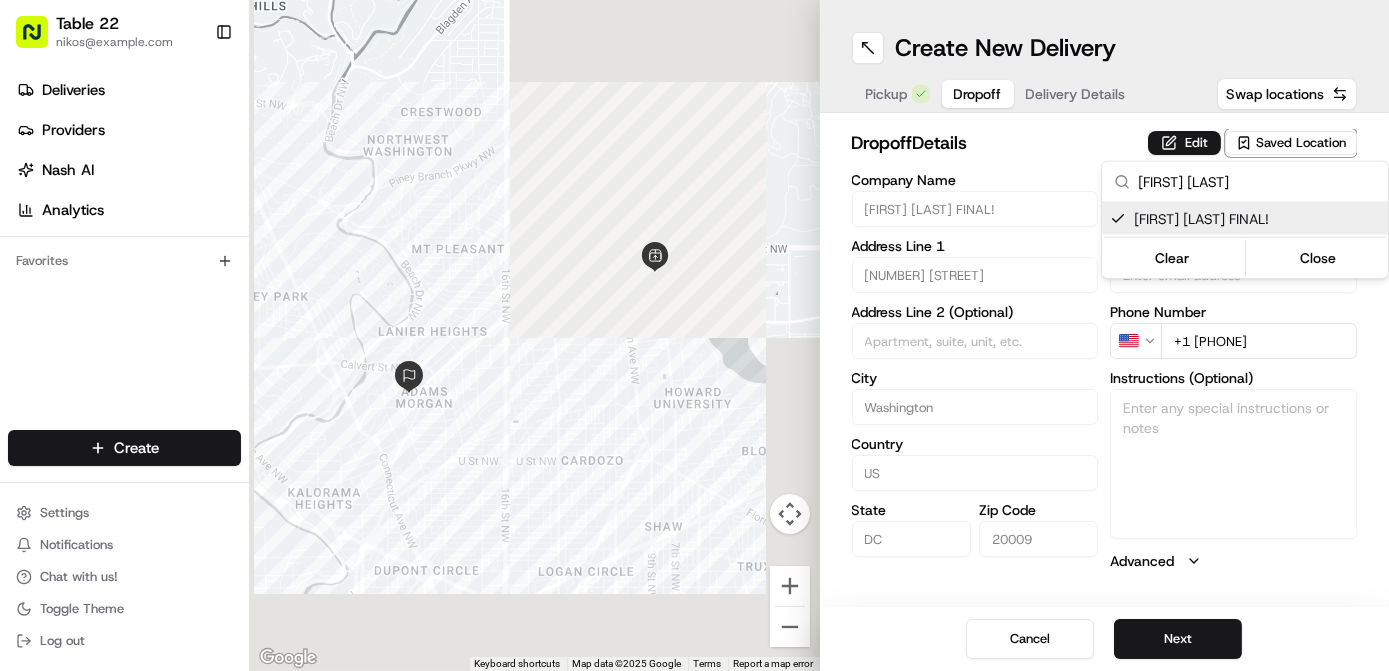 click on "Table 22 nikos@example.com Toggle Sidebar Deliveries Providers Nash AI Analytics Favorites Main Menu Members & Organization Organization Users Roles Preferences Customization Tracking Orchestration Automations Dispatch Strategy Locations Pickup Locations Dropoff Locations Billing Billing Refund Requests Integrations Notification Triggers Webhooks API Keys Request Logs Create Settings Notifications Chat with us! Toggle Theme Log out ← Move left → Move right ↑ Move up ↓ Move down + Zoom in - Zoom out Home Jump left by 75% End Jump right by 75% Page Up Jump up by 75% Page Down Jump down by 75% Keyboard shortcuts Map Data Map data ©2025 Google Map data ©2025 Google 500 m Click to toggle between metric and imperial units Terms Report a map error Create New Delivery Pickup Dropoff Delivery Details Swap locations dropoff Details Edit Saved Location Company Name [FIRST] [LAST] Address Line 1 [NUMBER] [STREET] Address Line 2 (Optional) City Washington Country US DC" at bounding box center (694, 335) 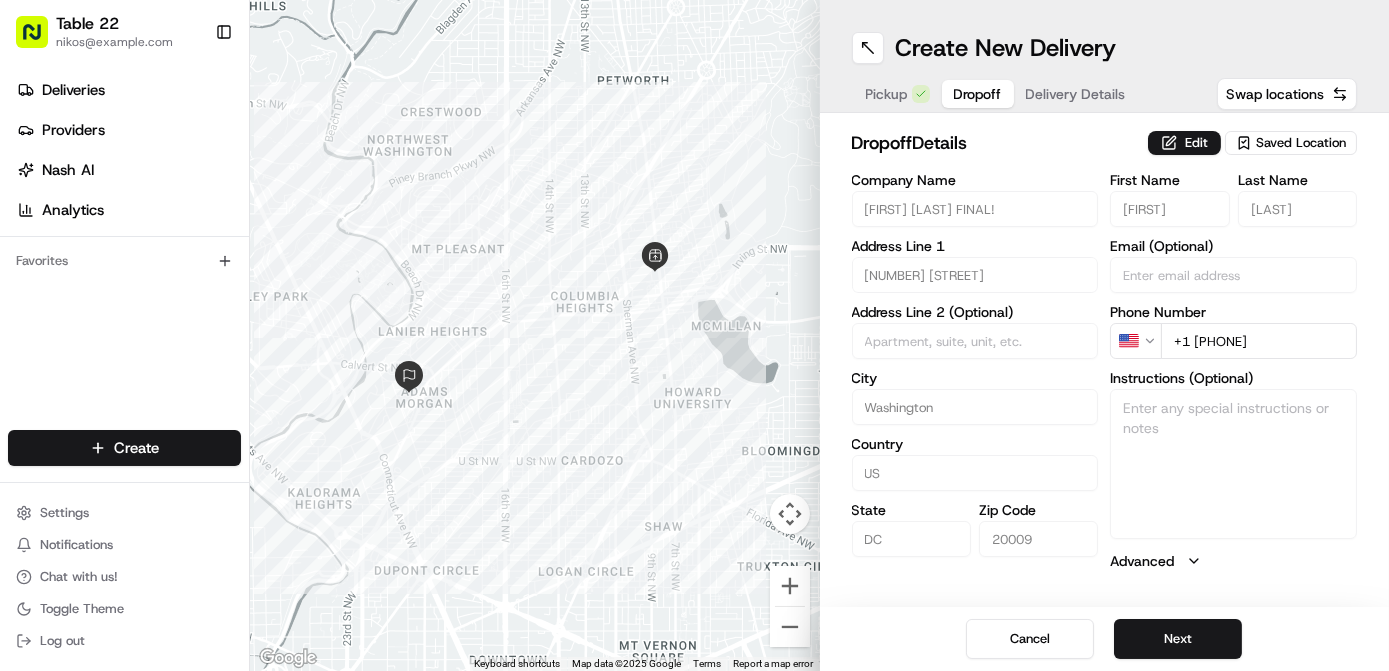 click on "Edit" at bounding box center (1184, 143) 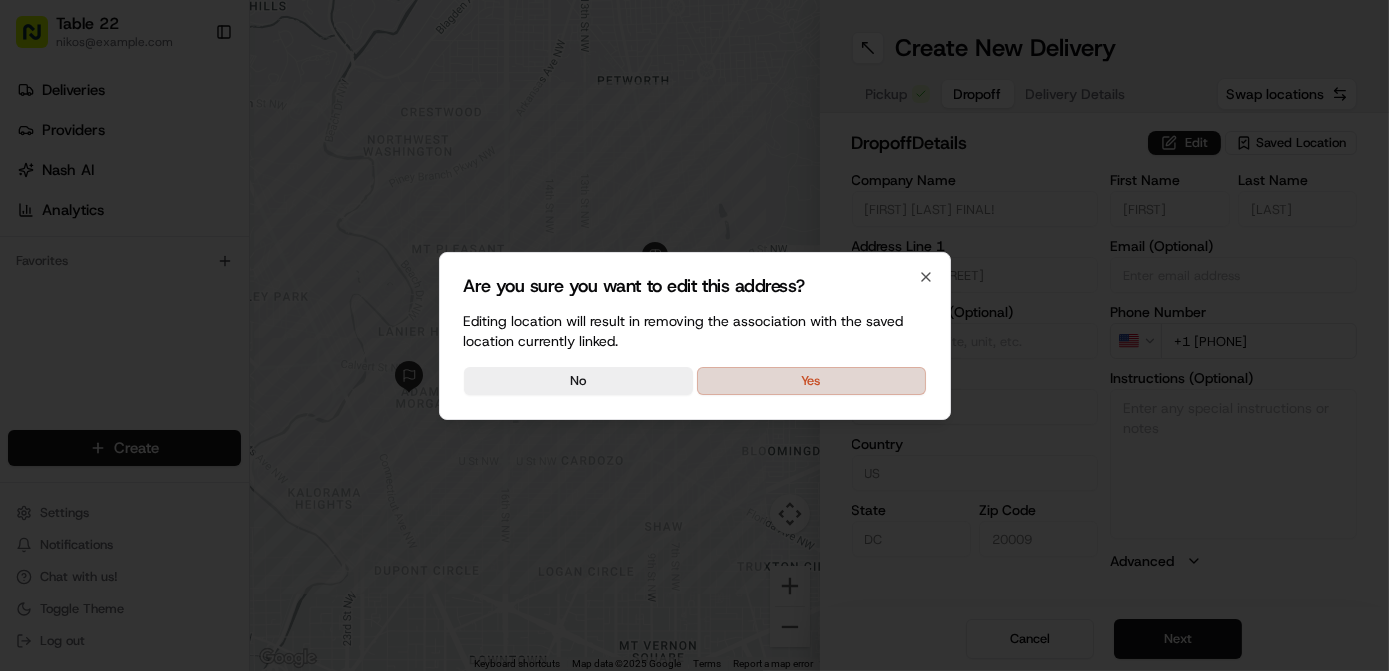 click on "Yes" at bounding box center [811, 381] 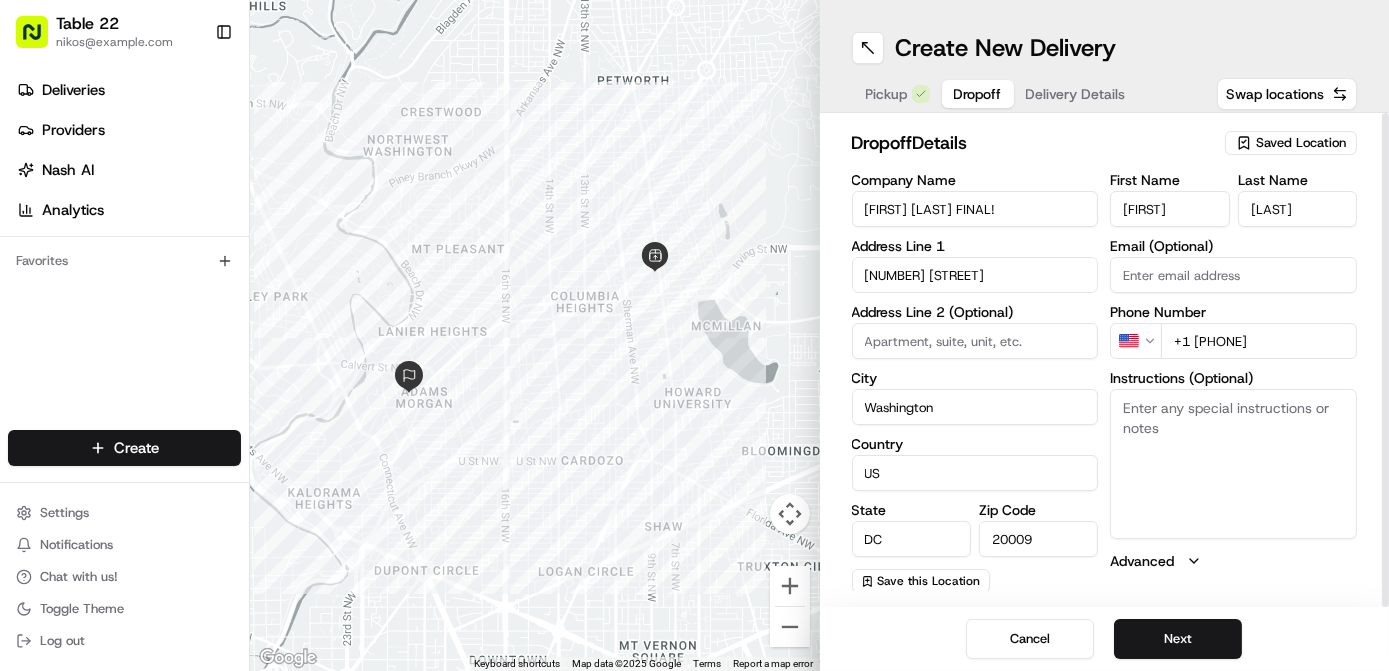 click on "+1 [PHONE]" at bounding box center (1259, 341) 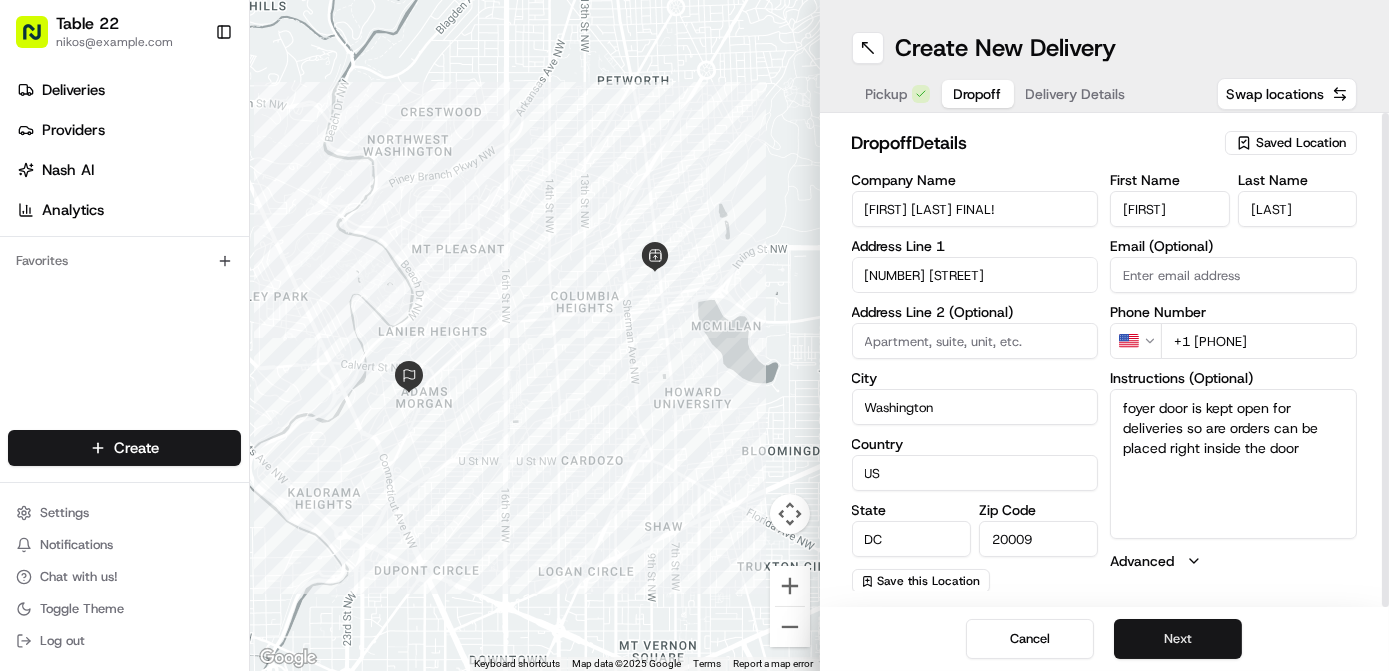 type on "foyer door is kept open for deliveries so are orders can be placed right inside the door" 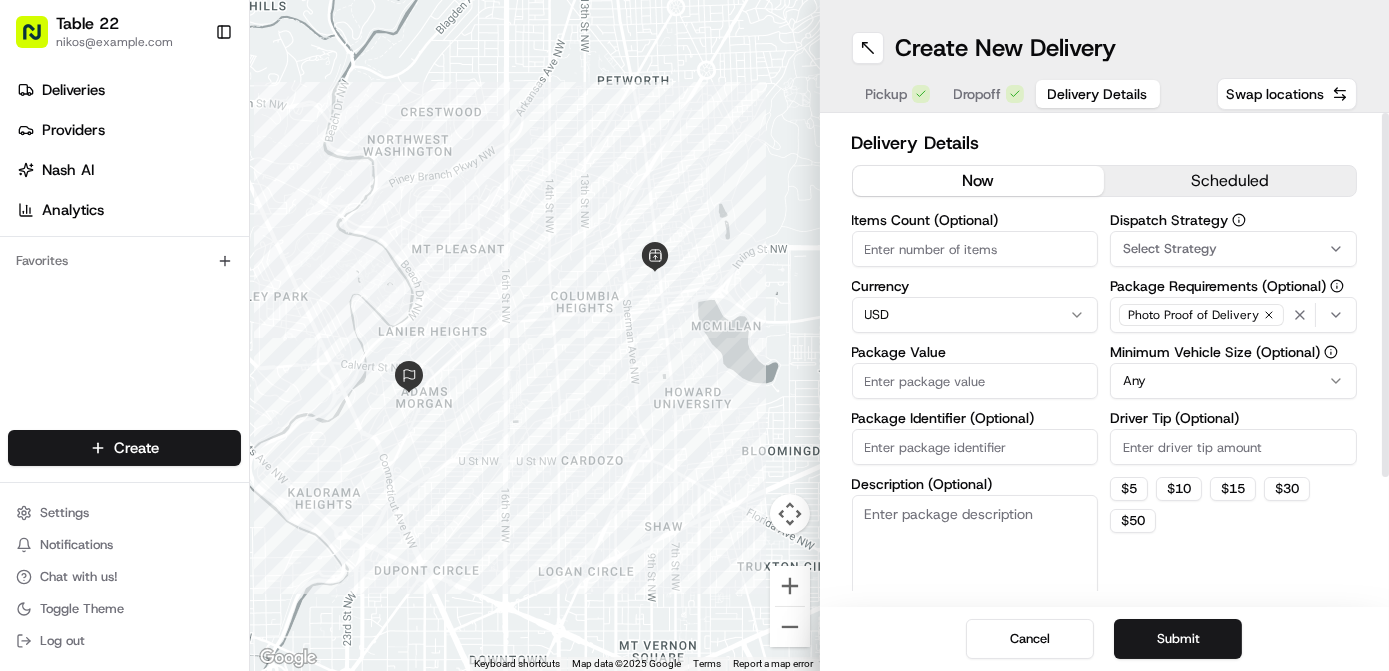 click on "Select Strategy" at bounding box center (1170, 249) 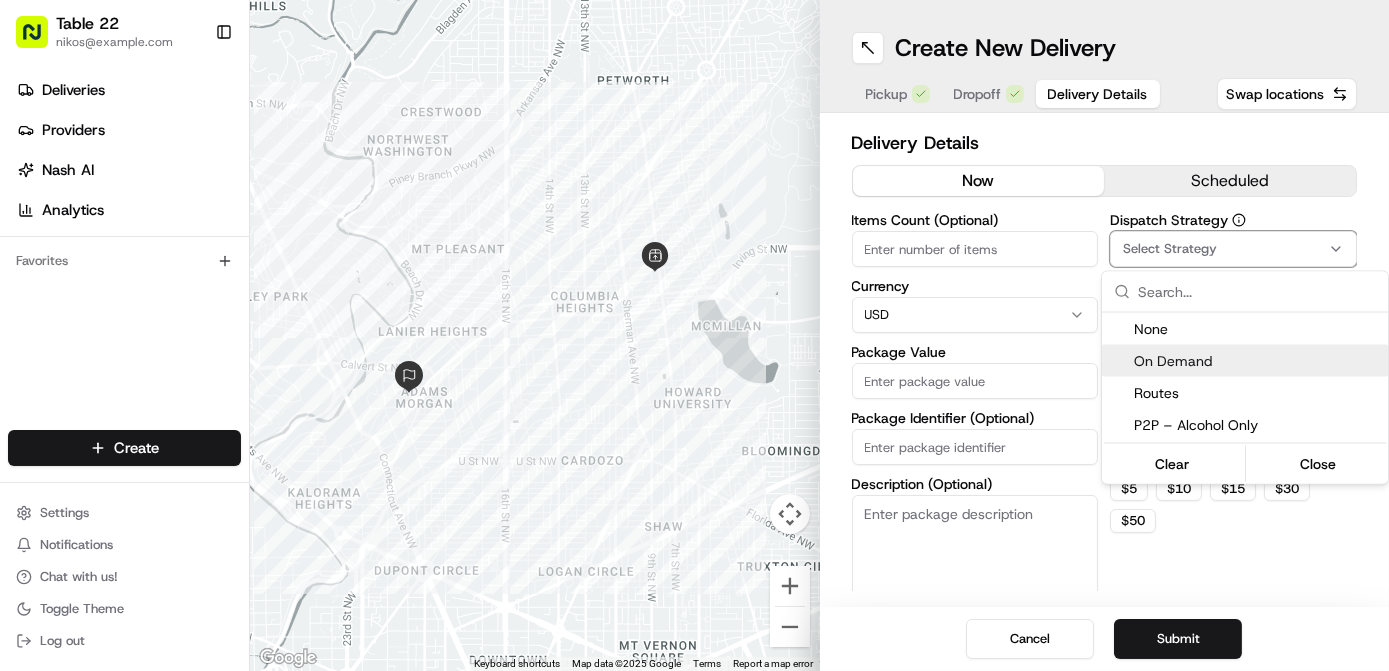 click on "On Demand" at bounding box center (1257, 361) 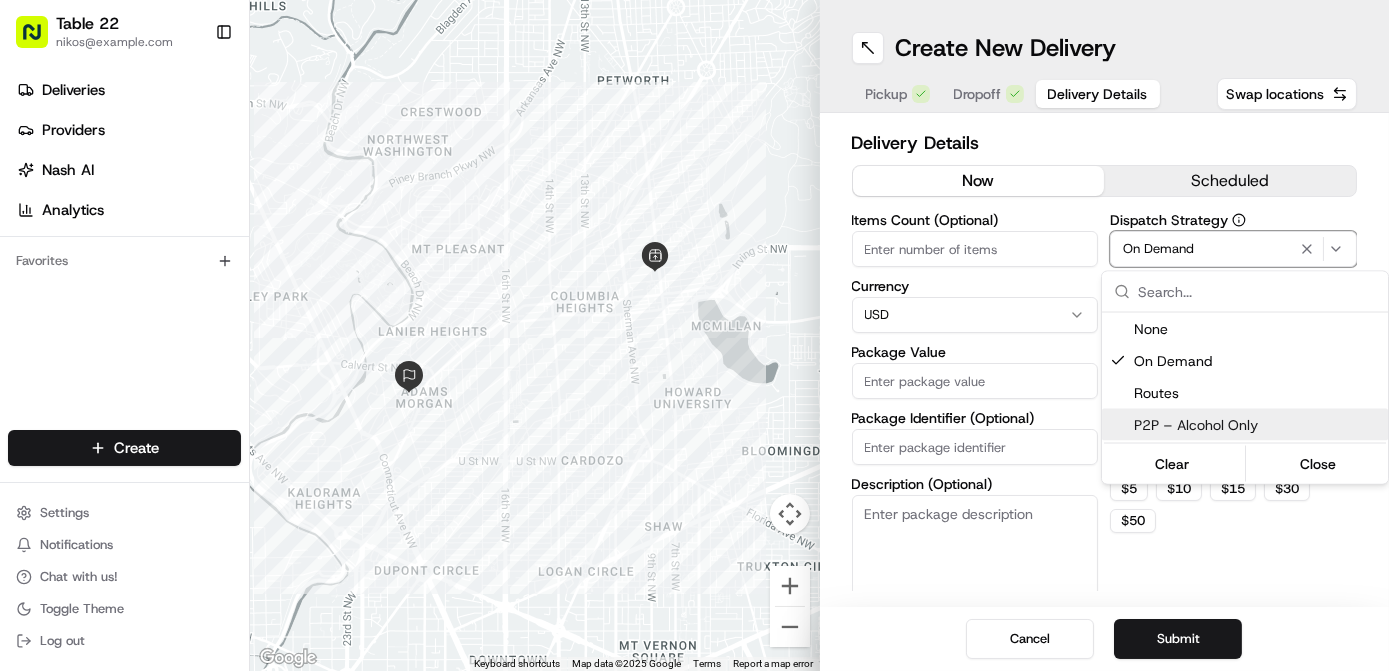drag, startPoint x: 1201, startPoint y: 581, endPoint x: 1256, endPoint y: 421, distance: 169.18924 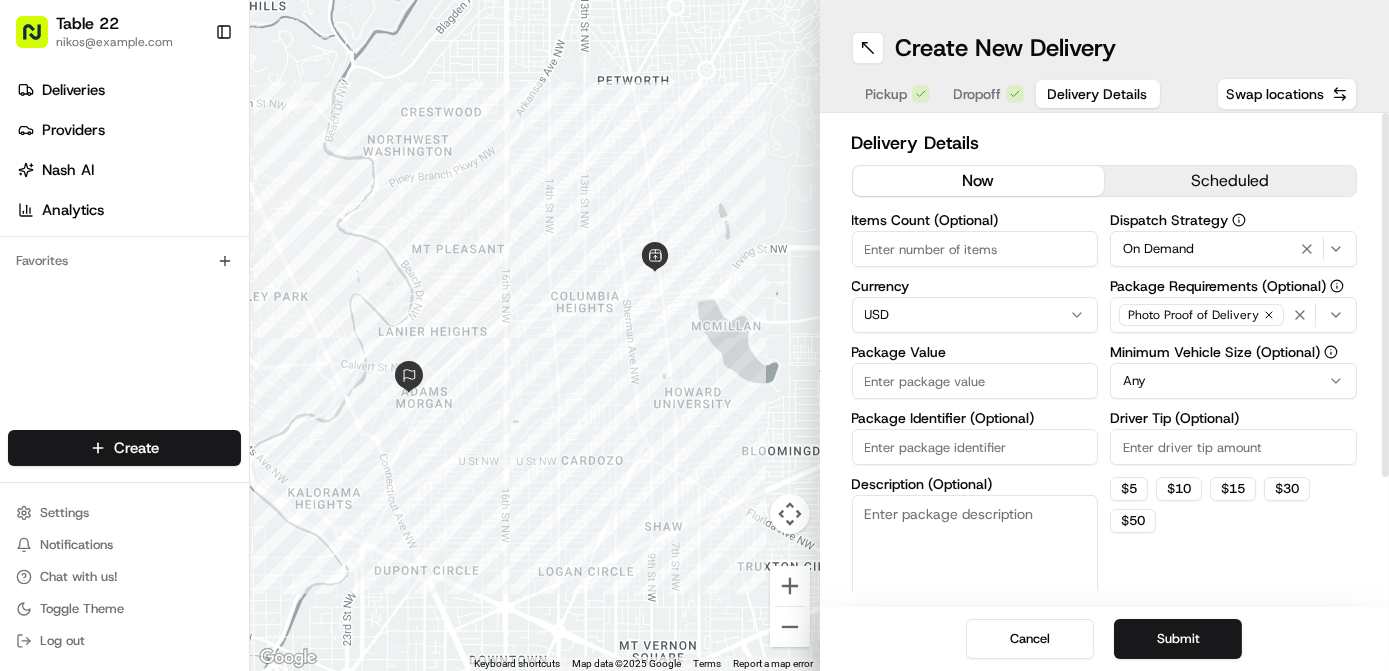 click on "Photo Proof of Delivery" at bounding box center (1233, 315) 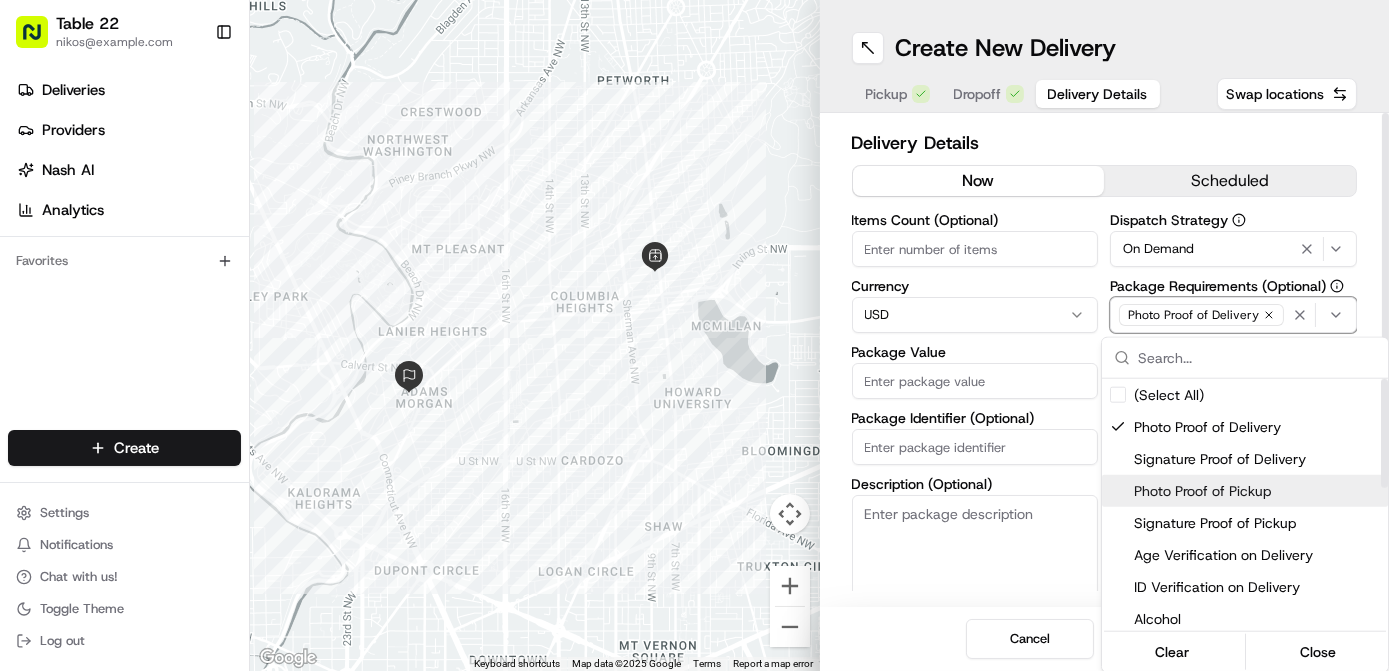 click on "Photo Proof of Pickup" at bounding box center (1257, 491) 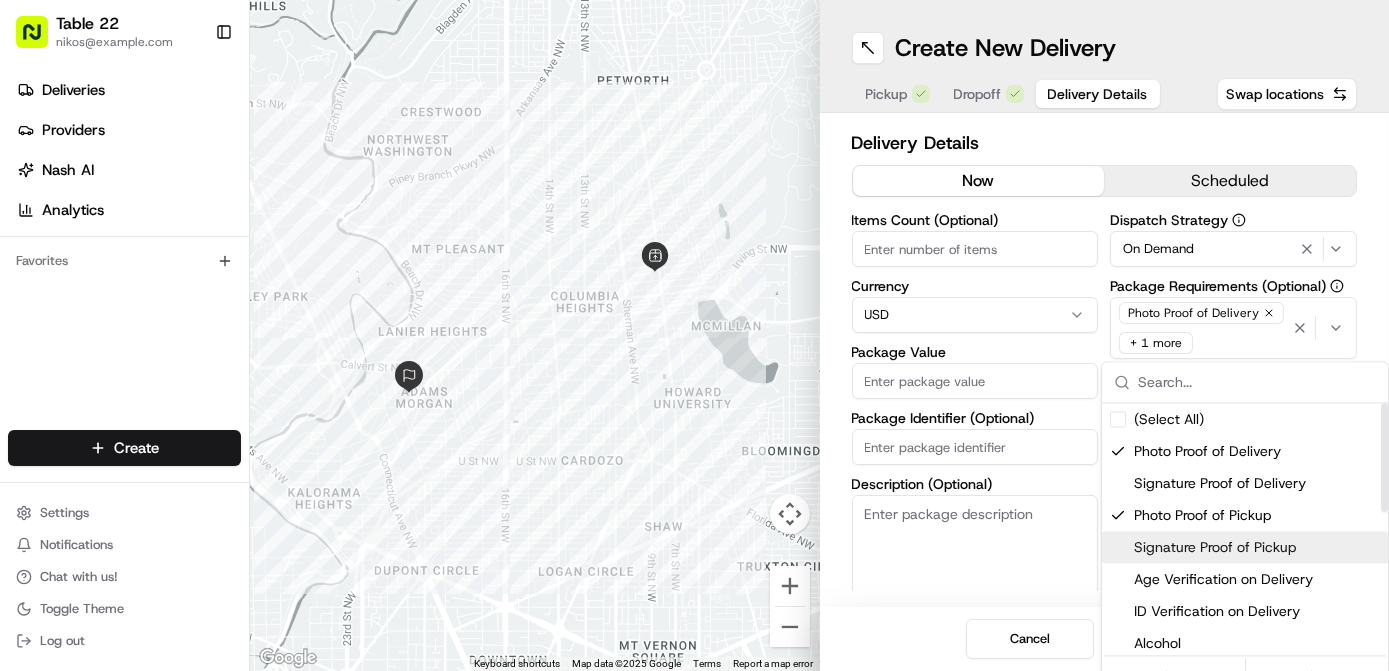 click on "Table 22 nikos@example.com Toggle Sidebar Deliveries Providers Nash AI Analytics Favorites Main Menu Members & Organization Organization Users Roles Preferences Customization Tracking Orchestration Automations Dispatch Strategy Locations Pickup Locations Dropoff Locations Billing Billing Refund Requests Integrations Notification Triggers Webhooks API Keys Request Logs Create Settings Notifications Chat with us! Toggle Theme Log out ← Move left → Move right ↑ Move up ↓ Move down + Zoom in - Zoom out Home Jump left by 75% End Jump right by 75% Page Up Jump up by 75% Page Down Jump down by 75% Keyboard shortcuts Map Data Map data ©2025 Google Map data ©2025 Google 500 m Click to toggle between metric and imperial units Terms Report a map error Create New Delivery Pickup Dropoff Delivery Details Swap locations Delivery Details now scheduled Items Count (Optional) Currency USD Package Value Package Identifier (Optional) Description (Optional) Dispatch Strategy On Demand + 1 more $" at bounding box center [694, 335] 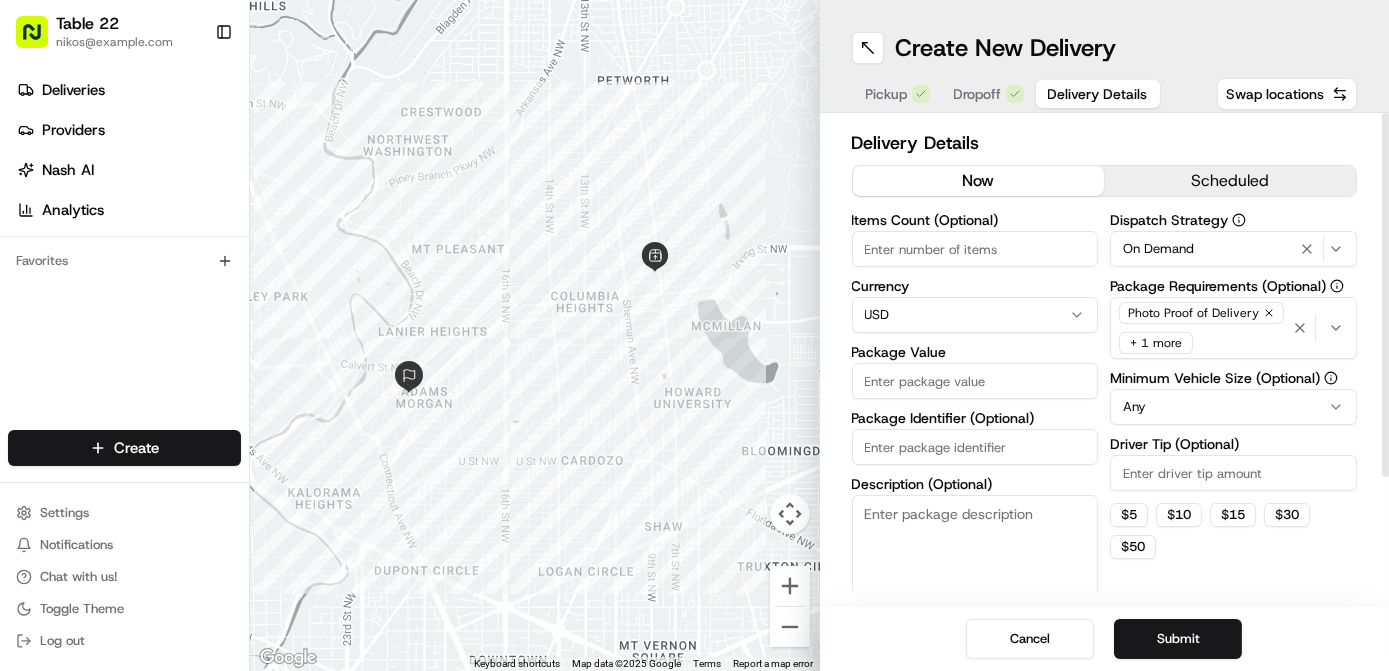 click on "Table 22 nikos@example.com Toggle Sidebar Deliveries Providers Nash AI Analytics Favorites Main Menu Members & Organization Organization Users Roles Preferences Customization Tracking Orchestration Automations Dispatch Strategy Locations Pickup Locations Dropoff Locations Billing Billing Refund Requests Integrations Notification Triggers Webhooks API Keys Request Logs Create Settings Notifications Chat with us! Toggle Theme Log out ← Move left → Move right ↑ Move up ↓ Move down + Zoom in - Zoom out Home Jump left by 75% End Jump right by 75% Page Up Jump up by 75% Page Down Jump down by 75% Keyboard shortcuts Map Data Map data ©2025 Google Map data ©2025 Google 500 m Click to toggle between metric and imperial units Terms Report a map error Create New Delivery Pickup Dropoff Delivery Details Swap locations Delivery Details now scheduled Items Count (Optional) Currency USD Package Value Package Identifier (Optional) Description (Optional) Dispatch Strategy On Demand + 1 more $" at bounding box center [694, 335] 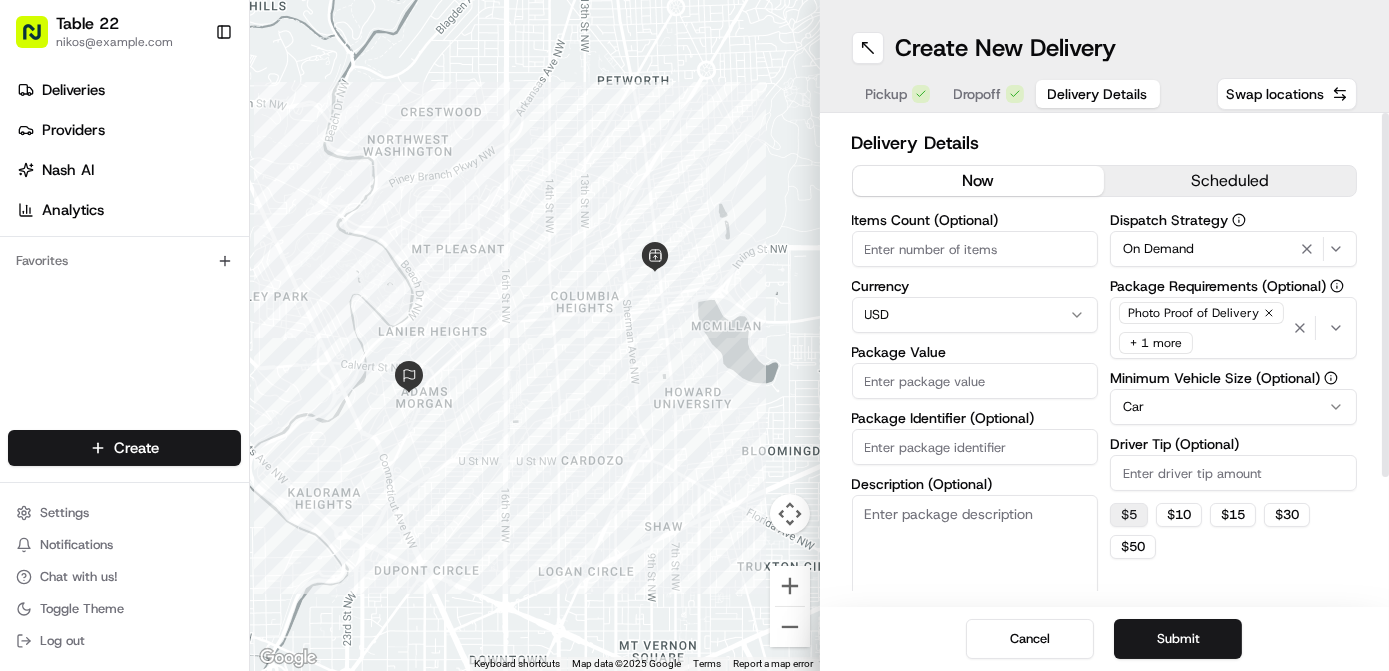 click on "$ 5" at bounding box center [1129, 515] 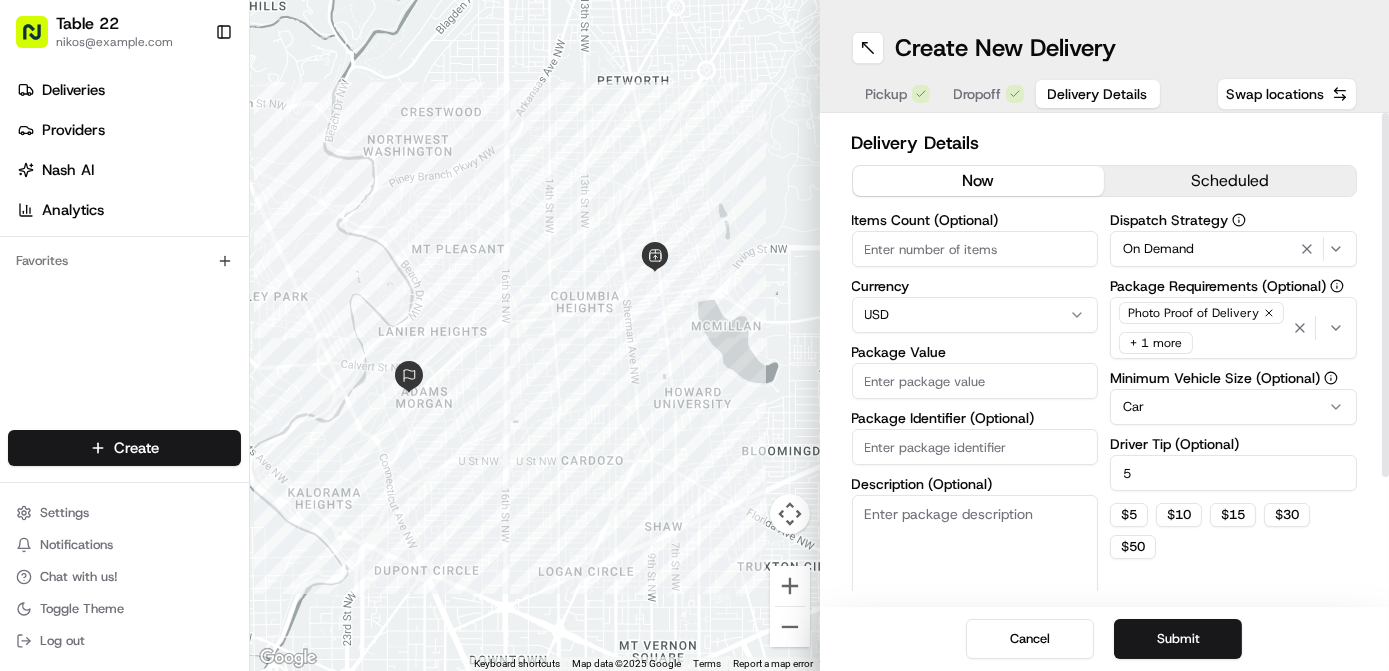 click on "Description (Optional)" at bounding box center (975, 551) 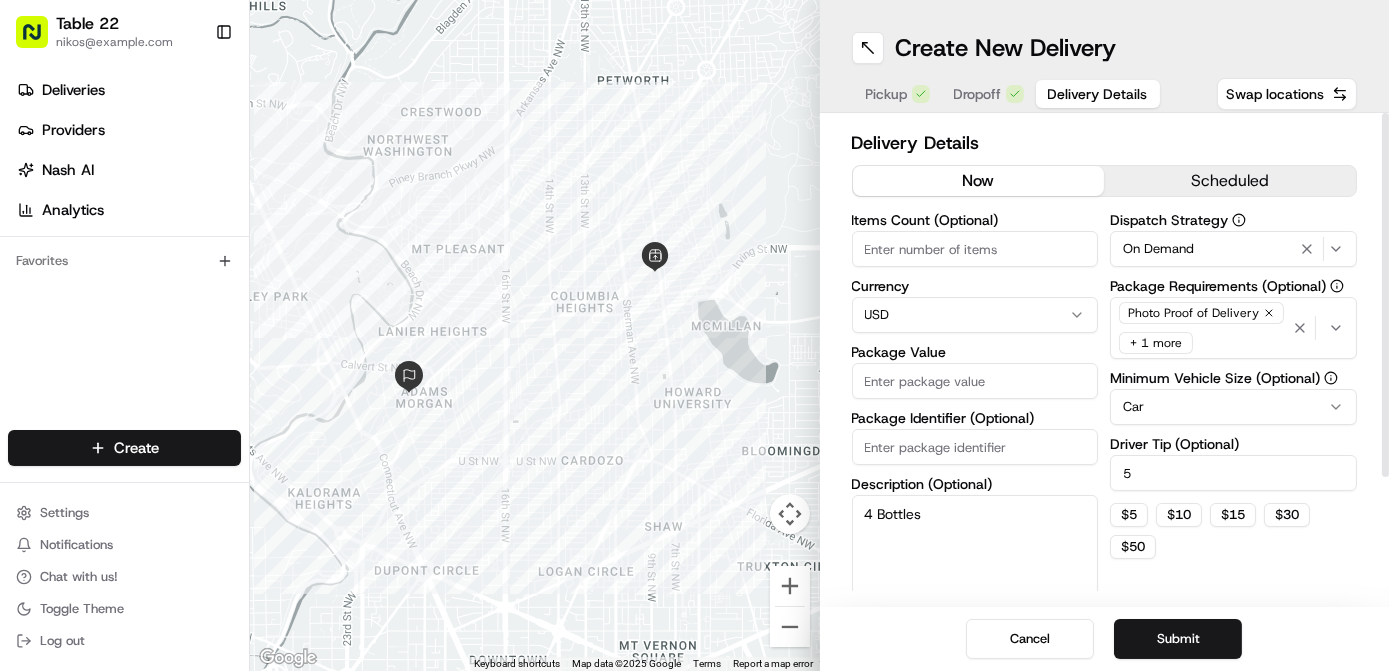 type on "4 Bottles" 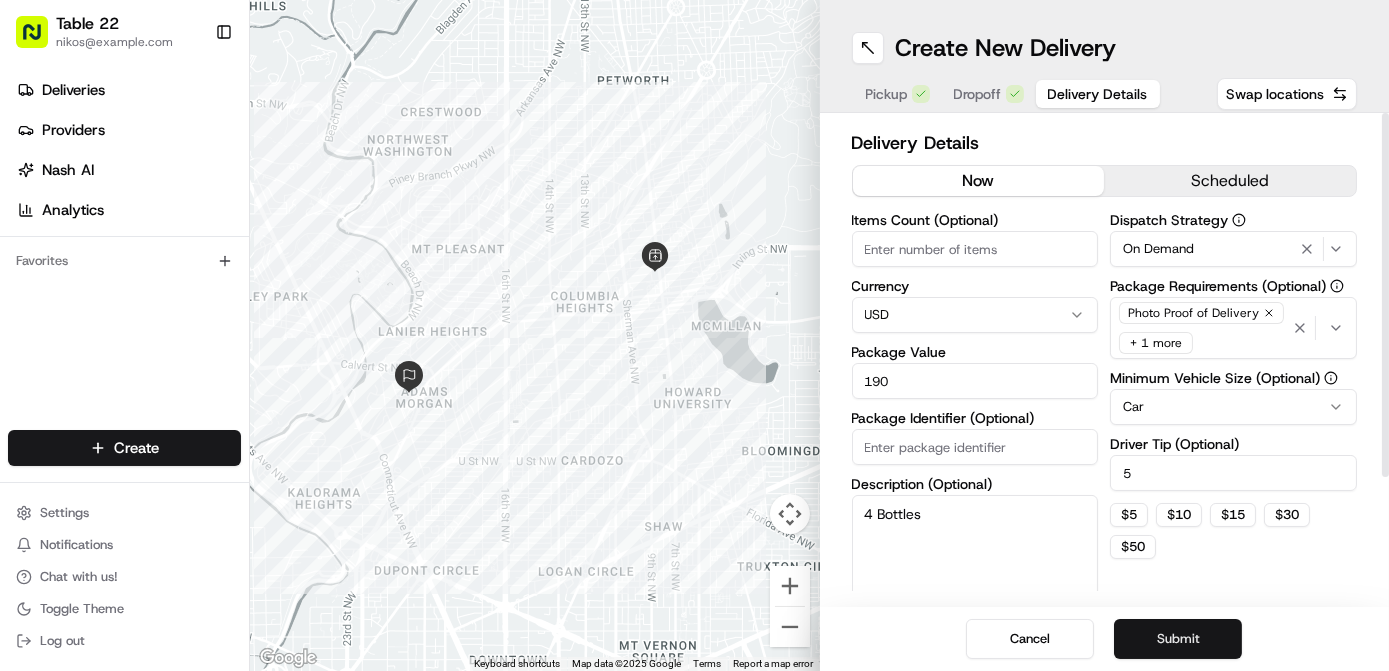 type on "190" 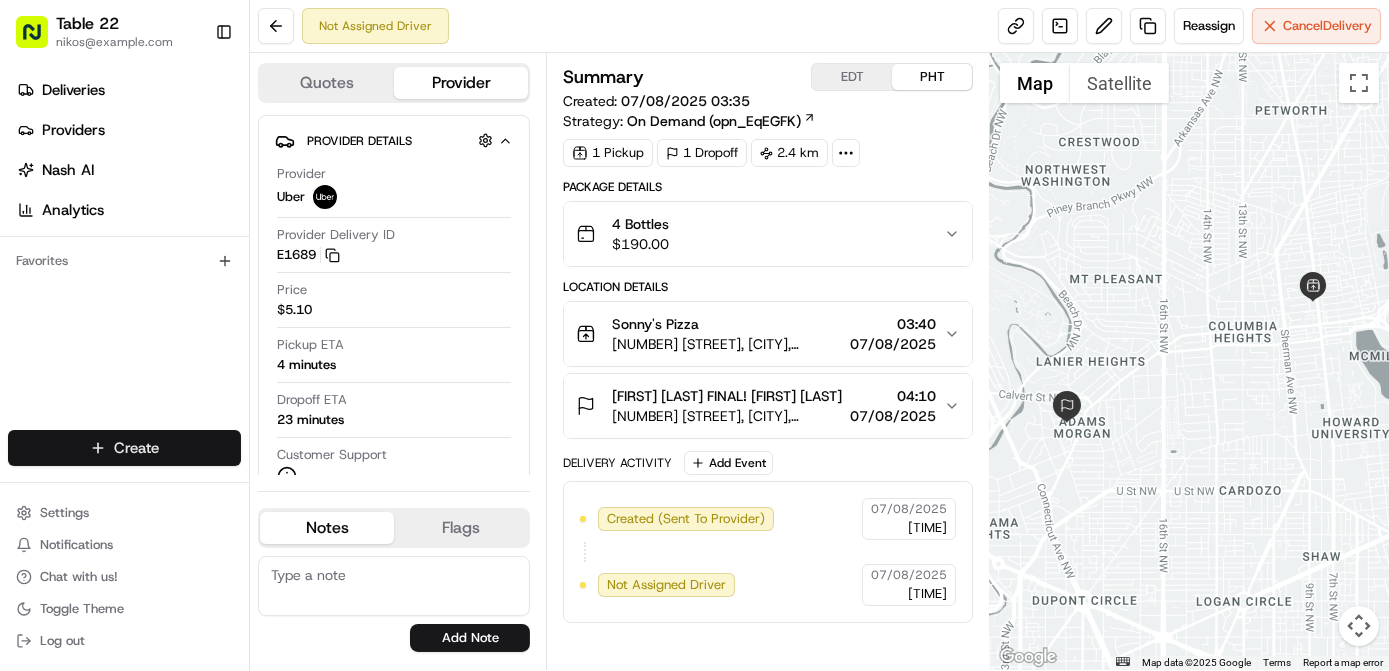 click on "Table 22 [EMAIL] nikos@example.com Toggle Sidebar Deliveries Providers Nash AI Analytics Favorites Main Menu Members & Organization Organization Users Roles Preferences Customization Tracking Orchestration Automations Dispatch Strategy Locations Pickup Locations Dropoff Locations Billing Billing Refund Requests Integrations Notification Triggers Webhooks API Keys Request Logs Create Settings Notifications Chat with us! Toggle Theme Log out Not Assigned Driver Reassign Cancel  Delivery Quotes Provider Provider Details Hidden ( 1 ) Provider Uber   Provider Delivery ID E1689 Copy  del_sTNN_KtbSkaqlgzn8O4WiQ E1689 Price $5.10 Pickup ETA 4 minutes Dropoff ETA 23 minutes Customer Support Driver information is not available yet. Notes Flags No results found Add Note No results found Add Flag Summary EDT PHT Created:   07/08/2025 03:35 Strategy:   On Demand (opn_EqEGFK) 1   Pickup 1   Dropoff 2.4 km Package Details 4 Bottles $ 190.00 Location Details Sonny's Pizza 03:40 07/08/2025 04:10 07/08/2025 Uber" at bounding box center [694, 335] 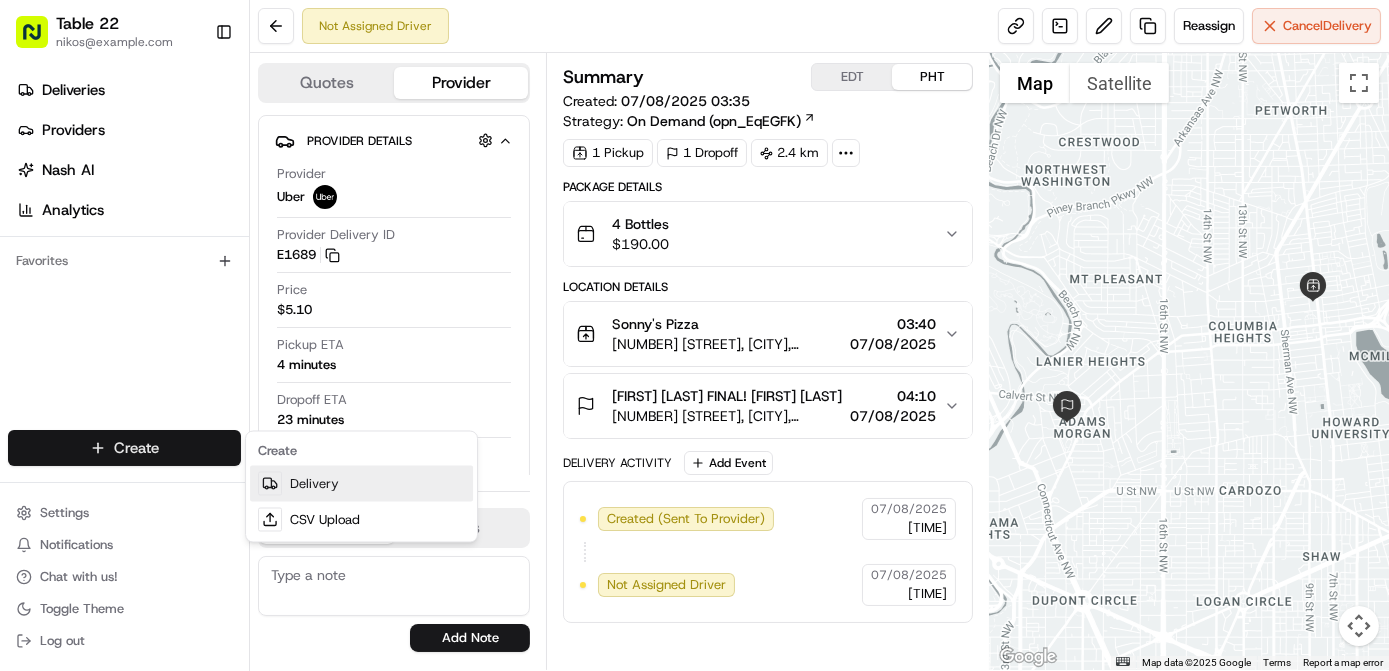 click on "Delivery" at bounding box center (361, 484) 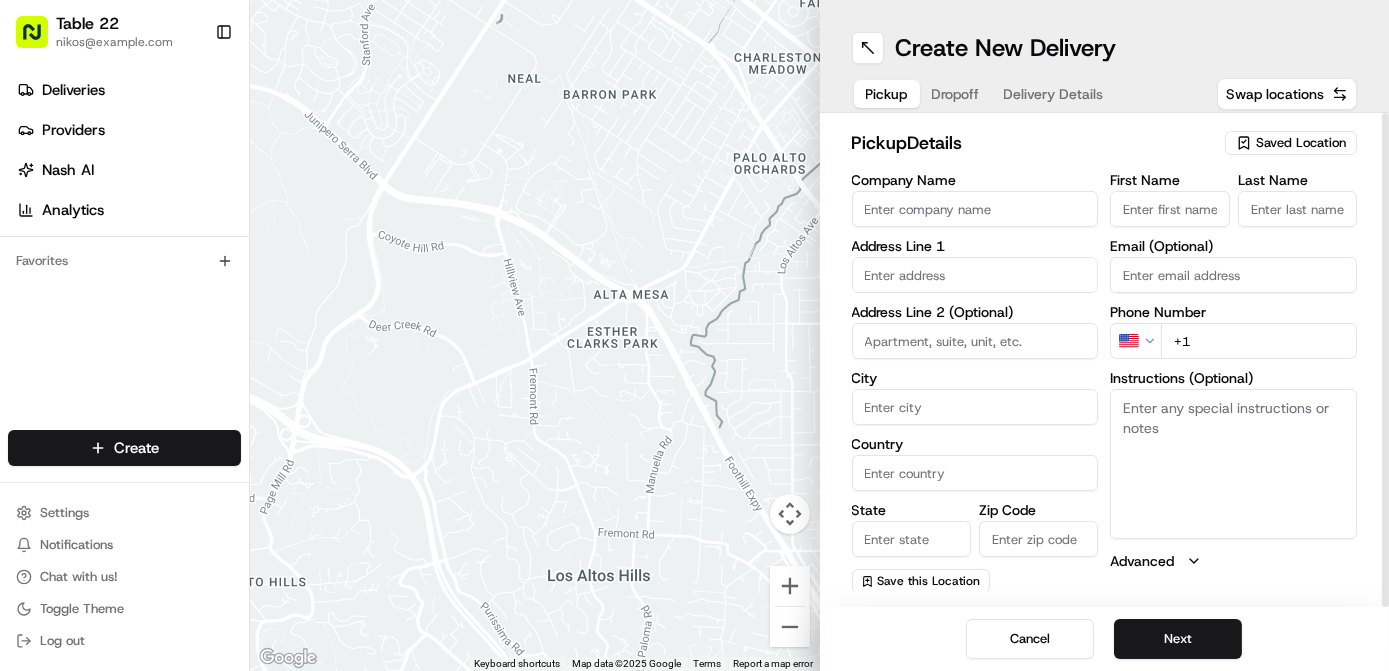 click on "Saved Location" at bounding box center (1301, 143) 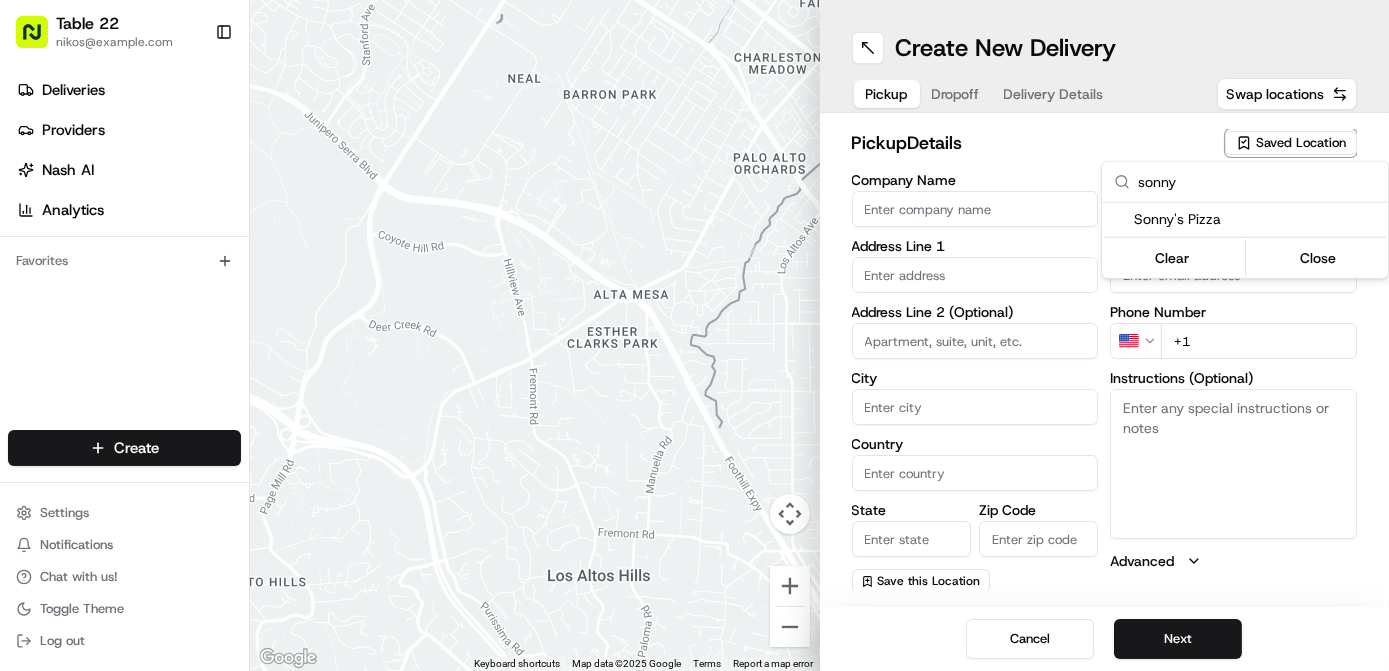 type on "sonny" 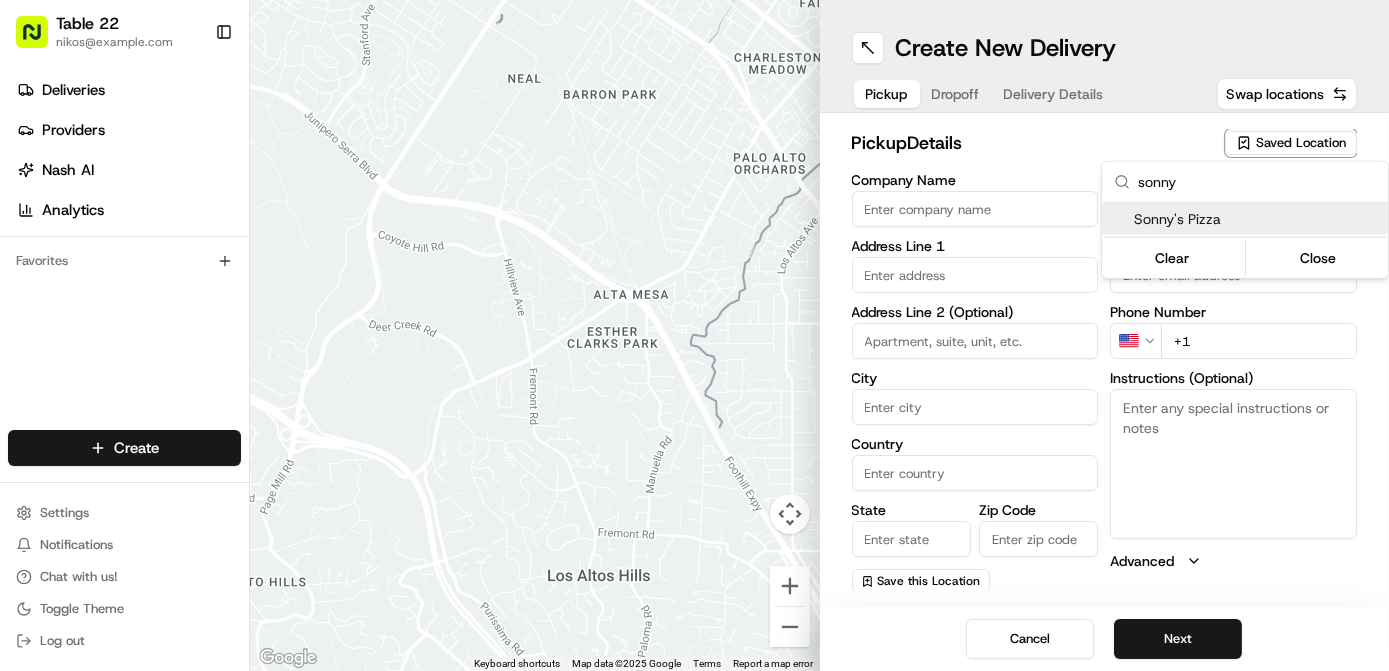 click on "Sonny's Pizza" at bounding box center (1257, 219) 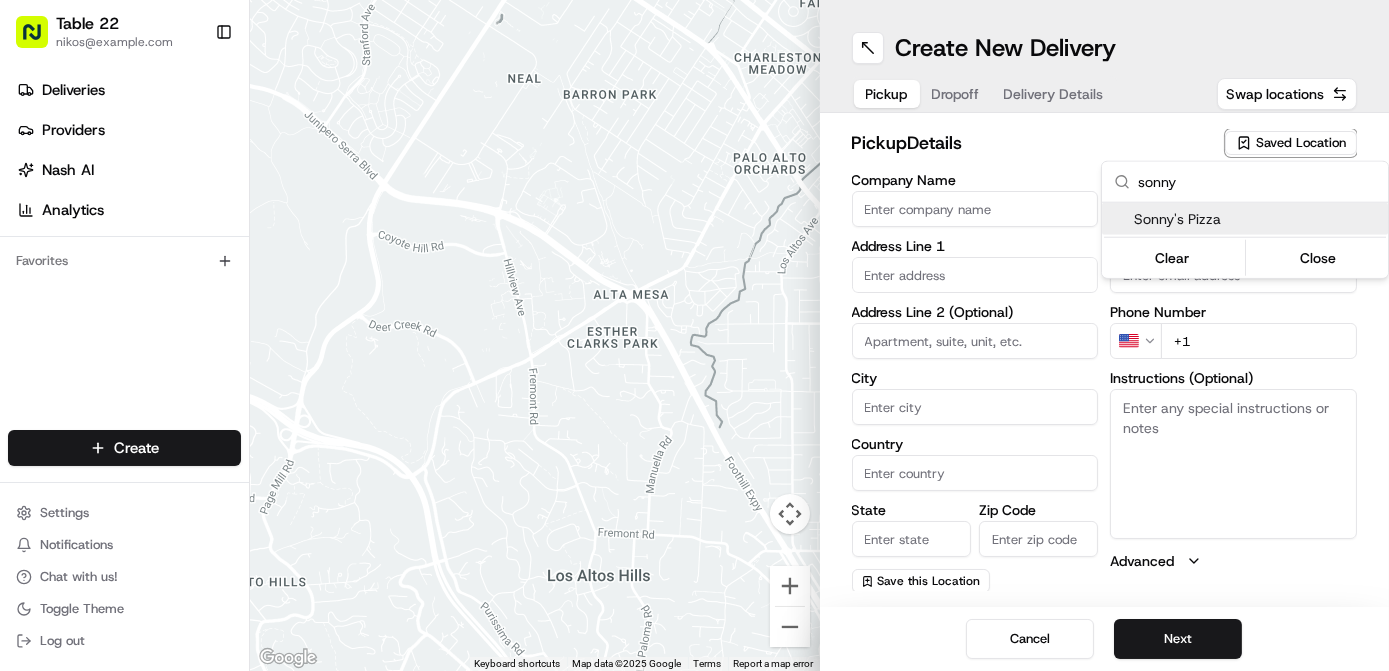 type on "Sonny's Pizza" 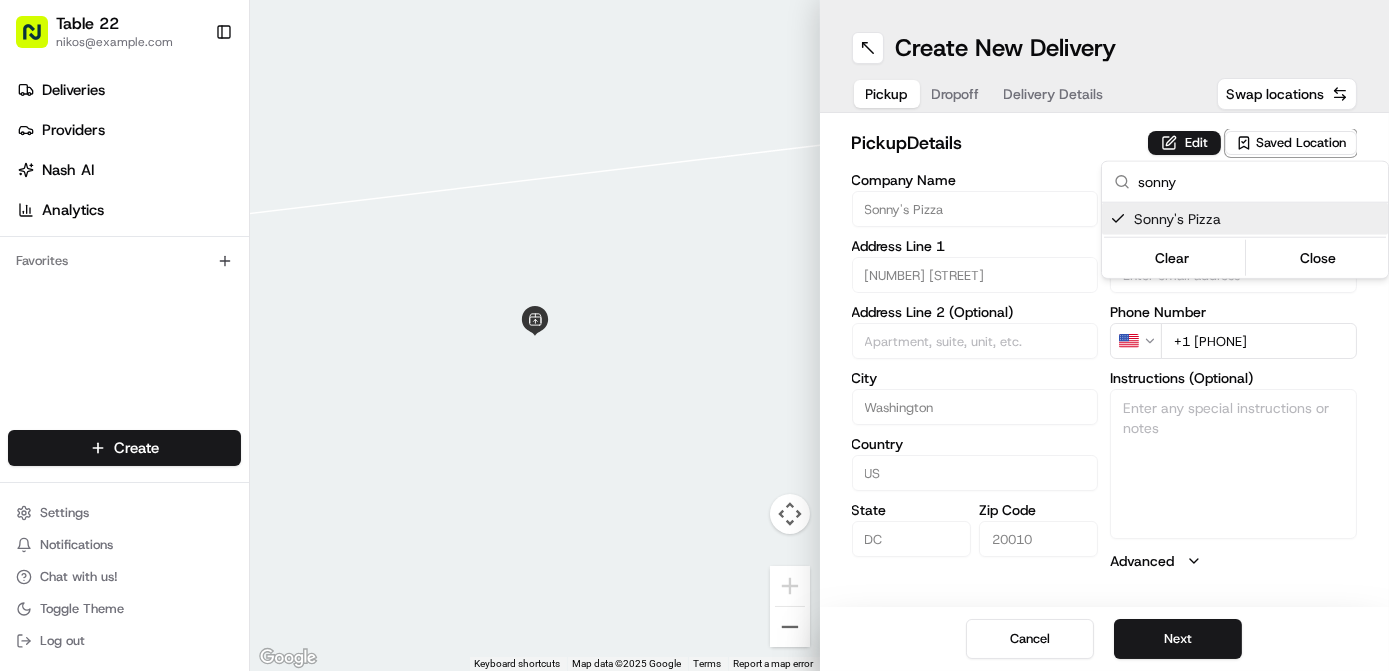 click on "Table 22 nikos@example.com Toggle Sidebar Deliveries Providers Nash AI Analytics Favorites Main Menu Members & Organization Organization Users Roles Preferences Customization Tracking Orchestration Automations Dispatch Strategy Locations Pickup Locations Dropoff Locations Billing Billing Refund Requests Integrations Notification Triggers Webhooks API Keys Request Logs Create Settings Notifications Chat with us! Toggle Theme Log out ← Move left → Move right ↑ Move up ↓ Move down + Zoom in - Zoom out Home Jump left by 75% End Jump right by 75% Page Up Jump up by 75% Page Down Jump down by 75% Keyboard shortcuts Map Data Map data ©2025 Google Map data ©2025 Google 2 m Click to toggle between metric and imperial units Terms Report a map error Create New Delivery Pickup Dropoff Delivery Details Swap locations pickup Details Edit Saved Location Company Name Sonny's Pizza Address Line 1 3120 Georgia Ave NW Address Line 2 (Optional) City Washington Country US State DC Zip Code US" at bounding box center [694, 335] 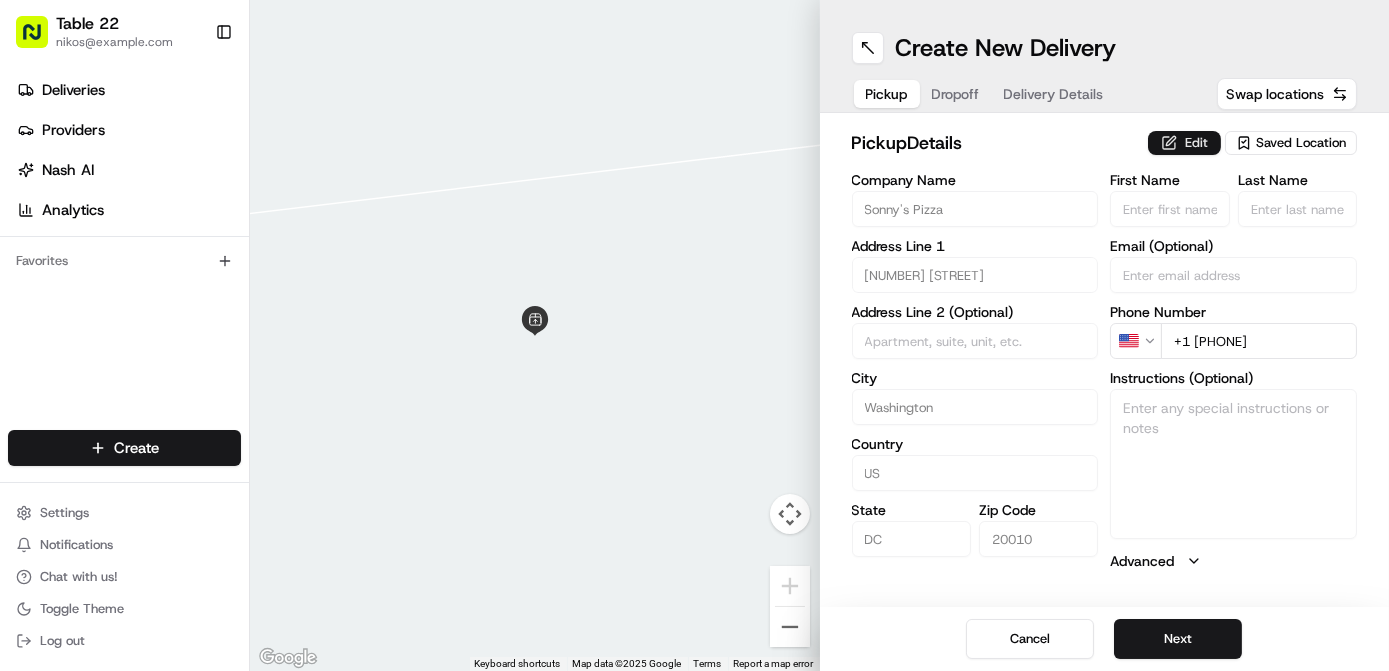 click on "Edit" at bounding box center [1184, 143] 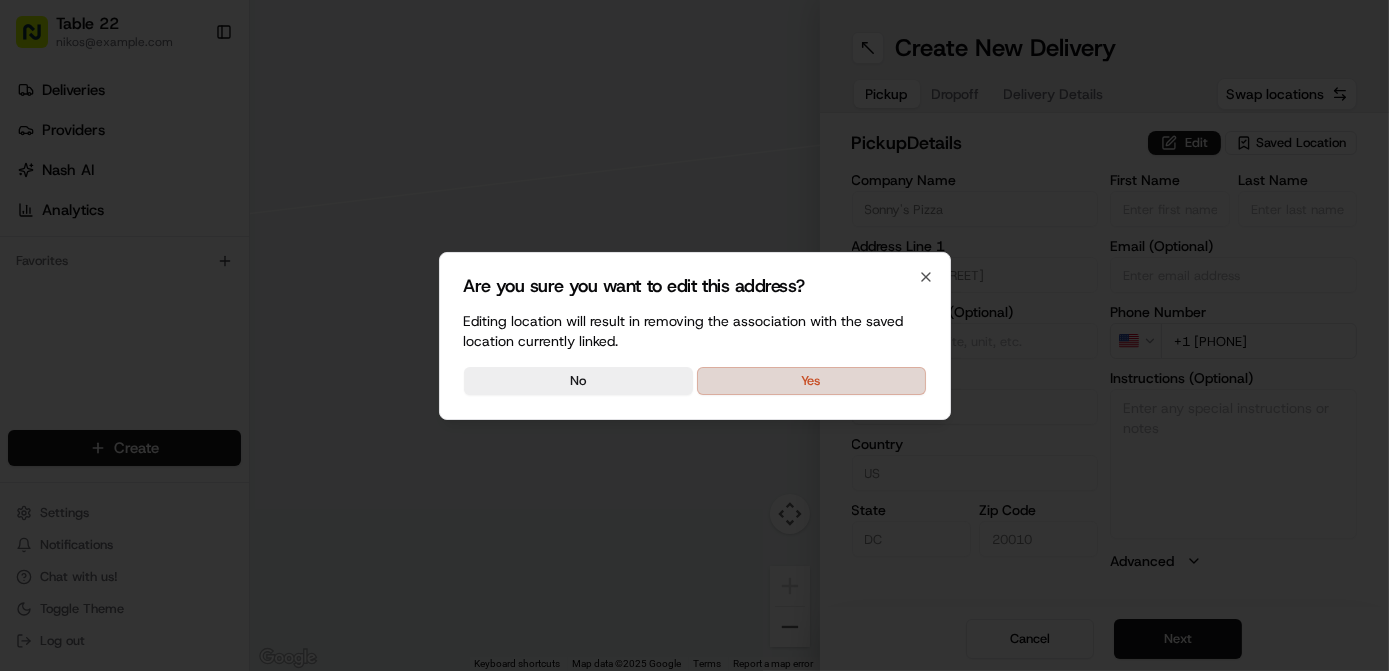 click on "Yes" at bounding box center [811, 381] 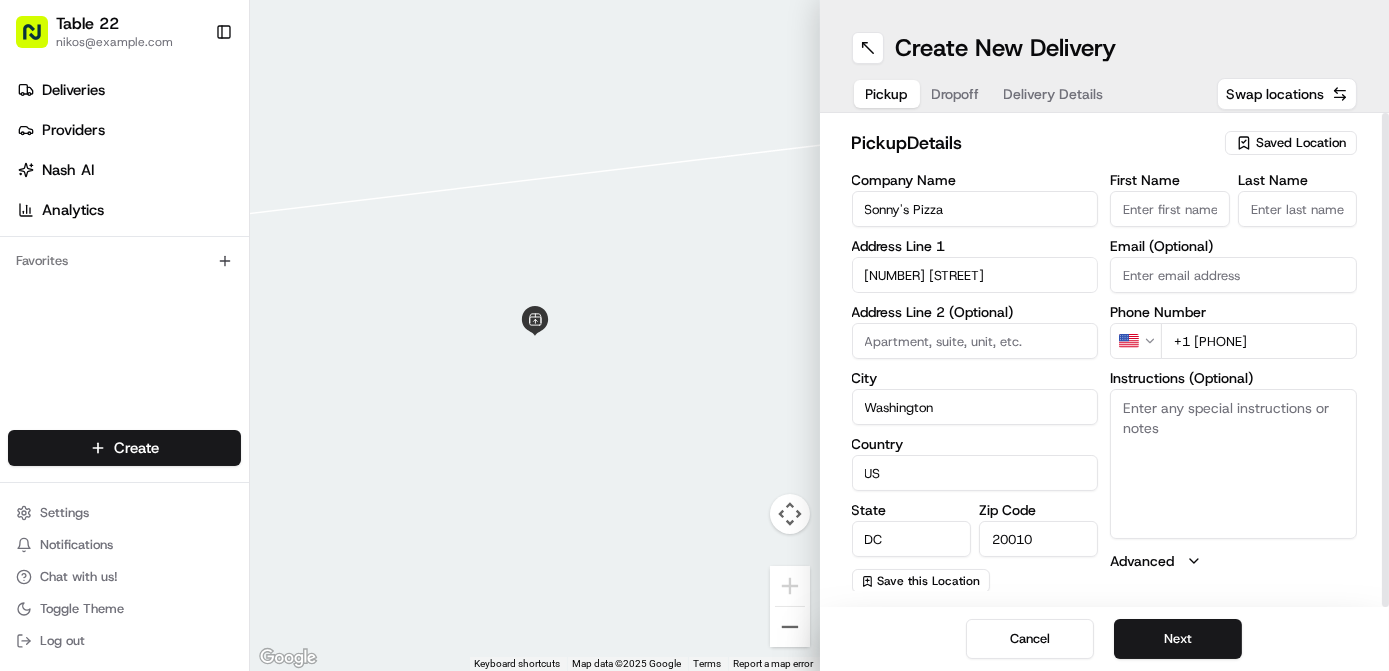 click on "Instructions (Optional)" at bounding box center [1233, 464] 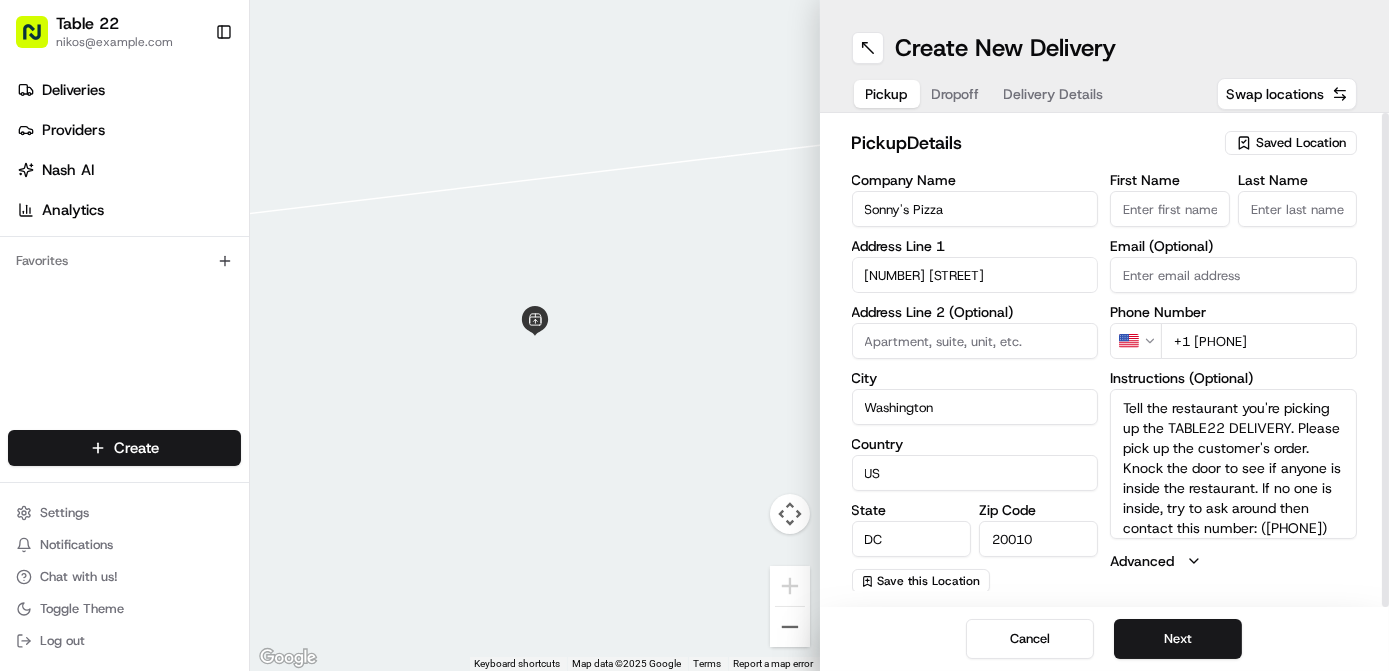 scroll, scrollTop: 18, scrollLeft: 0, axis: vertical 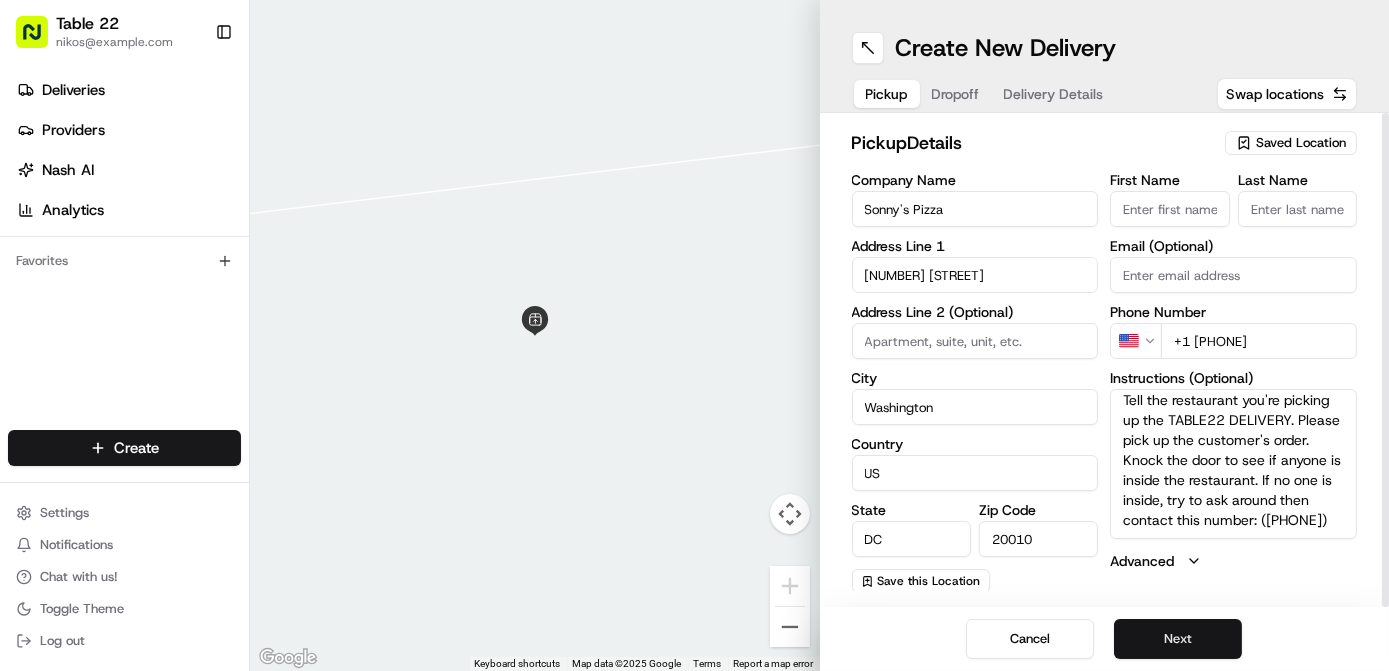 type on "Tell the restaurant you're picking up the TABLE22 DELIVERY. Please pick up the customer's order. Knock the door to see if anyone is inside the restaurant. If no one is inside, try to ask around then contact this number: ([PHONE])" 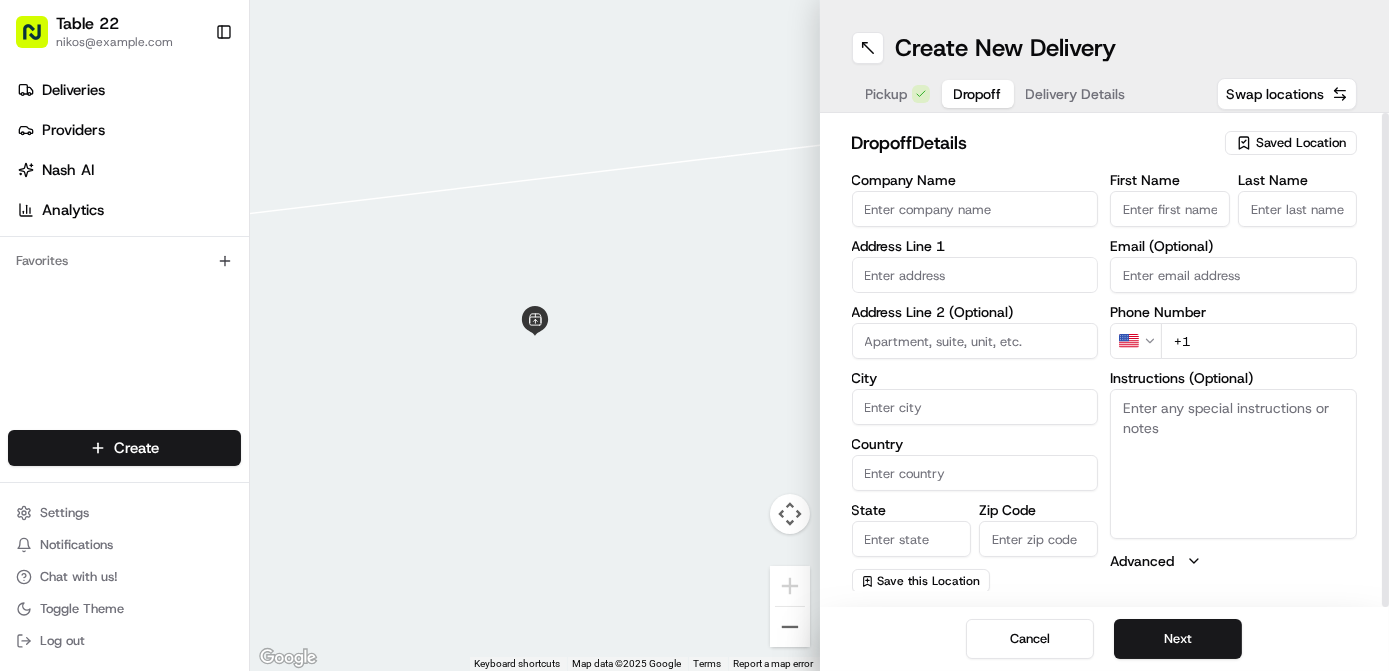 click on "Saved Location" at bounding box center (1301, 143) 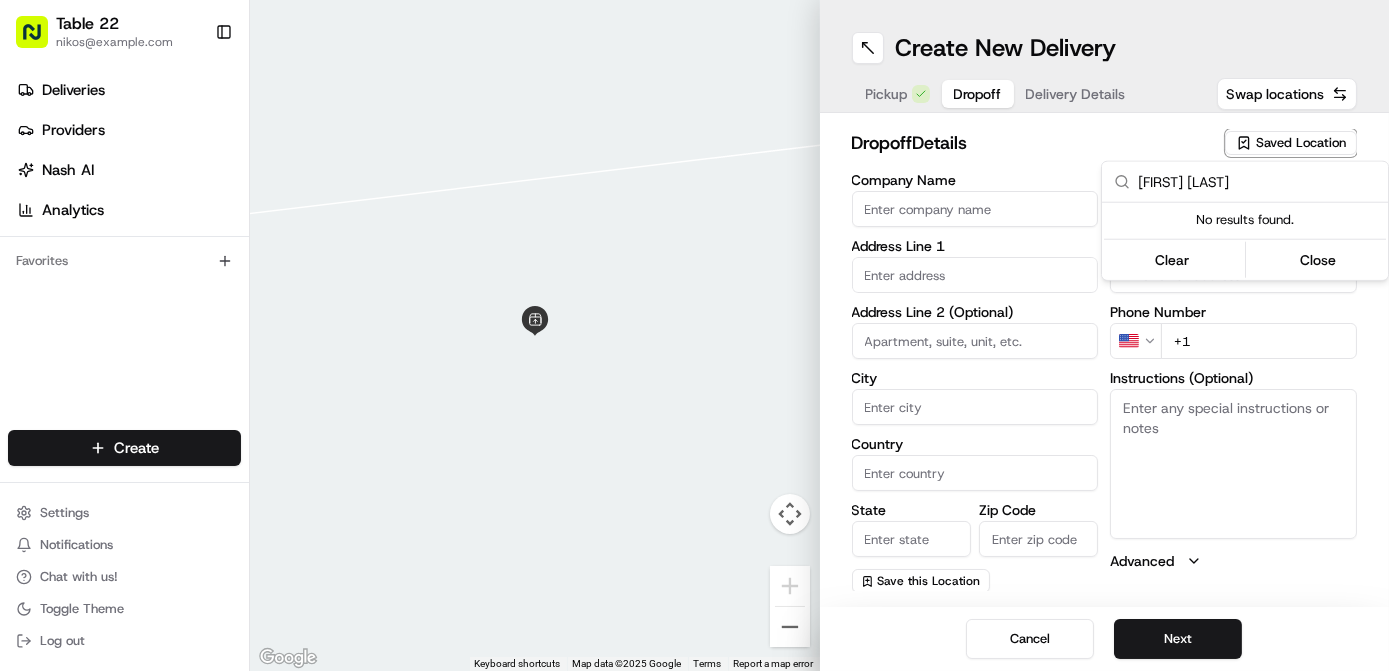 type on "[FIRST] [LAST]" 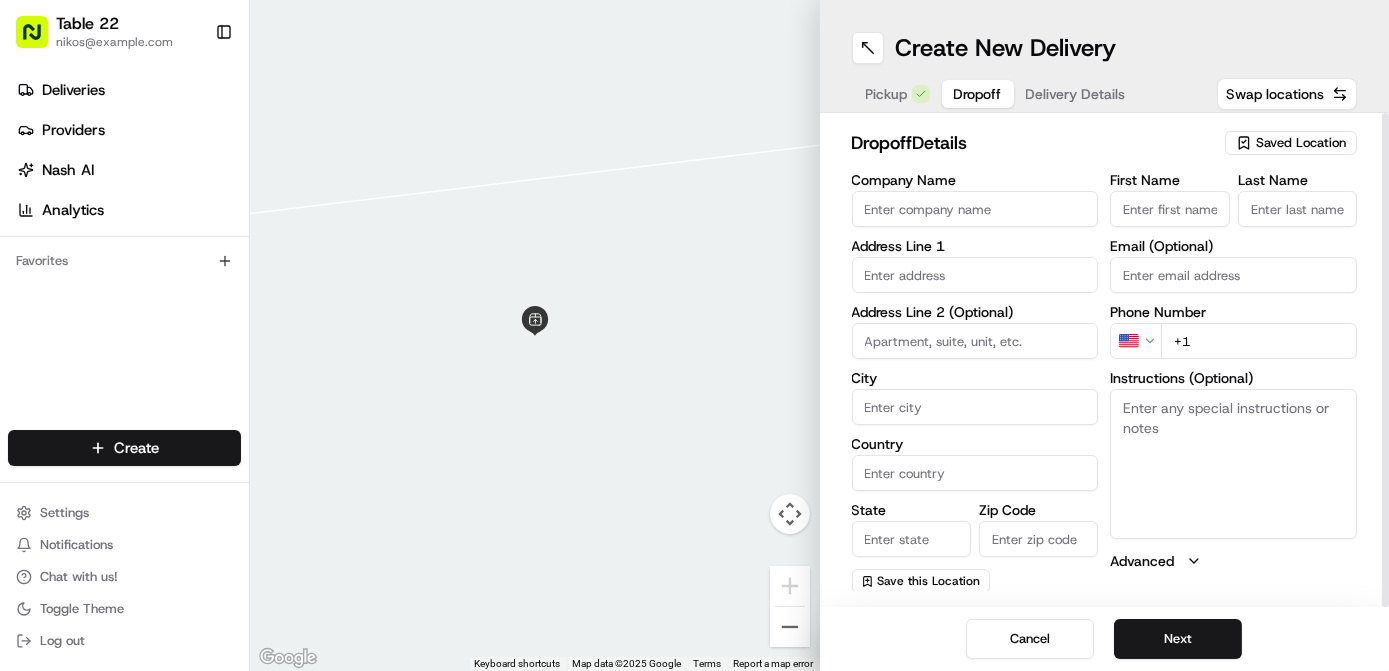 click on "Company Name" at bounding box center [975, 209] 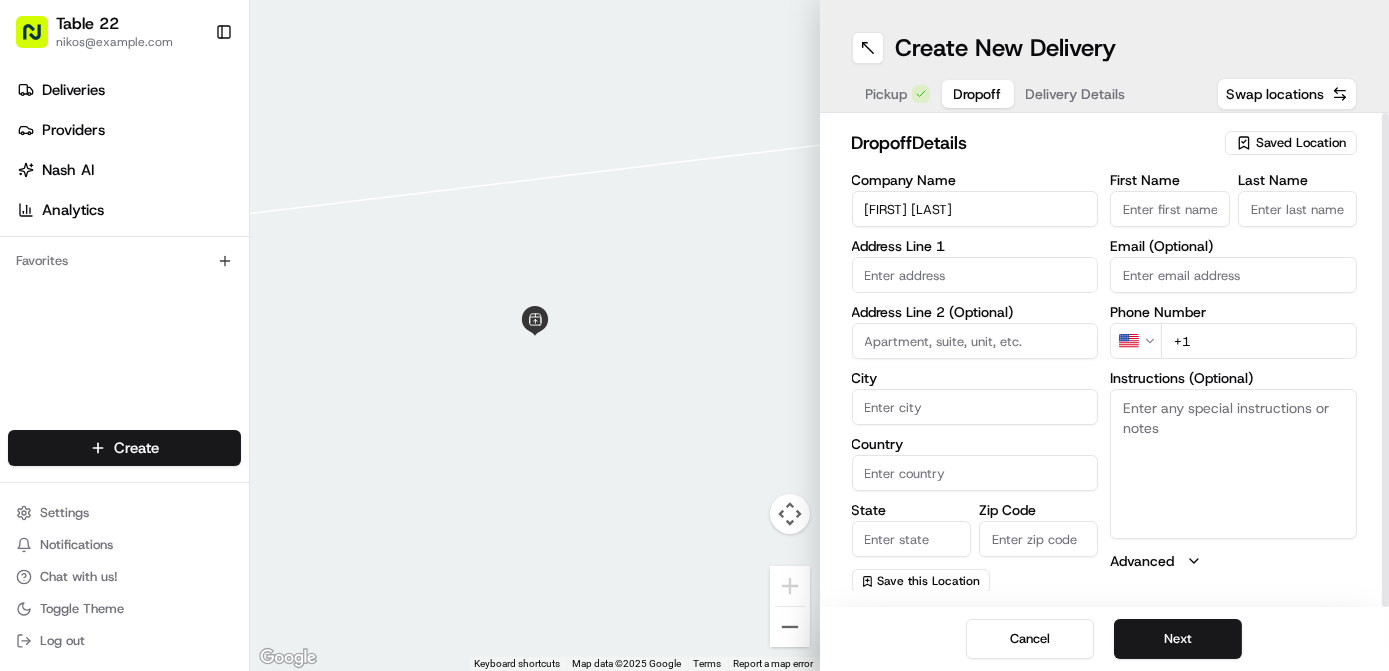 type on "[FIRST] [LAST]" 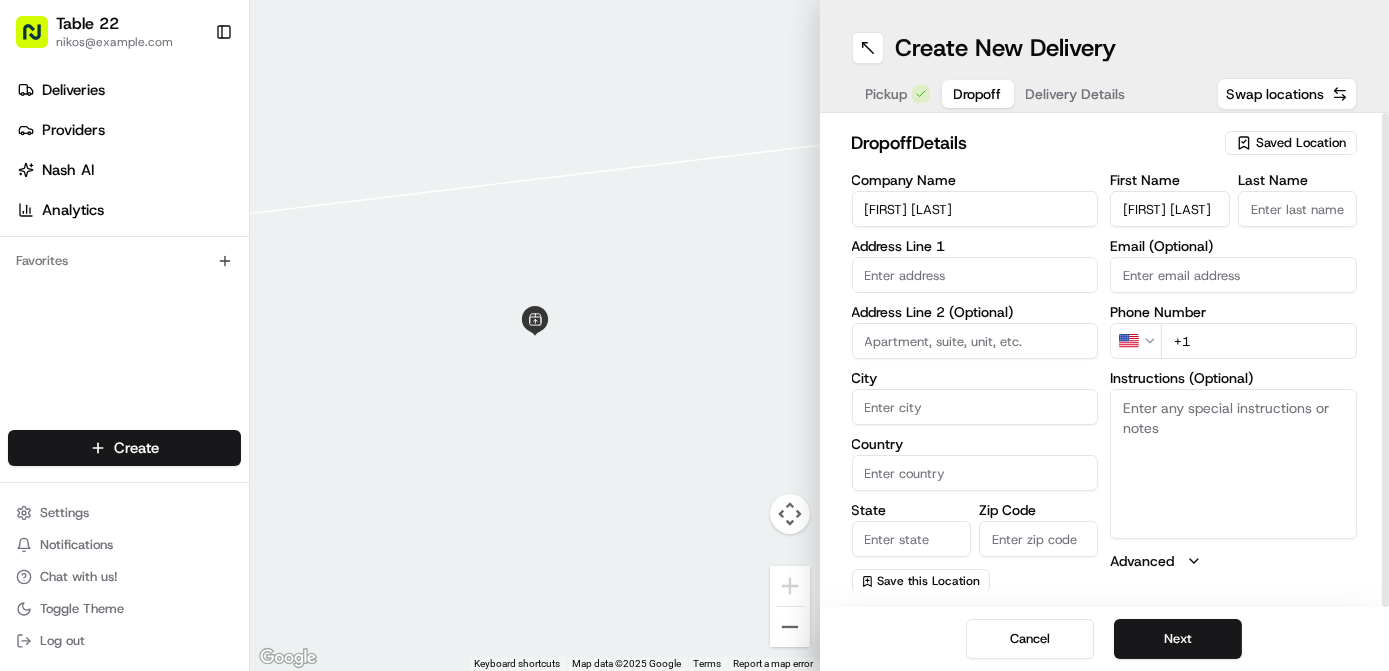 scroll, scrollTop: 0, scrollLeft: 8, axis: horizontal 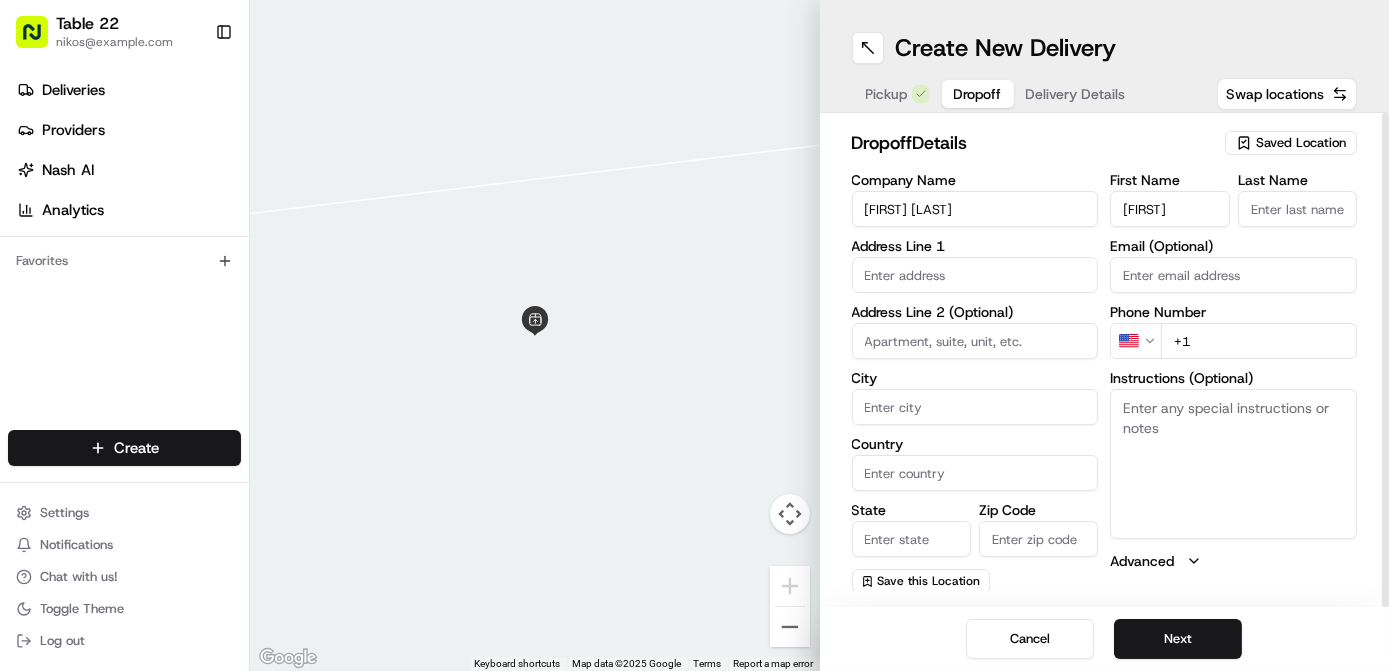 type on "[FIRST]" 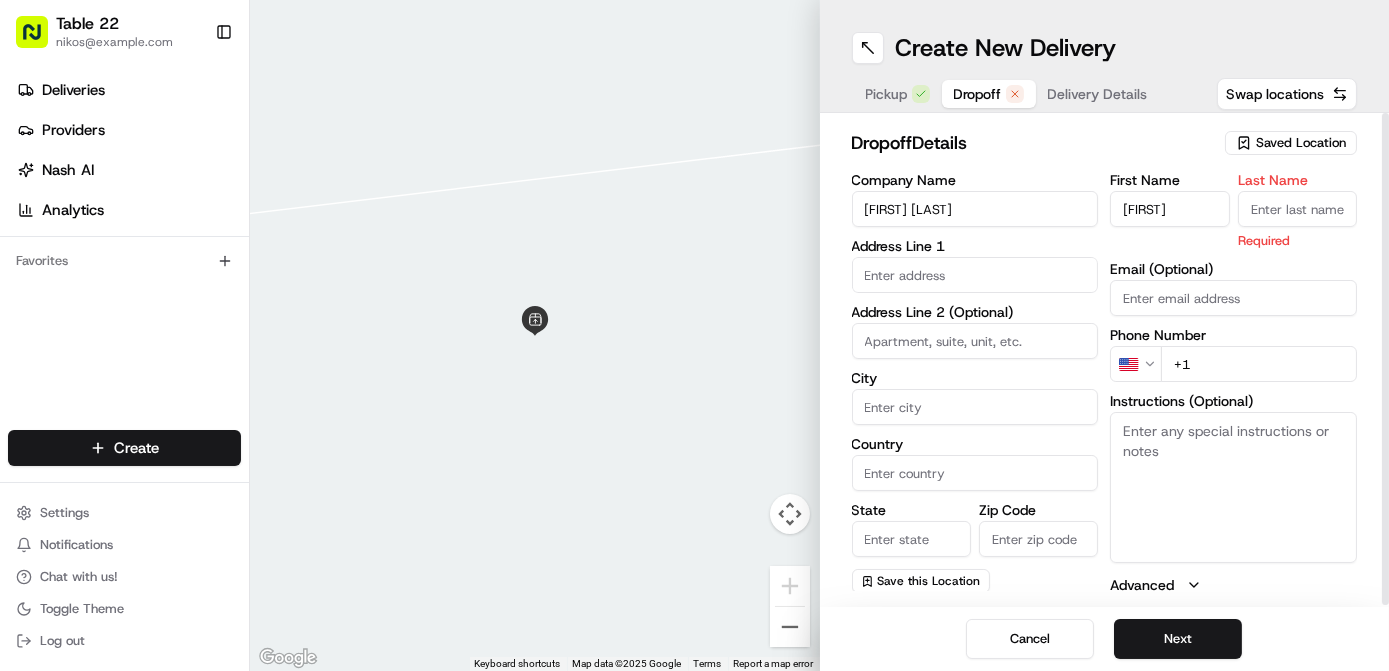 click on "Last Name" at bounding box center [1297, 209] 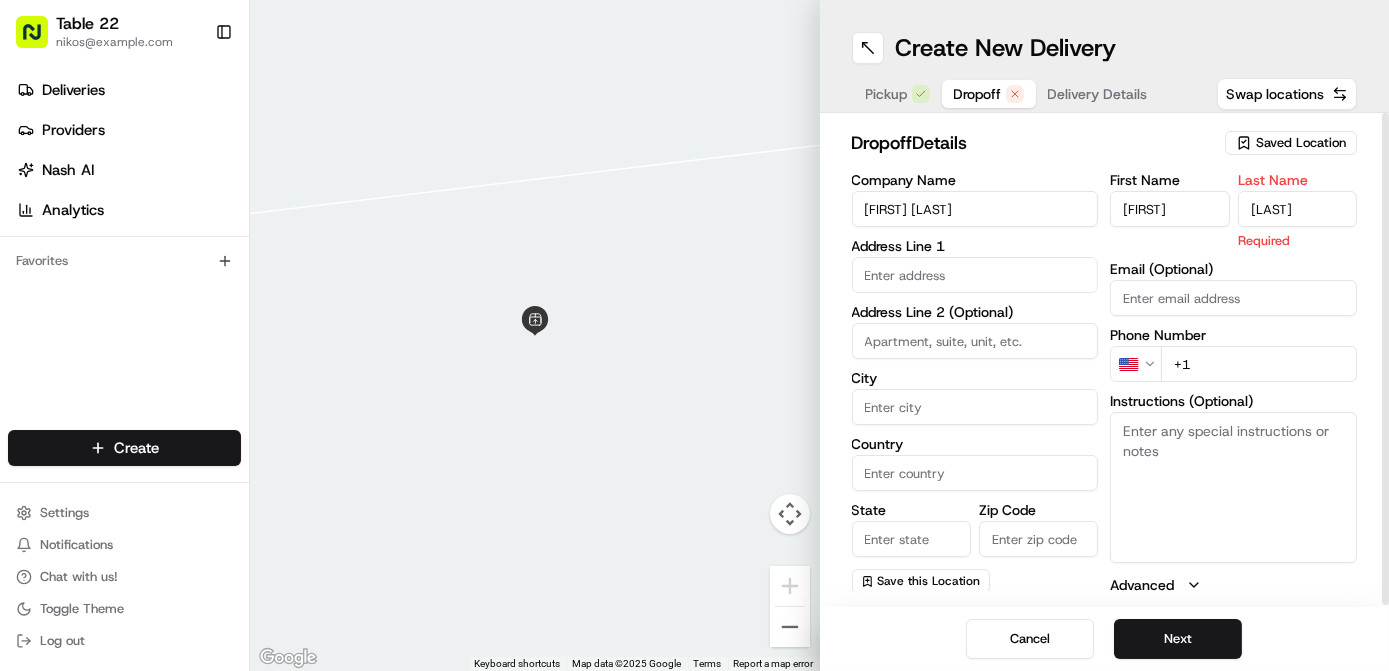 type on "[LAST]" 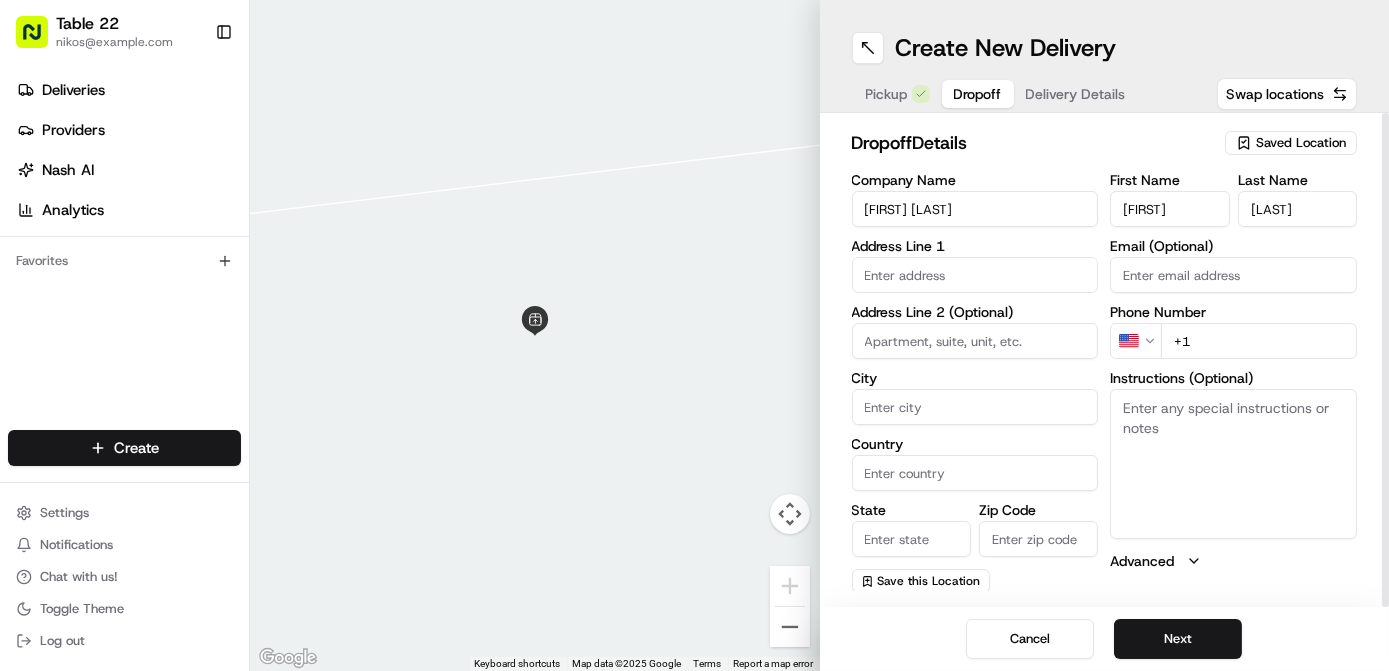 click on "[FIRST]" at bounding box center [1169, 209] 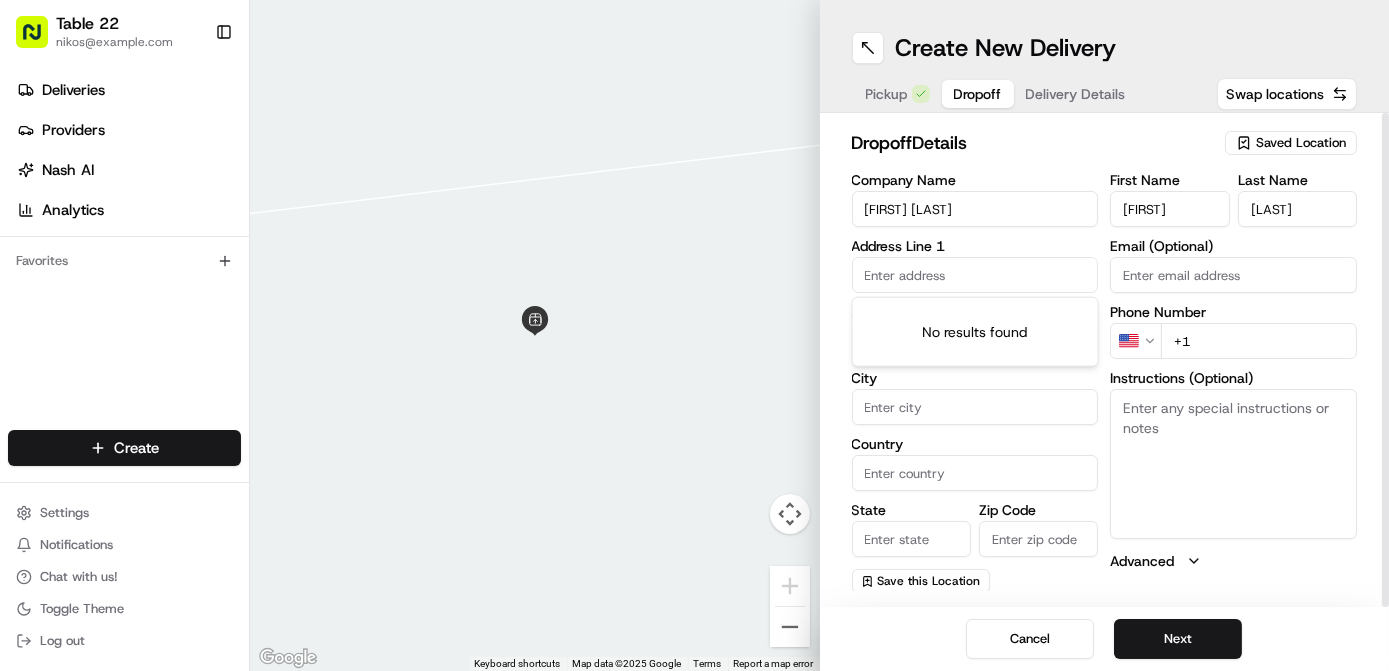 click at bounding box center [975, 275] 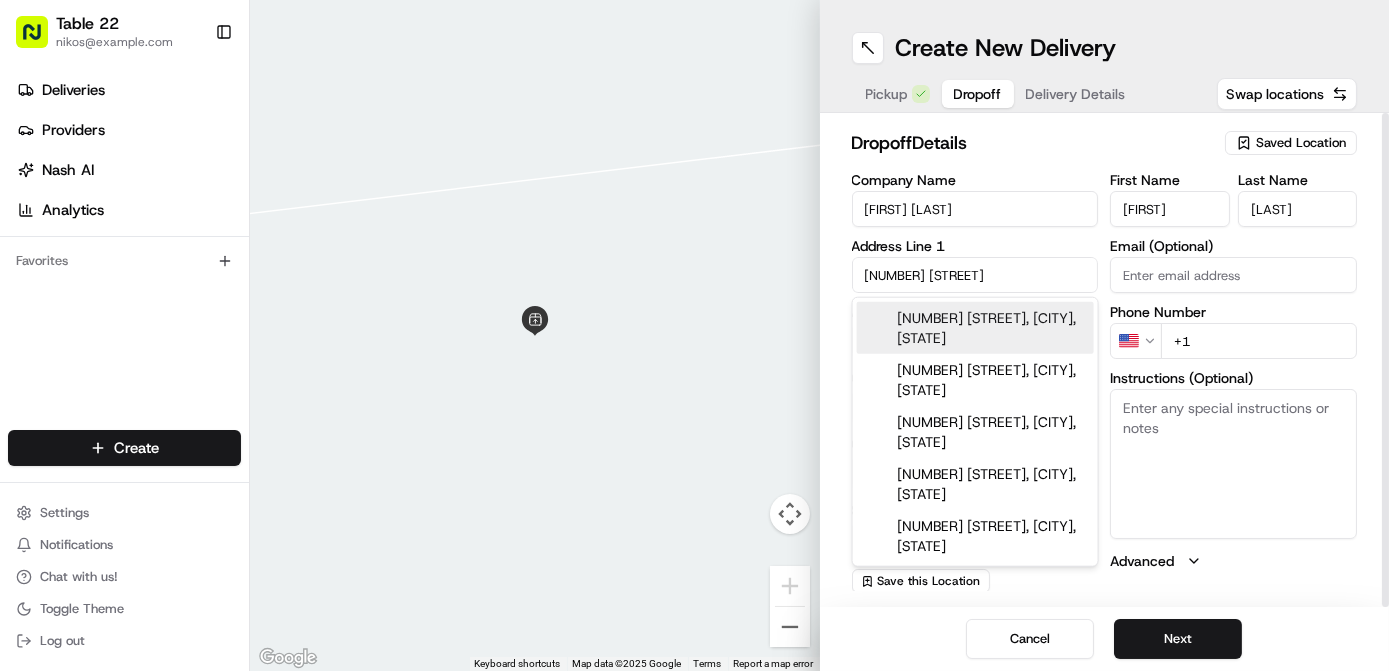 click on "[NUMBER] [STREET], [CITY], [STATE]" at bounding box center (975, 328) 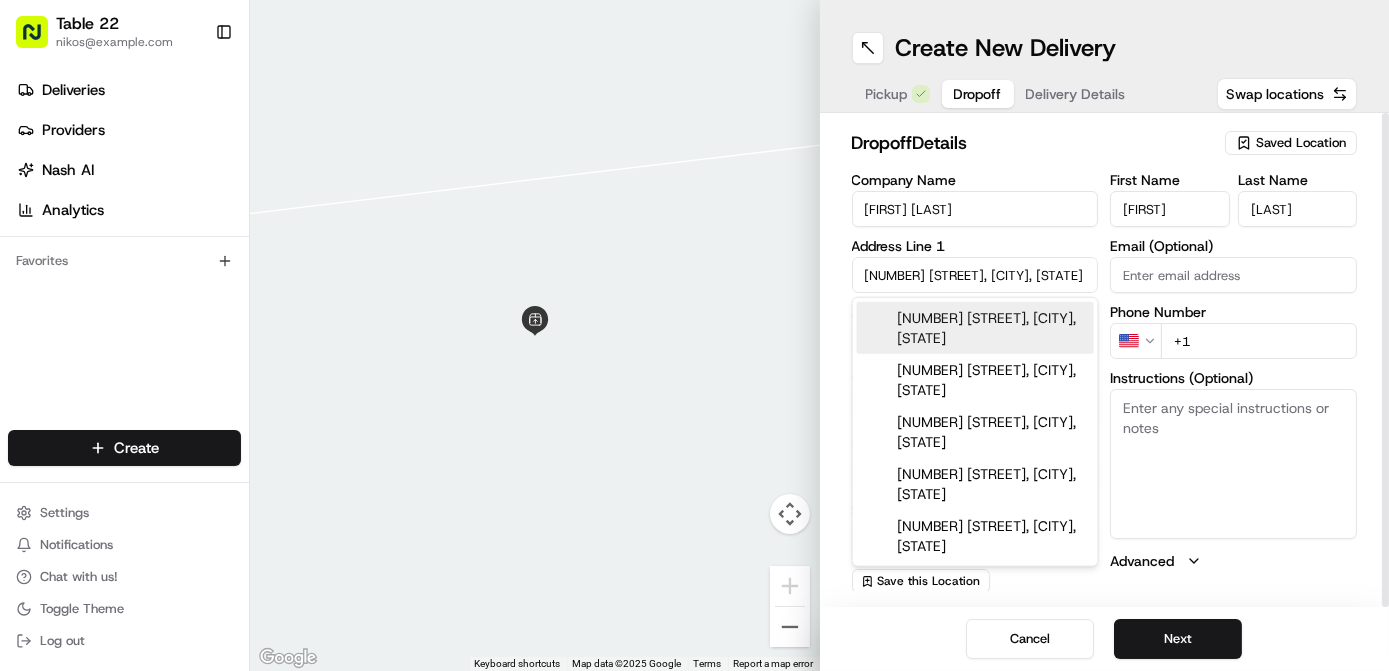 type on "[NUMBER] [STREET], [CITY], [STATE] [POSTAL_CODE], USA" 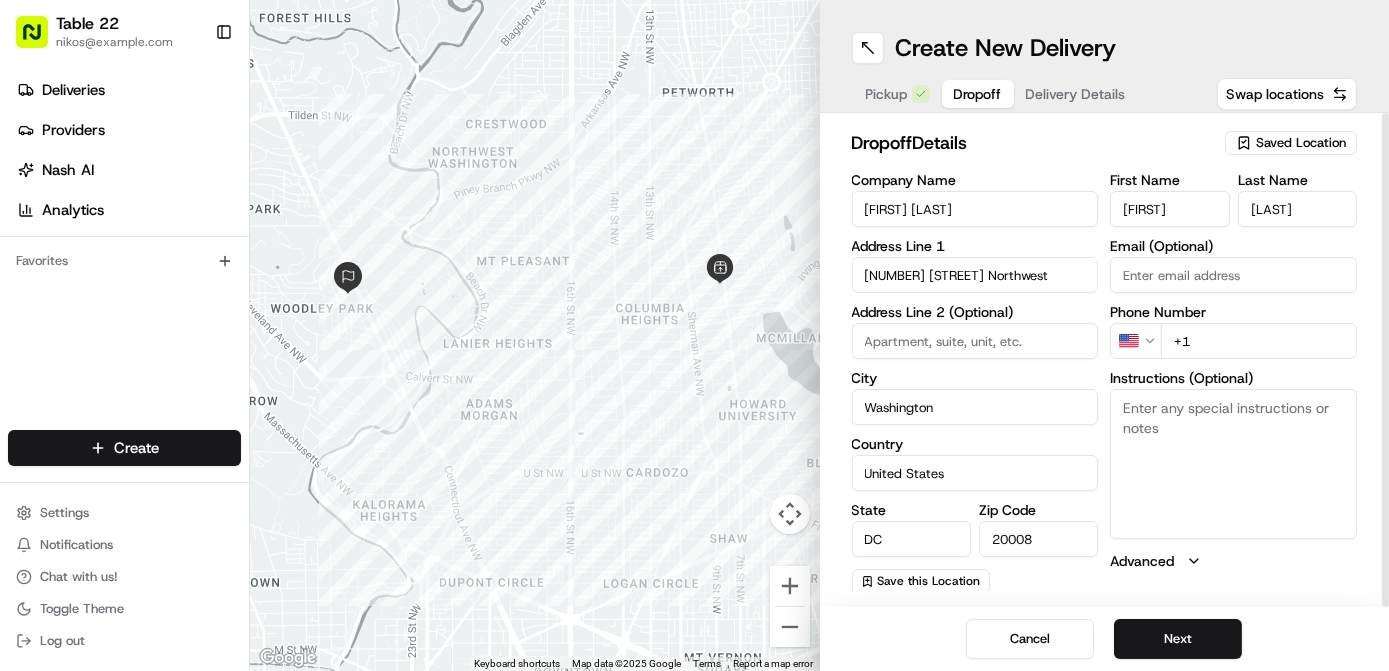 click on "+1" at bounding box center [1259, 341] 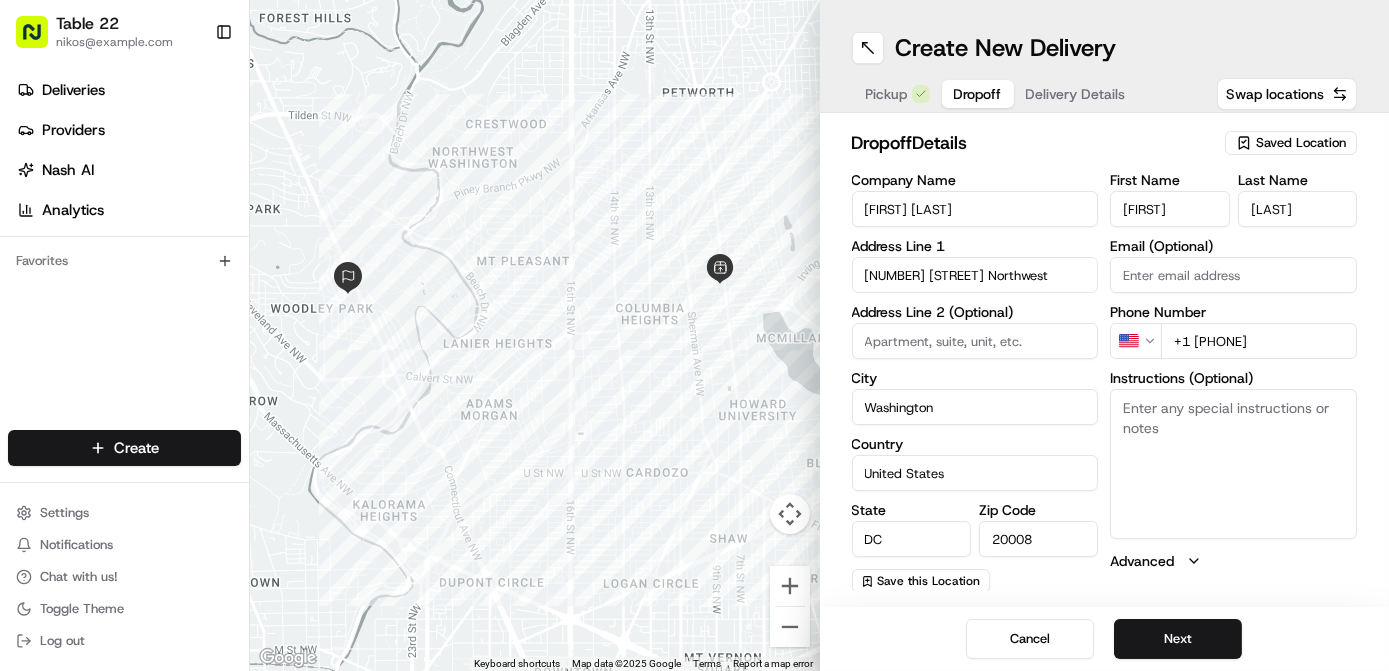 type on "+1 [PHONE]" 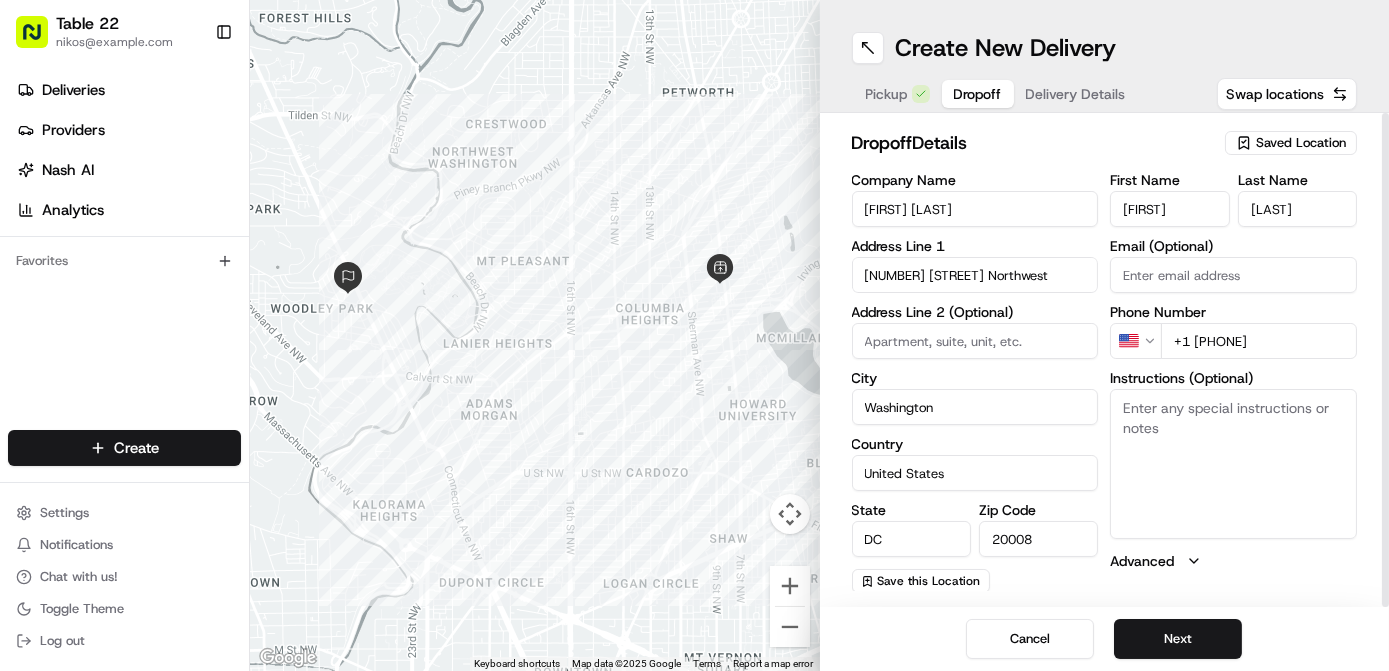 click on "Instructions (Optional)" at bounding box center (1233, 464) 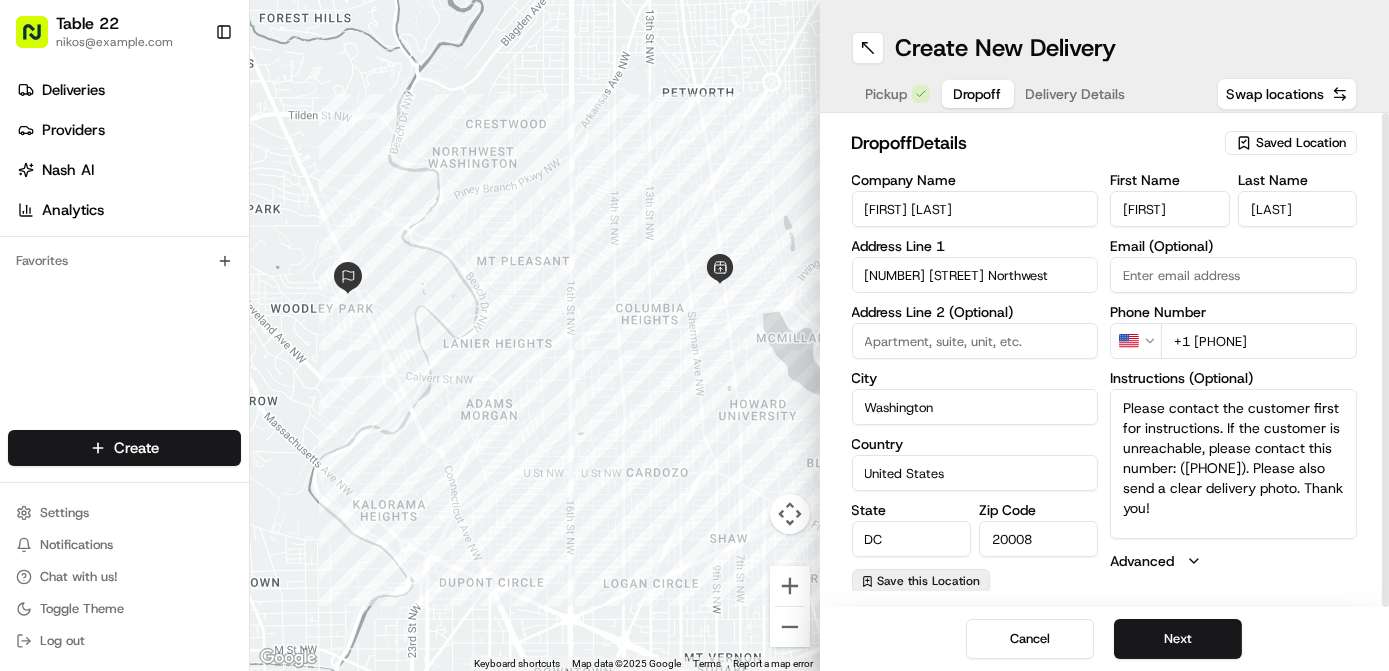 type on "Please contact the customer first for instructions. If the customer is unreachable, please contact this number: ([PHONE]). Please also send a clear delivery photo. Thank you!" 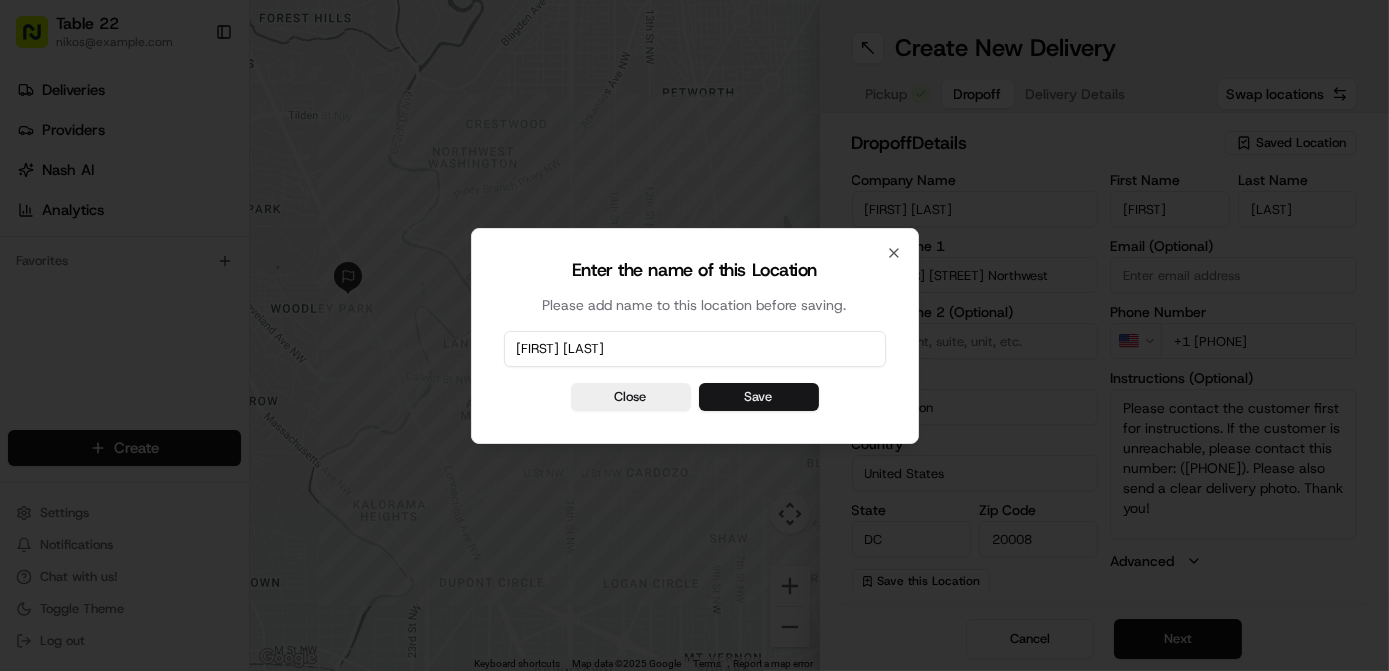 click on "Save" at bounding box center (759, 397) 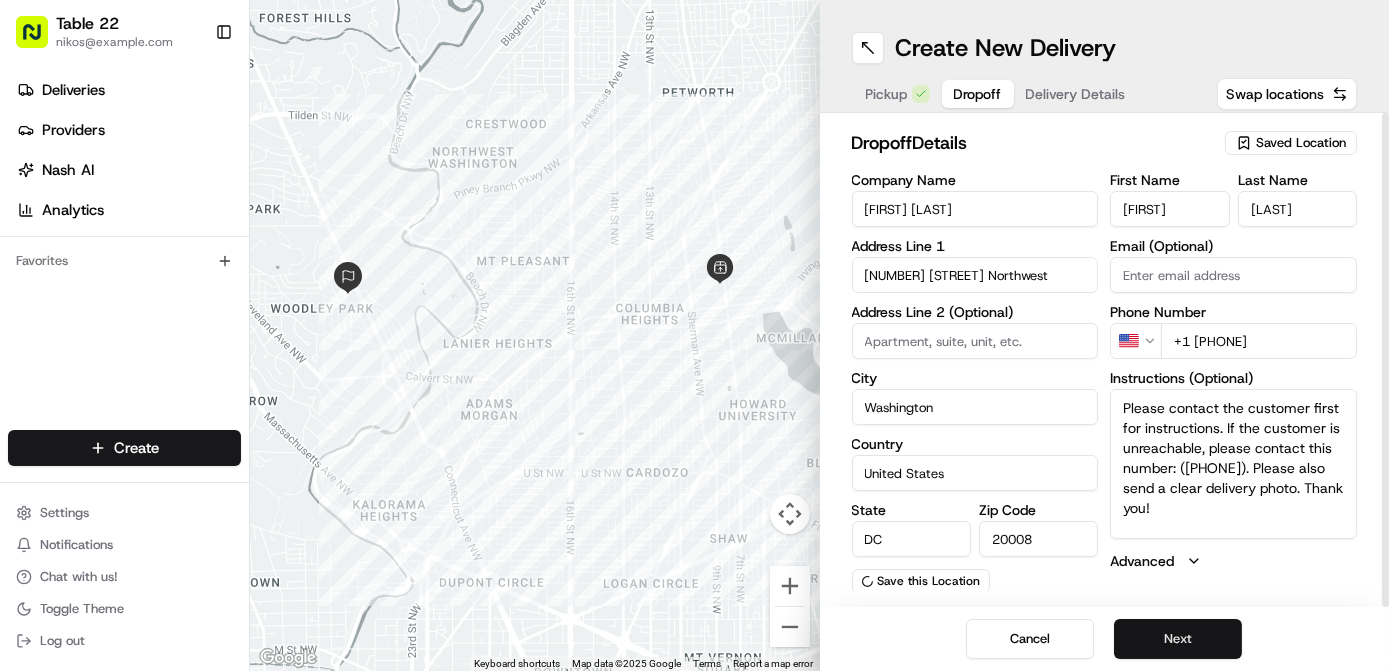 click on "Next" at bounding box center [1178, 639] 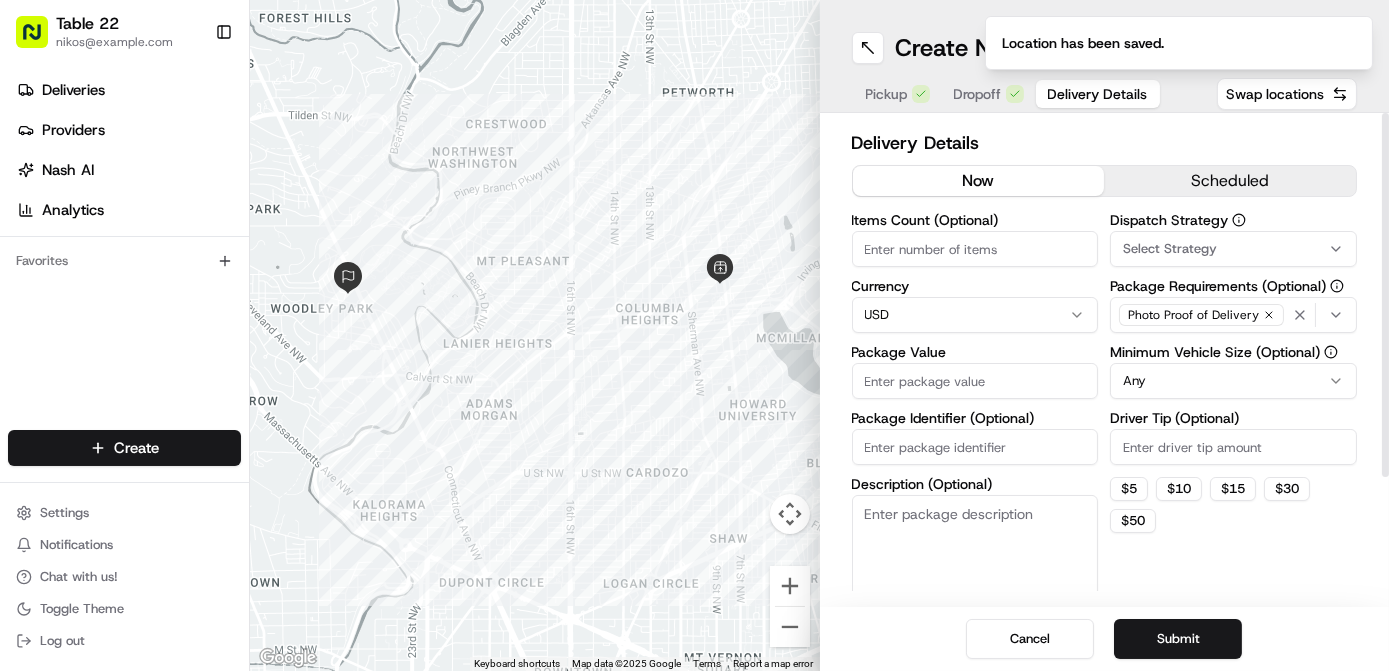 click on "Select Strategy" at bounding box center (1233, 249) 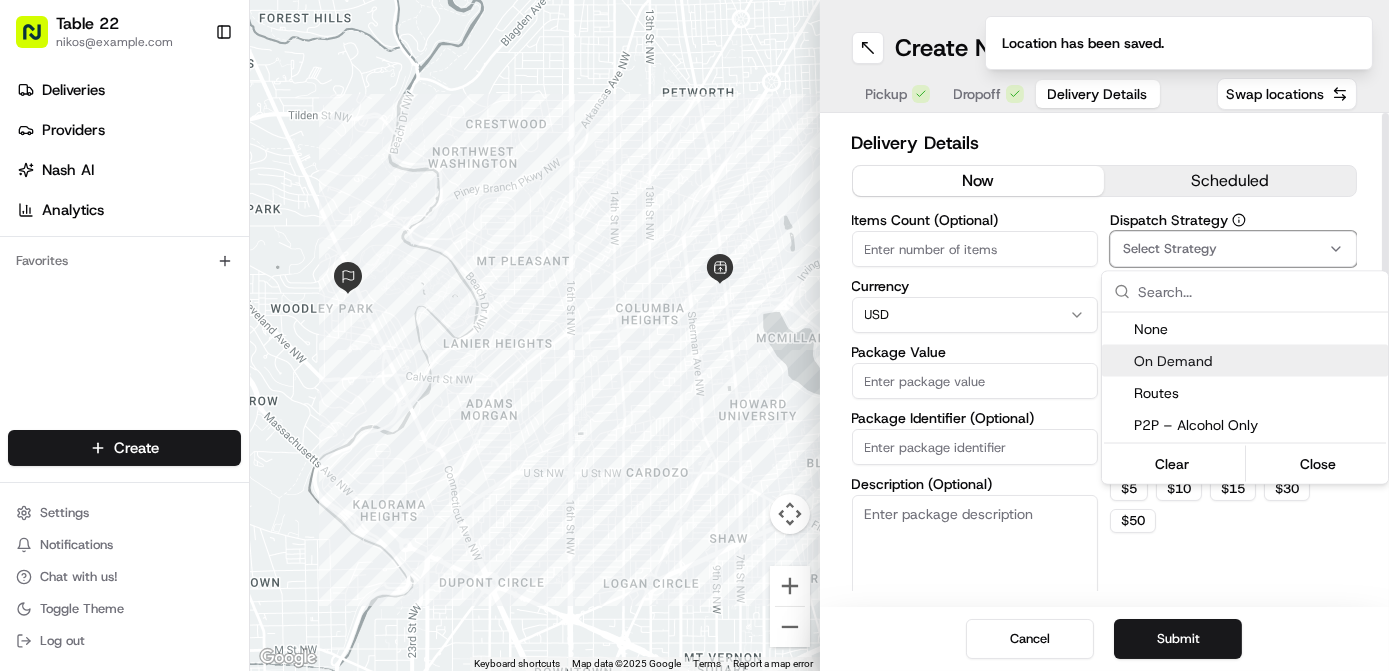 click on "On Demand" at bounding box center (1257, 361) 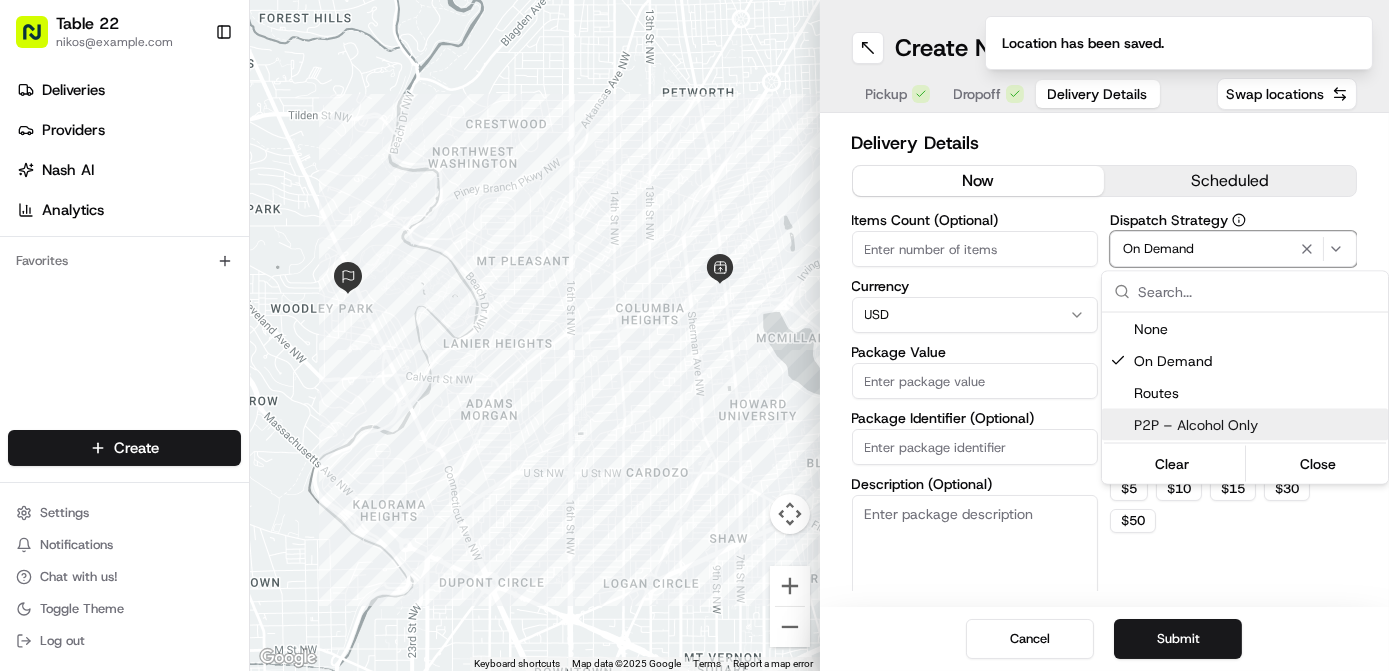 click on "Table 22 nikos@example.com Toggle Sidebar Deliveries Providers Nash AI Analytics Favorites Main Menu Members & Organization Organization Users Roles Preferences Customization Tracking Orchestration Automations Dispatch Strategy Locations Pickup Locations Dropoff Locations Billing Billing Refund Requests Integrations Notification Triggers Webhooks API Keys Request Logs Create Settings Notifications Chat with us! Toggle Theme Log out ← Move left → Move right ↑ Move up ↓ Move down + Zoom in - Zoom out Home Jump left by 75% End Jump right by 75% Page Up Jump up by 75% Page Down Jump down by 75% Keyboard shortcuts Map Data Map data ©2025 Google Map data ©2025 Google 500 m Click to toggle between metric and imperial units Terms Report a map error Create New Delivery Pickup Dropoff Delivery Details Swap locations Delivery Details now scheduled Items Count (Optional) Currency USD Package Value Package Identifier (Optional) Description (Optional) Dispatch Strategy On Demand Any $ 5 $" at bounding box center (694, 335) 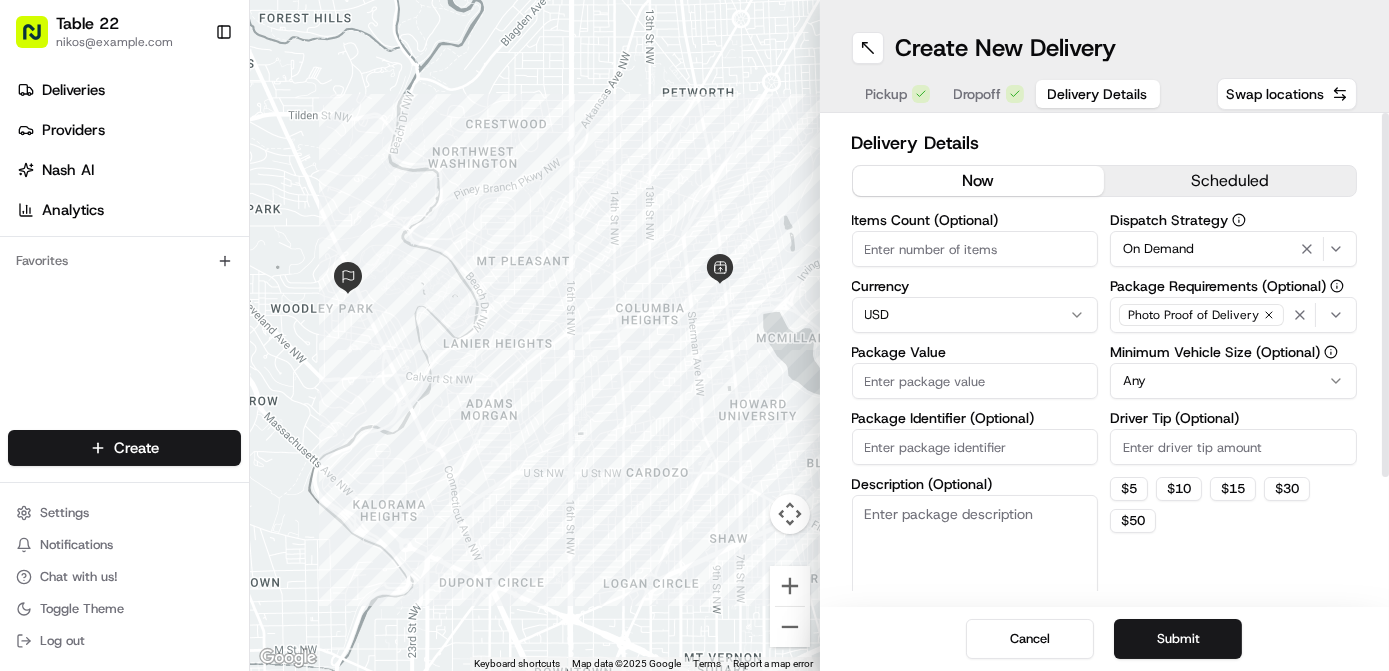 click on "Photo Proof of Delivery" at bounding box center [1201, 315] 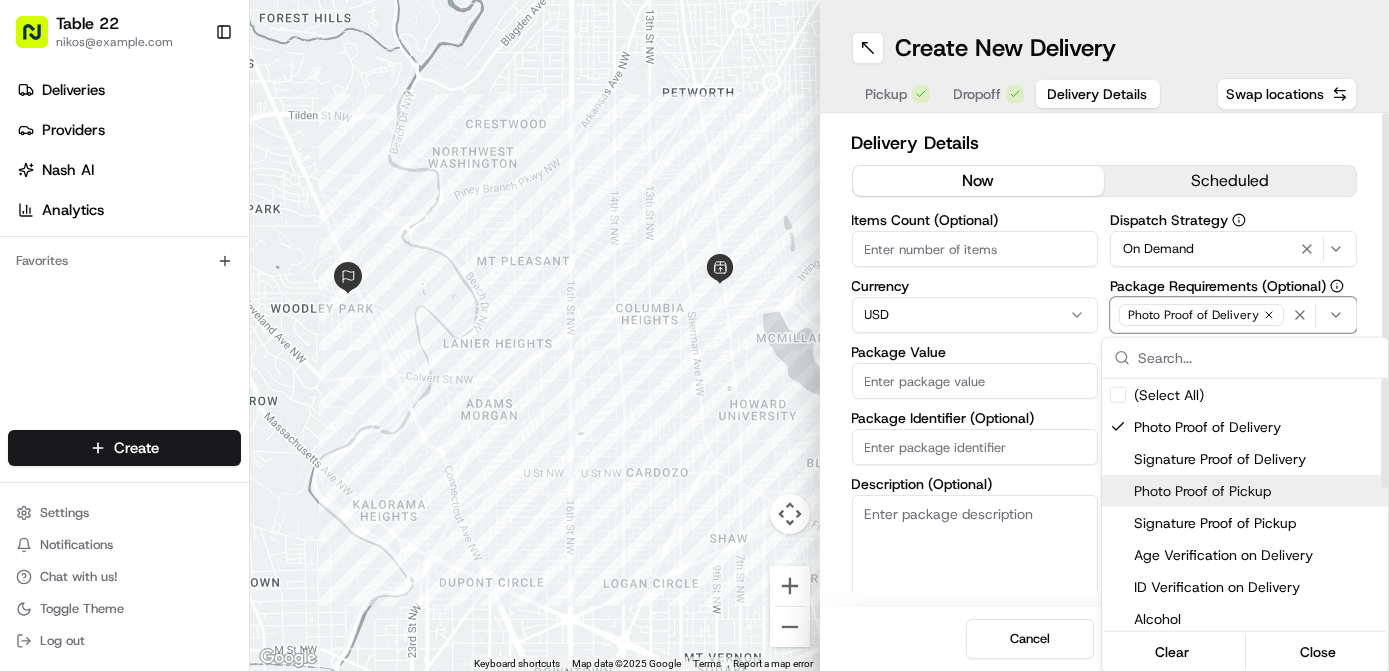 click on "Photo Proof of Pickup" at bounding box center (1257, 491) 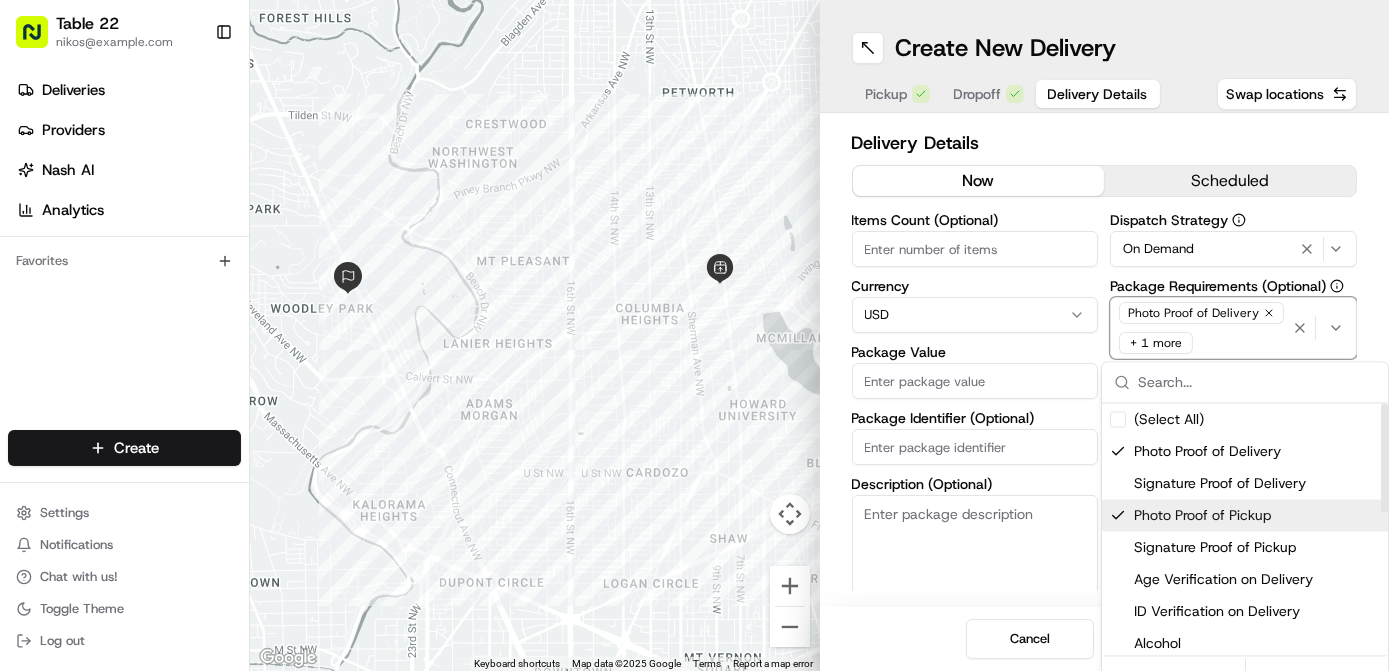 click on "Table 22 nikos@example.com Toggle Sidebar Deliveries Providers Nash AI Analytics Favorites Main Menu Members & Organization Organization Users Roles Preferences Customization Tracking Orchestration Automations Dispatch Strategy Locations Pickup Locations Dropoff Locations Billing Billing Refund Requests Integrations Notification Triggers Webhooks API Keys Request Logs Create Settings Notifications Chat with us! Toggle Theme Log out ← Move left → Move right ↑ Move up ↓ Move down + Zoom in - Zoom out Home Jump left by 75% End Jump right by 75% Page Up Jump up by 75% Page Down Jump down by 75% Keyboard shortcuts Map Data Map data ©2025 Google Map data ©2025 Google 500 m Click to toggle between metric and imperial units Terms Report a map error Create New Delivery Pickup Dropoff Delivery Details Swap locations Delivery Details now scheduled Items Count (Optional) Currency USD Package Value Package Identifier (Optional) Description (Optional) Dispatch Strategy On Demand + 1 more $" at bounding box center [694, 335] 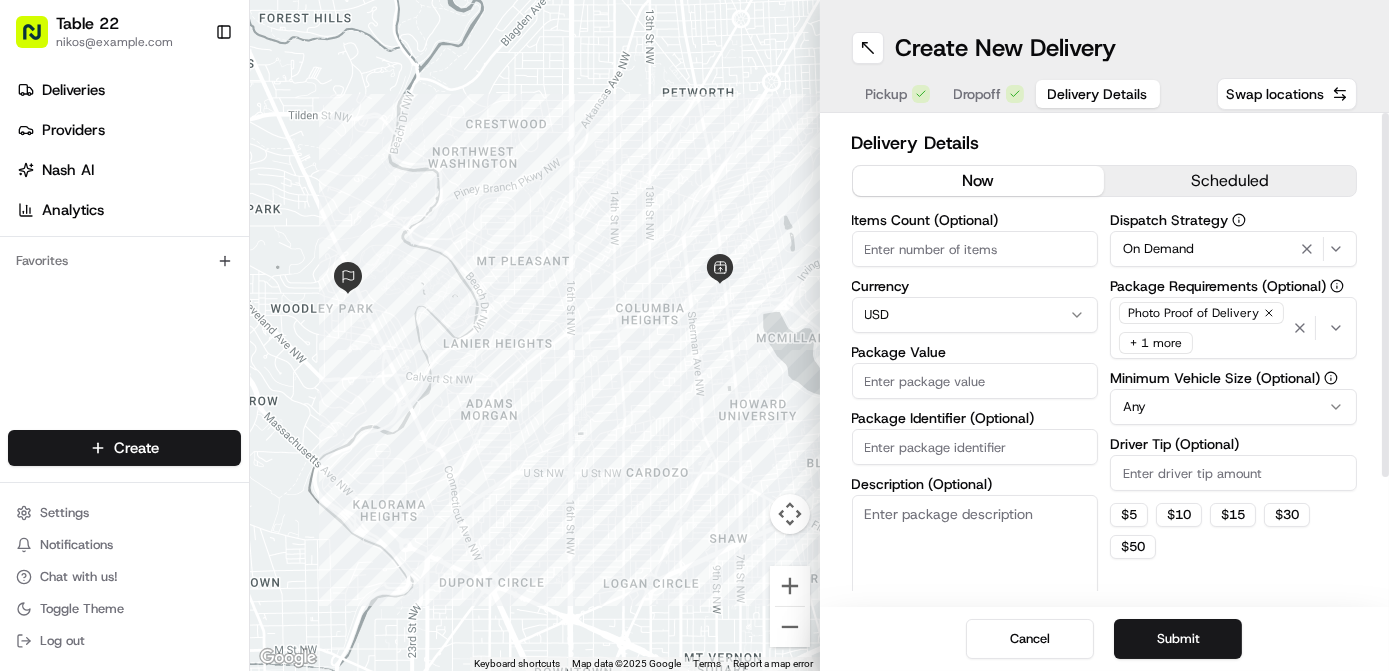 click on "Table 22 nikos@example.com Toggle Sidebar Deliveries Providers Nash AI Analytics Favorites Main Menu Members & Organization Organization Users Roles Preferences Customization Tracking Orchestration Automations Dispatch Strategy Locations Pickup Locations Dropoff Locations Billing Billing Refund Requests Integrations Notification Triggers Webhooks API Keys Request Logs Create Settings Notifications Chat with us! Toggle Theme Log out ← Move left → Move right ↑ Move up ↓ Move down + Zoom in - Zoom out Home Jump left by 75% End Jump right by 75% Page Up Jump up by 75% Page Down Jump down by 75% Keyboard shortcuts Map Data Map data ©2025 Google Map data ©2025 Google 500 m Click to toggle between metric and imperial units Terms Report a map error Create New Delivery Pickup Dropoff Delivery Details Swap locations Delivery Details now scheduled Items Count (Optional) Currency USD Package Value Package Identifier (Optional) Description (Optional) Dispatch Strategy On Demand + 1 more $" at bounding box center [694, 335] 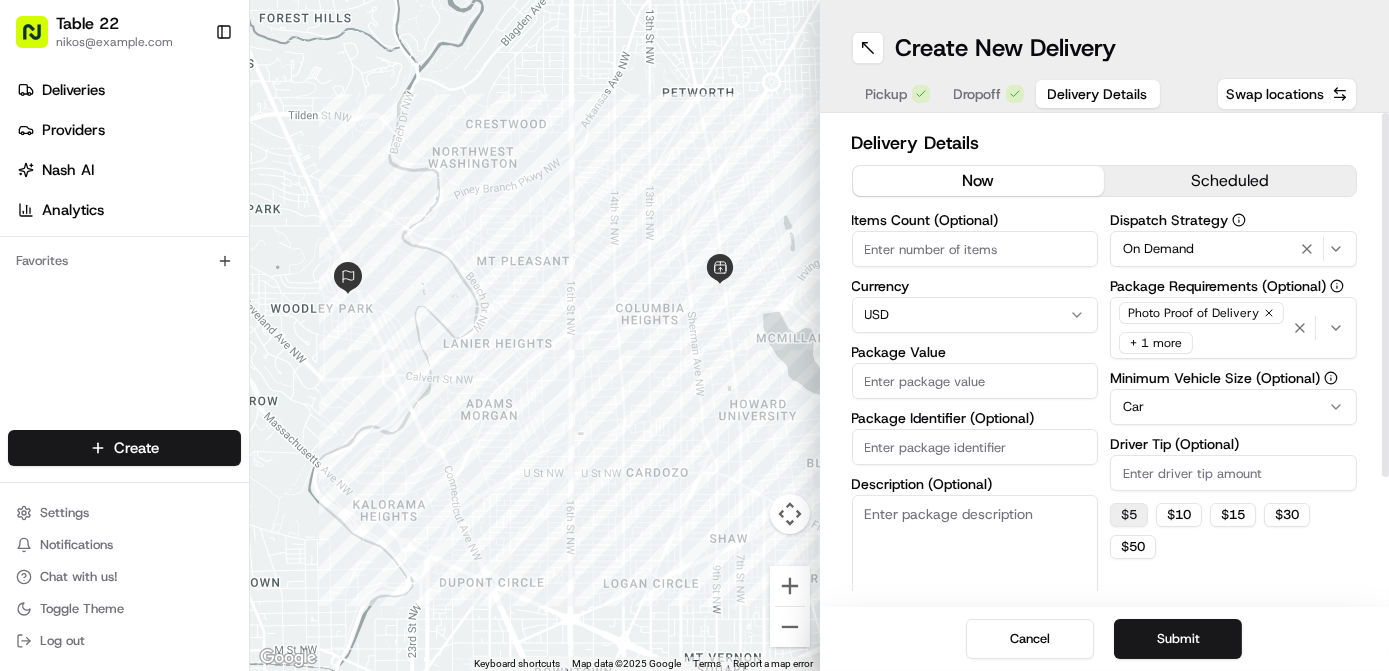 click on "$ 5" at bounding box center [1129, 515] 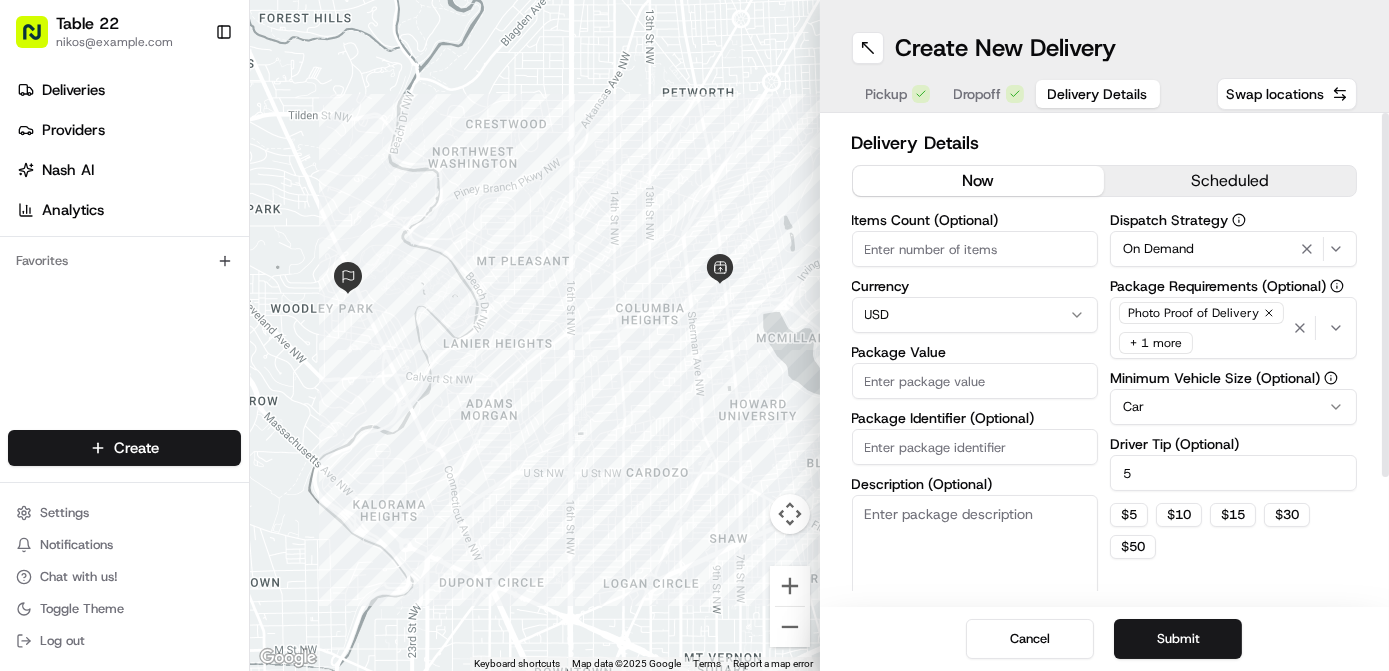 click on "Description (Optional)" at bounding box center (975, 551) 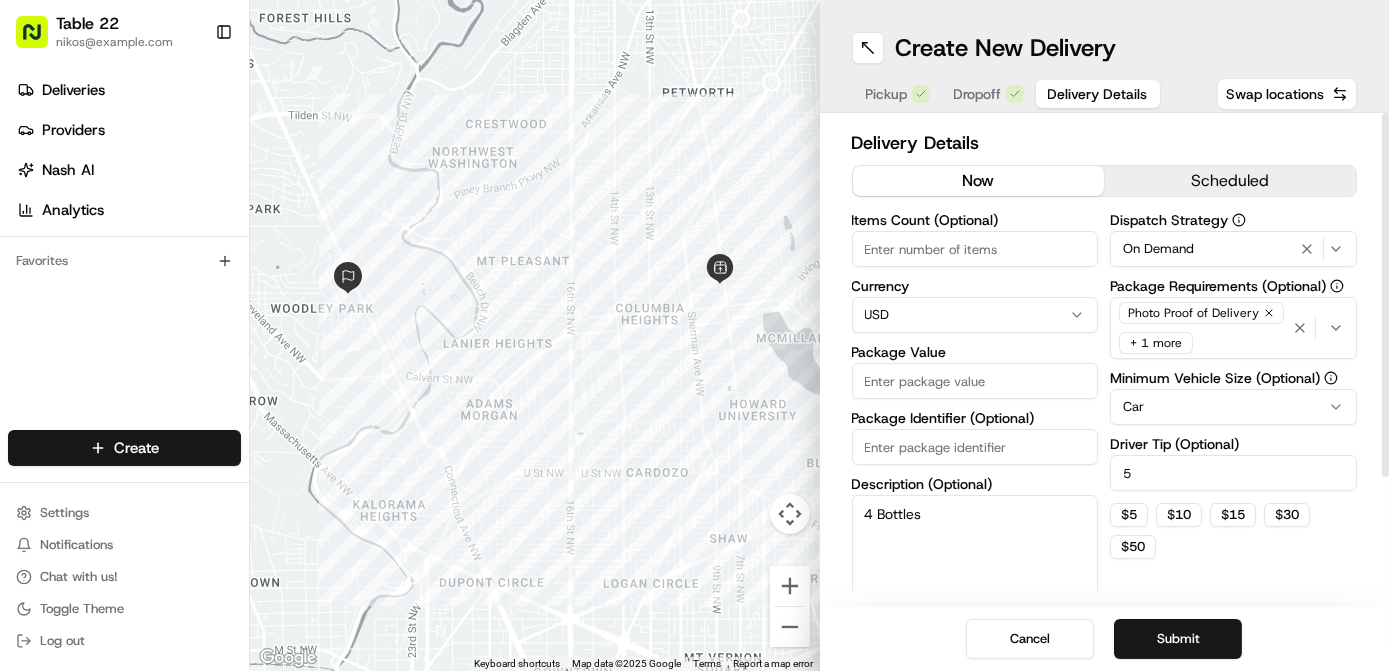type on "4 Bottles" 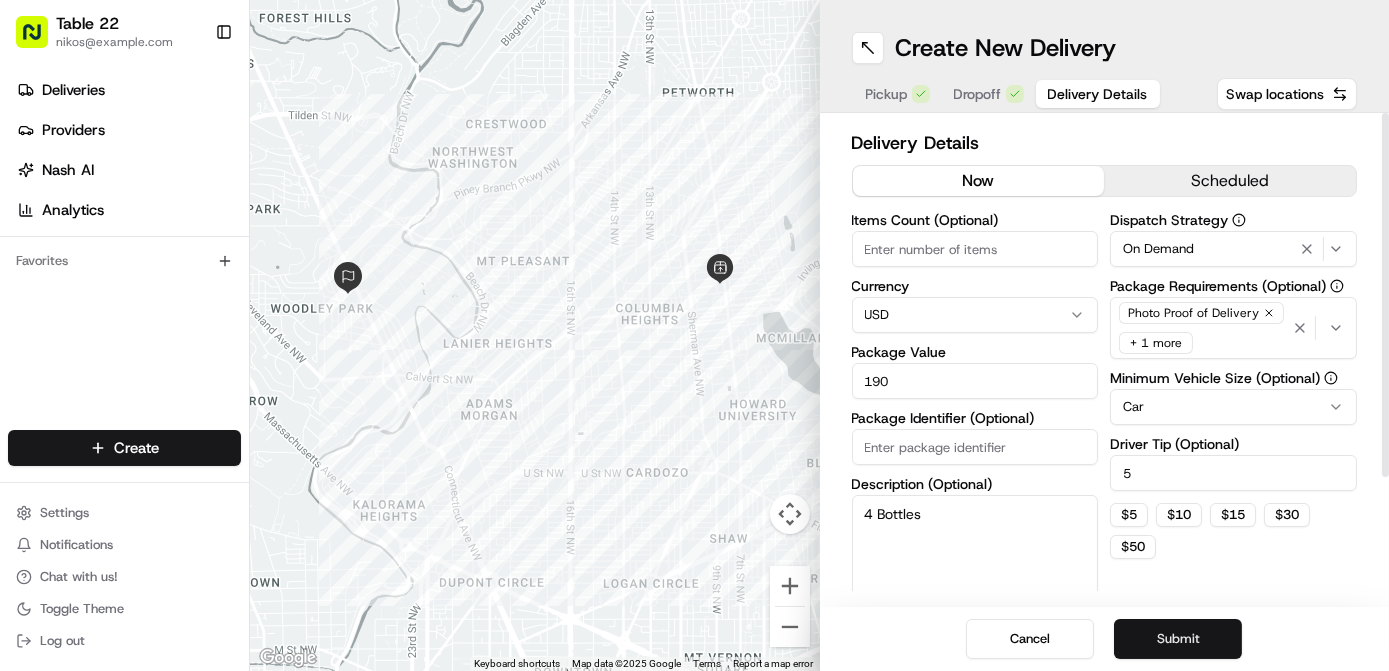 type on "190" 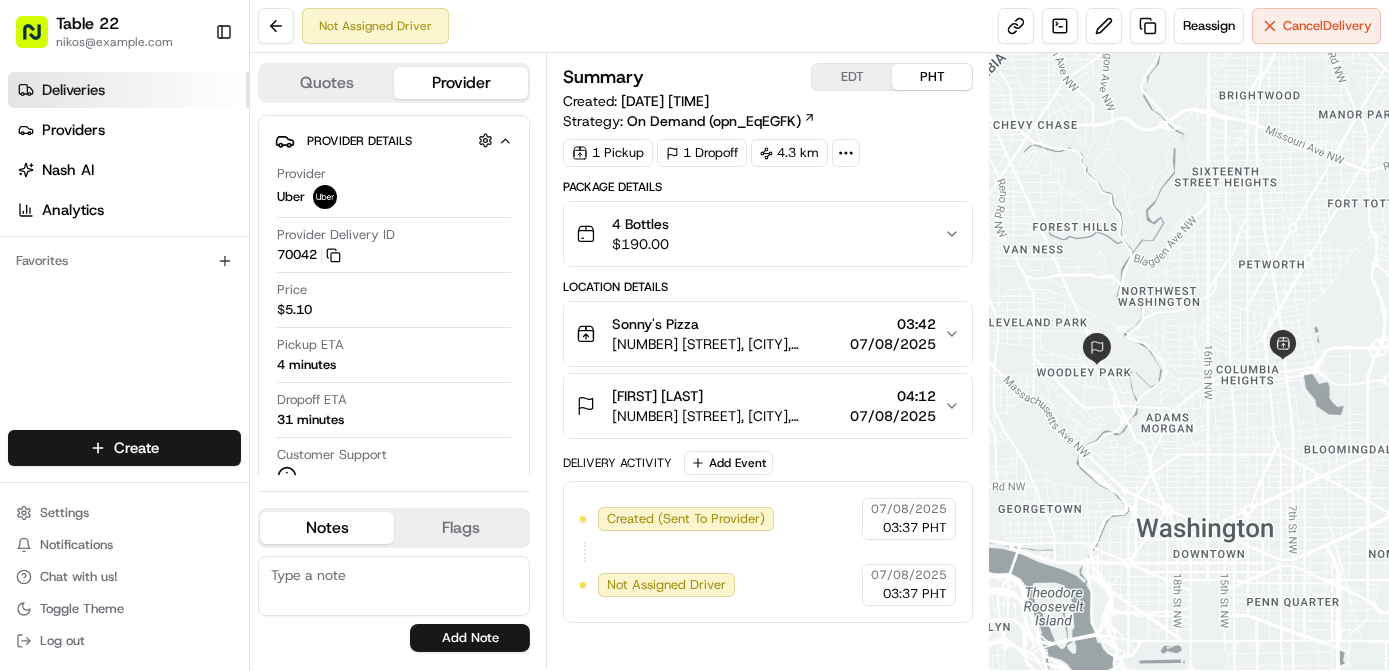 click on "Deliveries" at bounding box center (128, 90) 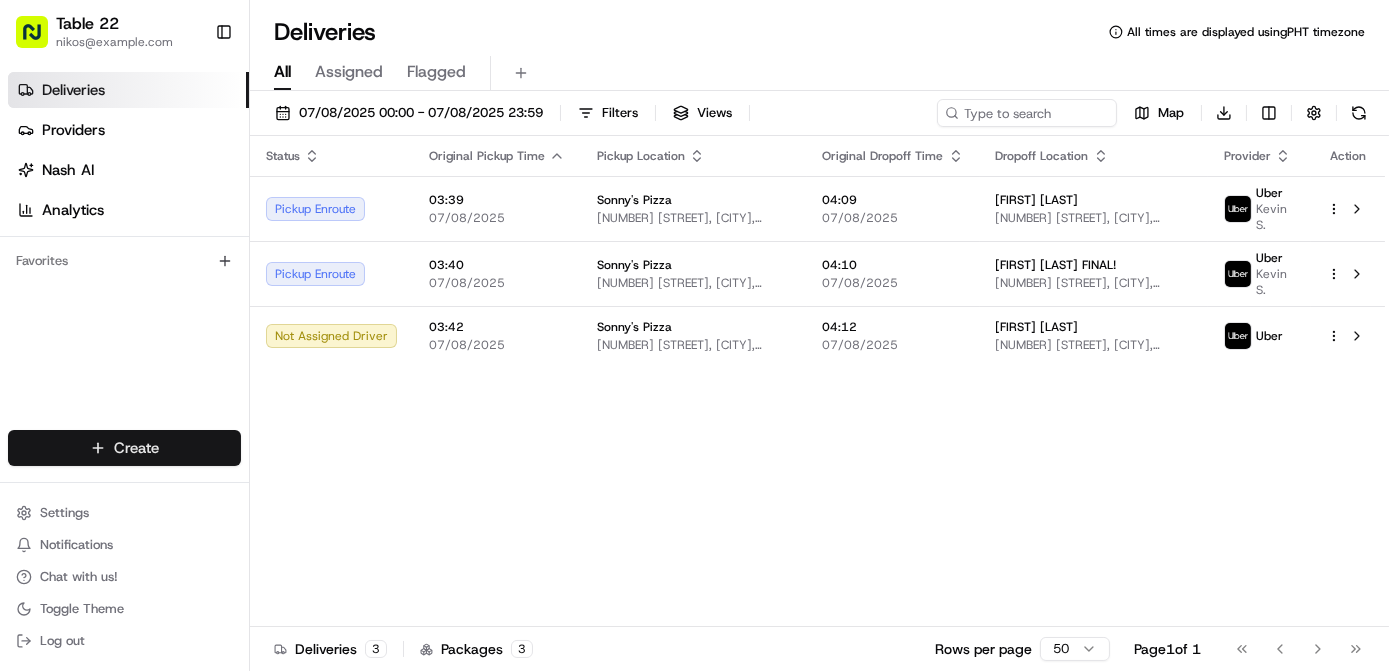click on "Table 22 nikos@example.com Toggle Sidebar Deliveries Providers Nash AI Analytics Favorites Main Menu Members & Organization Organization Users Roles Preferences Customization Tracking Orchestration Automations Dispatch Strategy Locations Pickup Locations Dropoff Locations Billing Billing Refund Requests Integrations Notification Triggers Webhooks API Keys Request Logs Create Settings Notifications Chat with us! Toggle Theme Log out Deliveries All times are displayed using PHT timezone All Assigned Flagged 07/08/2025 00:00 - 07/08/2025 23:59 Filters Views Map Download Status Original Pickup Time Pickup Location Original Dropoff Time Dropoff Location Provider Action Pickup Enroute 03:39 07/08/2025 Sonny's Pizza 3120 Georgia Ave NW, Washington, DC 20010, USA 04:09 07/08/2025 [FIRST] [LAST] 505 Quincy St NW, Washington, DC 20011, USA Uber Kevin S. Pickup Enroute 03:40 07/08/2025 Sonny's Pizza 3120 Georgia Ave NW, Washington, DC 20010, USA 04:10 07/08/2025 [FIRST] [LAST] FINAL! Uber" at bounding box center [694, 335] 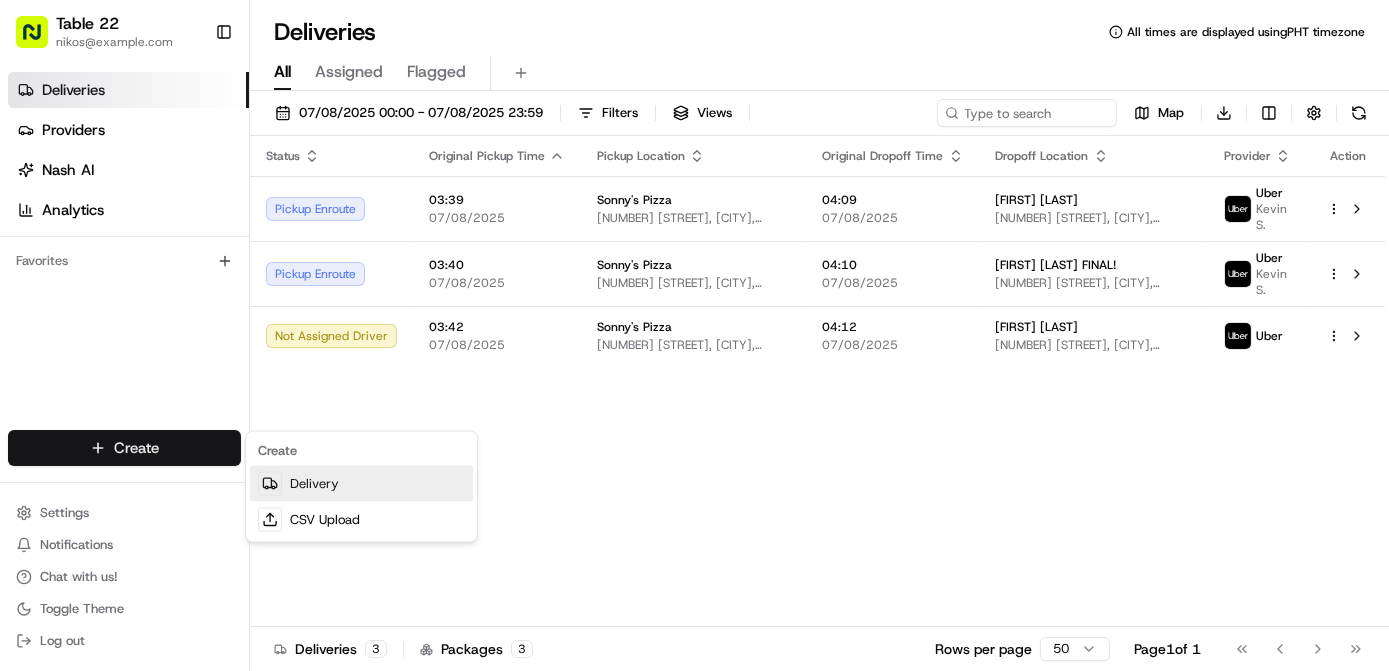 click on "Delivery" at bounding box center [361, 484] 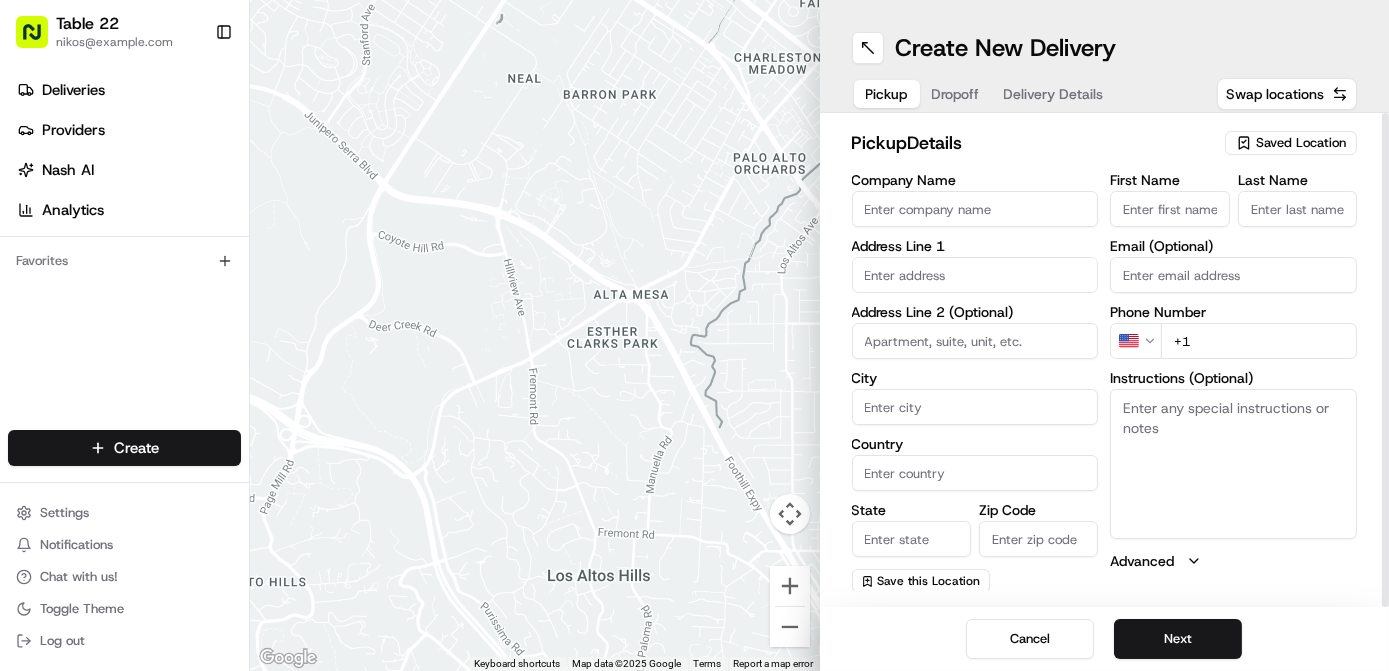 click on "Saved Location" at bounding box center [1301, 143] 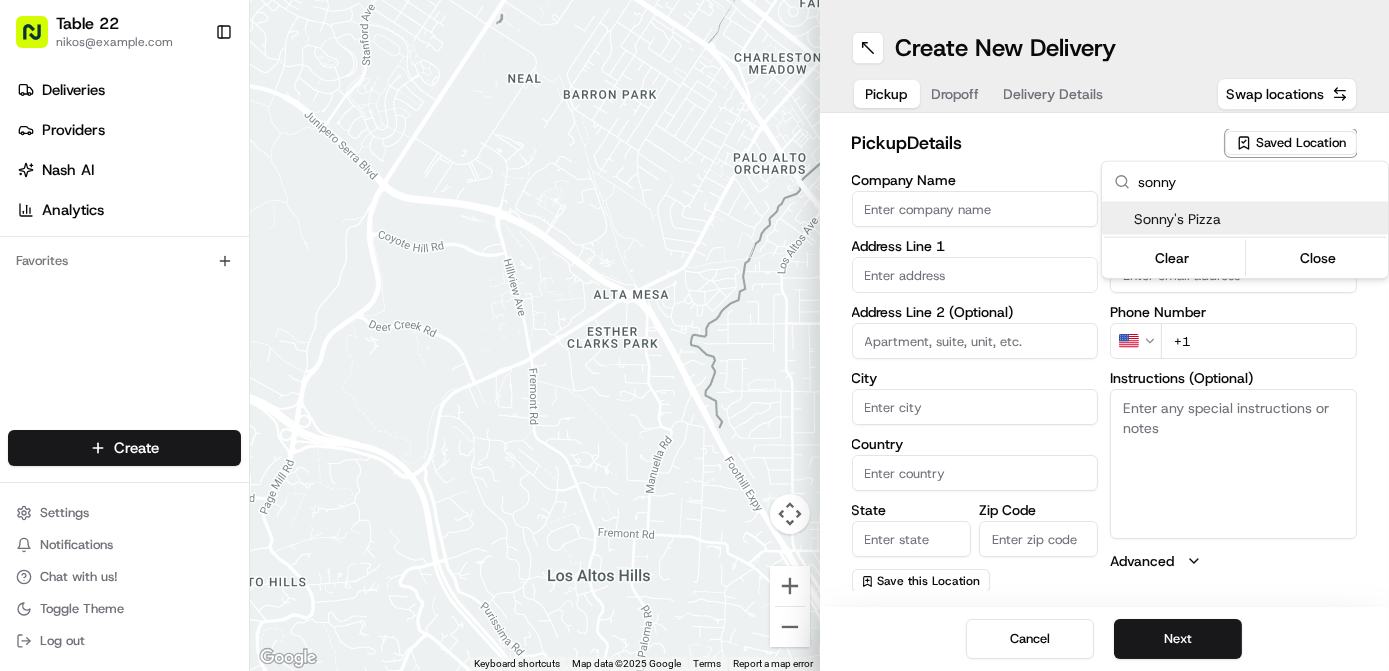 type on "sonny" 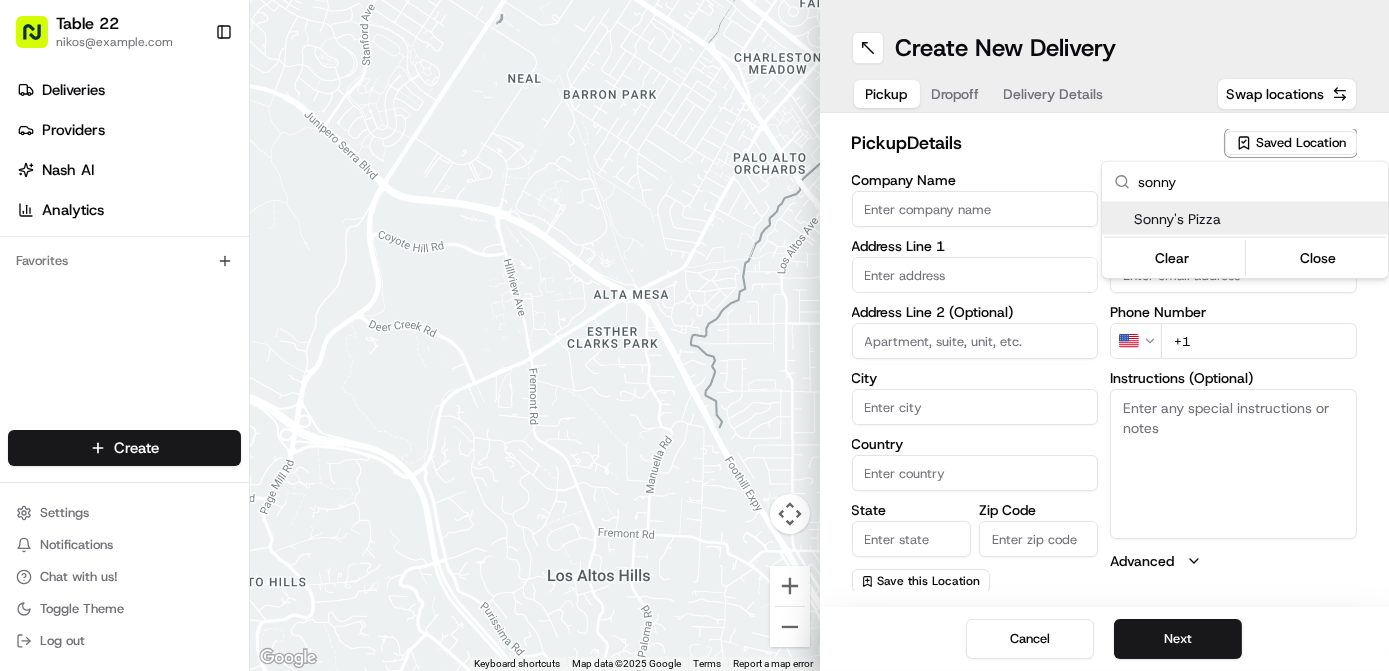 click on "Sonny's Pizza" at bounding box center (1257, 219) 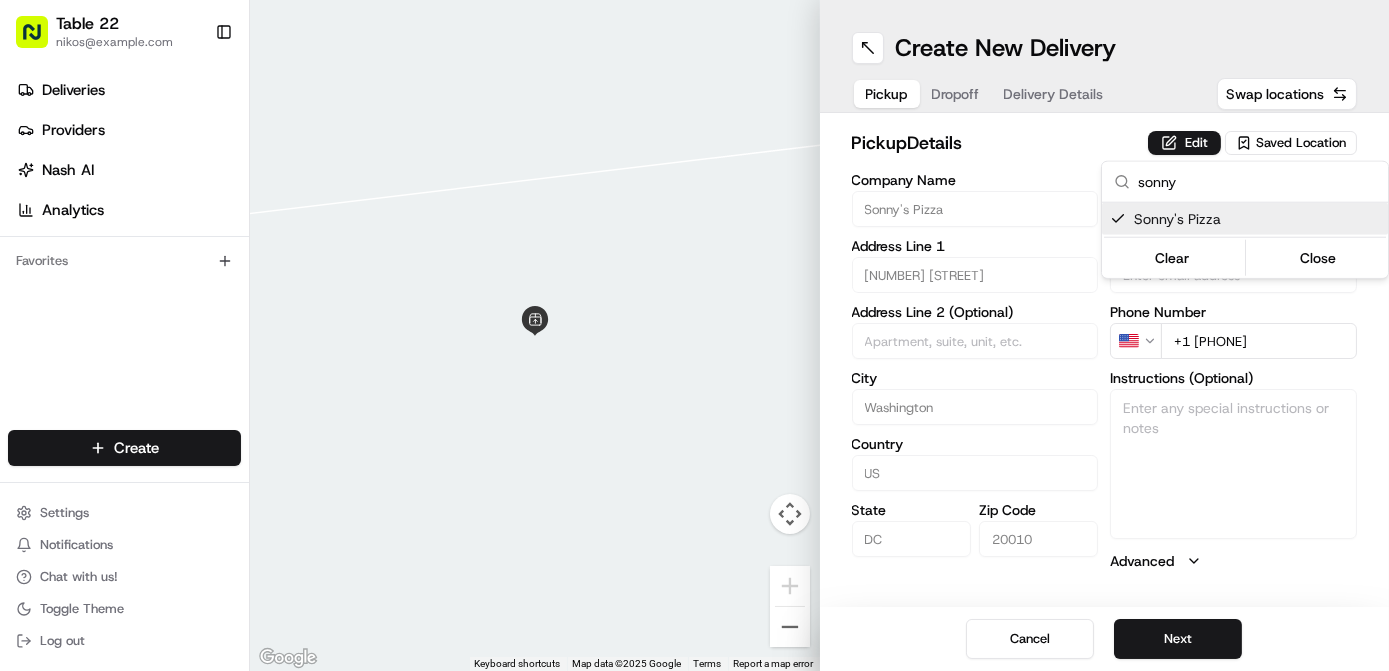 click on "Table 22 nikos@example.com Toggle Sidebar Deliveries Providers Nash AI Analytics Favorites Main Menu Members & Organization Organization Users Roles Preferences Customization Tracking Orchestration Automations Dispatch Strategy Locations Pickup Locations Dropoff Locations Billing Billing Refund Requests Integrations Notification Triggers Webhooks API Keys Request Logs Create Settings Notifications Chat with us! Toggle Theme Log out ← Move left → Move right ↑ Move up ↓ Move down + Zoom in - Zoom out Home Jump left by 75% End Jump right by 75% Page Up Jump up by 75% Page Down Jump down by 75% Keyboard shortcuts Map Data Map data ©2025 Google Map data ©2025 Google 2 m Click to toggle between metric and imperial units Terms Report a map error Create New Delivery Pickup Dropoff Delivery Details Swap locations pickup Details Edit Saved Location Company Name Sonny's Pizza Address Line 1 3120 Georgia Ave NW Address Line 2 (Optional) City Washington Country US State DC Zip Code US" at bounding box center [694, 335] 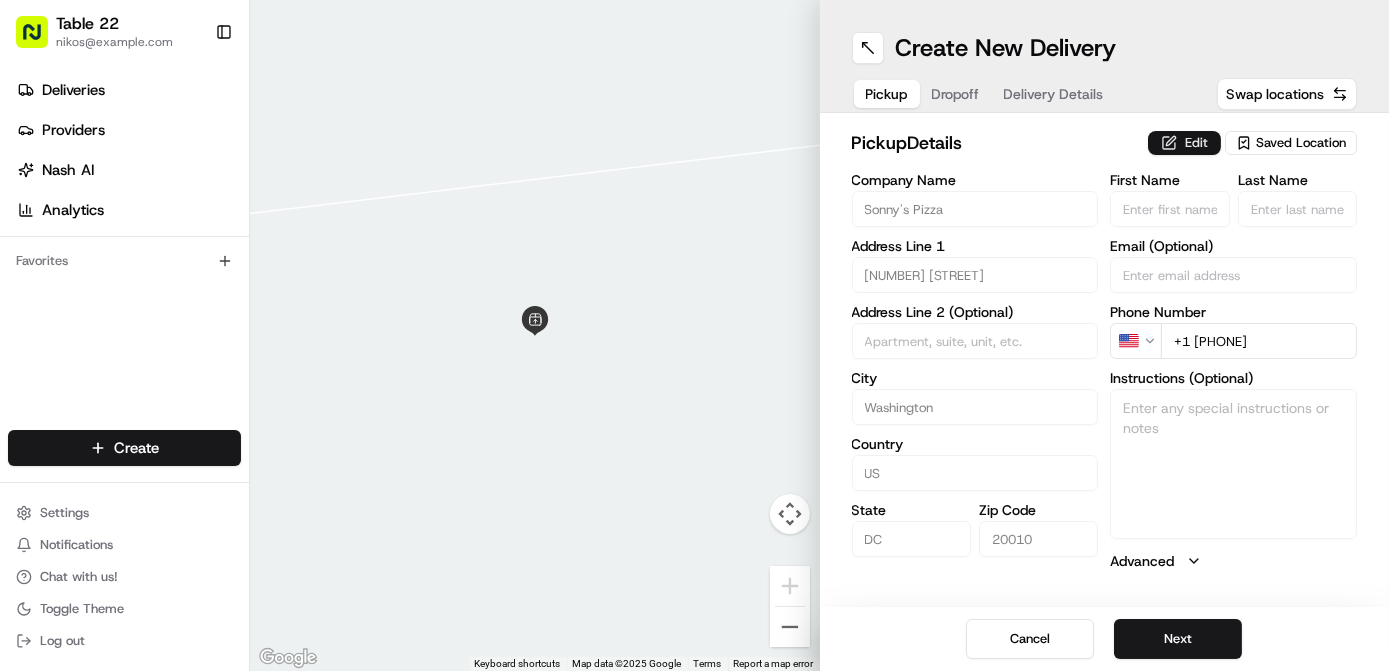 click on "Edit" at bounding box center (1184, 143) 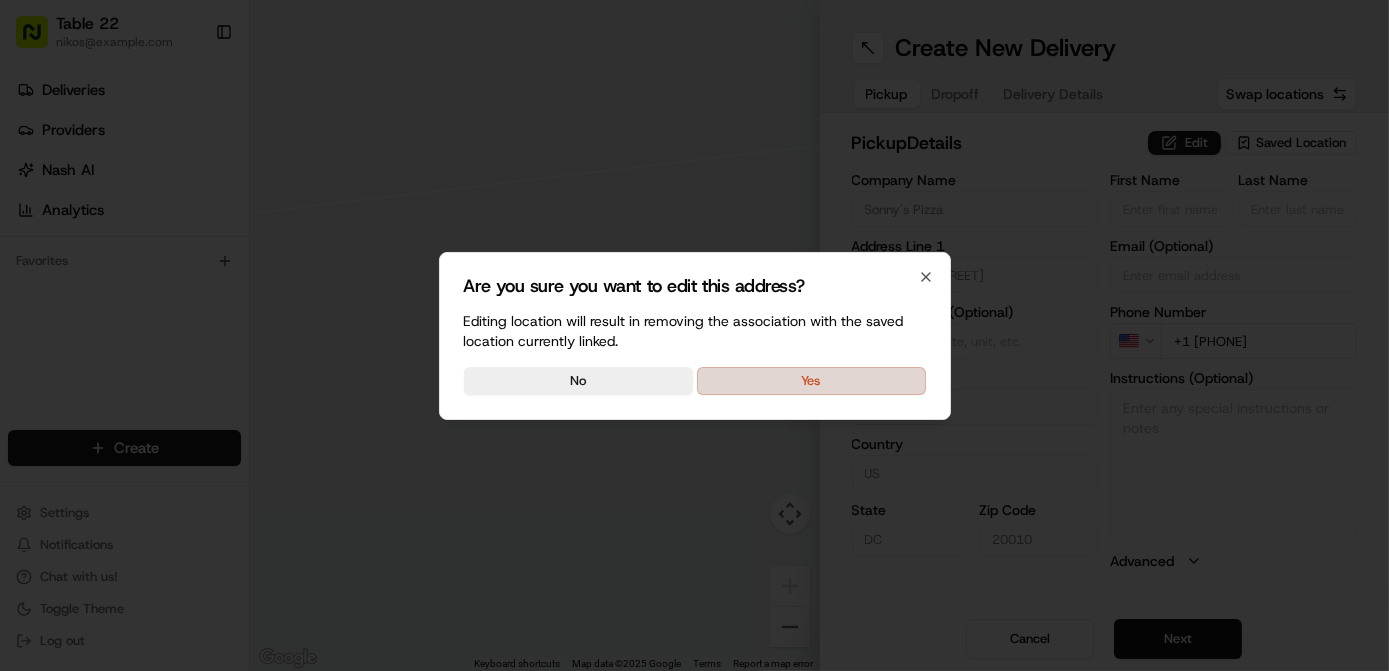 click on "Yes" at bounding box center [811, 381] 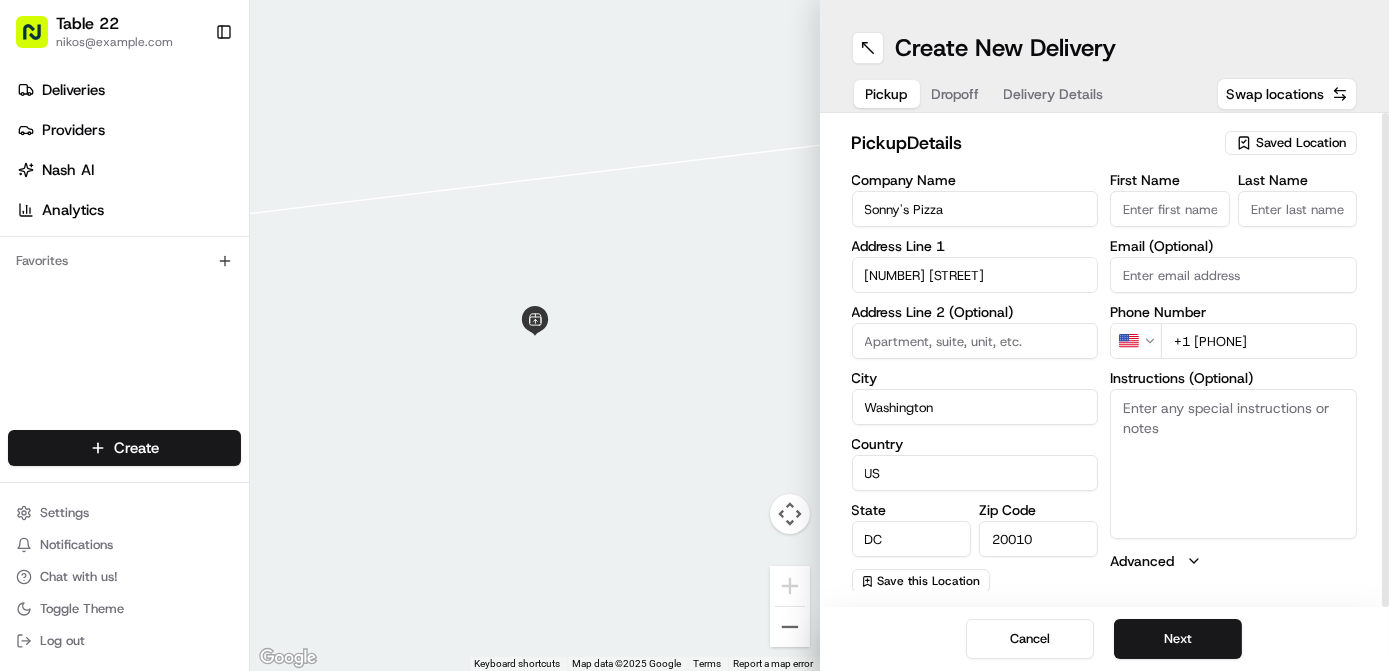 click on "Instructions (Optional)" at bounding box center (1233, 464) 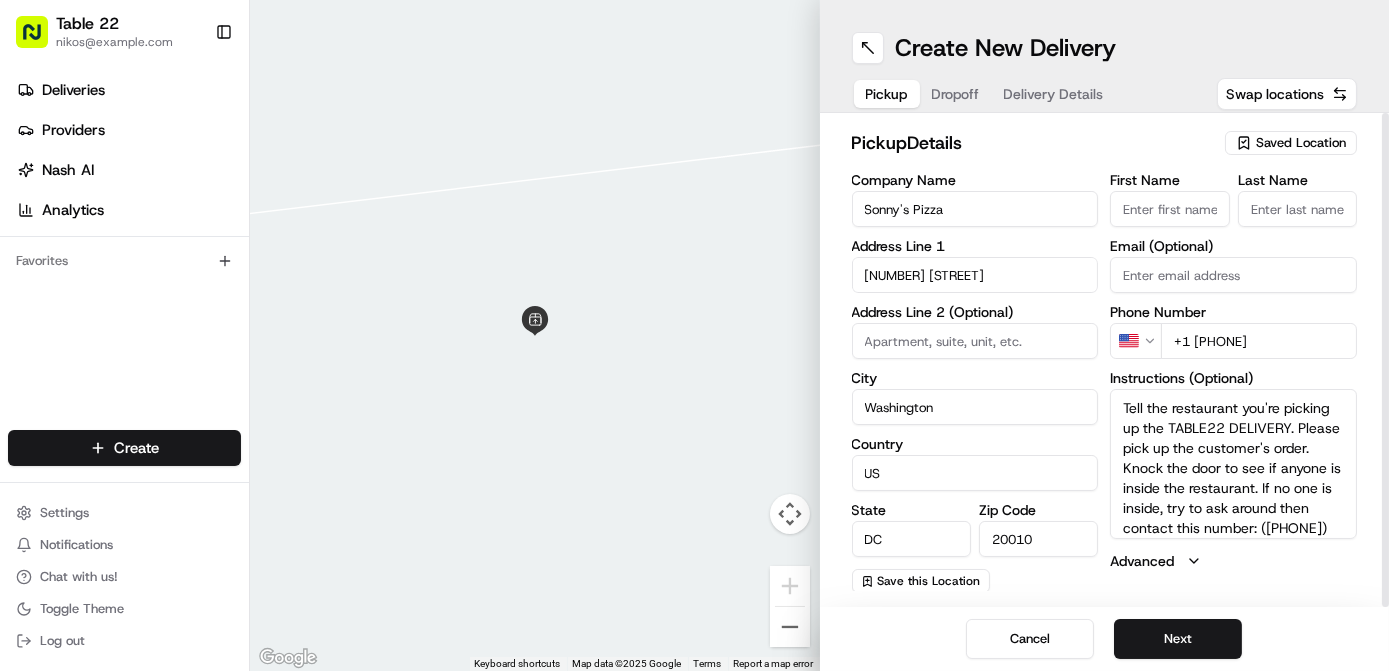 scroll, scrollTop: 18, scrollLeft: 0, axis: vertical 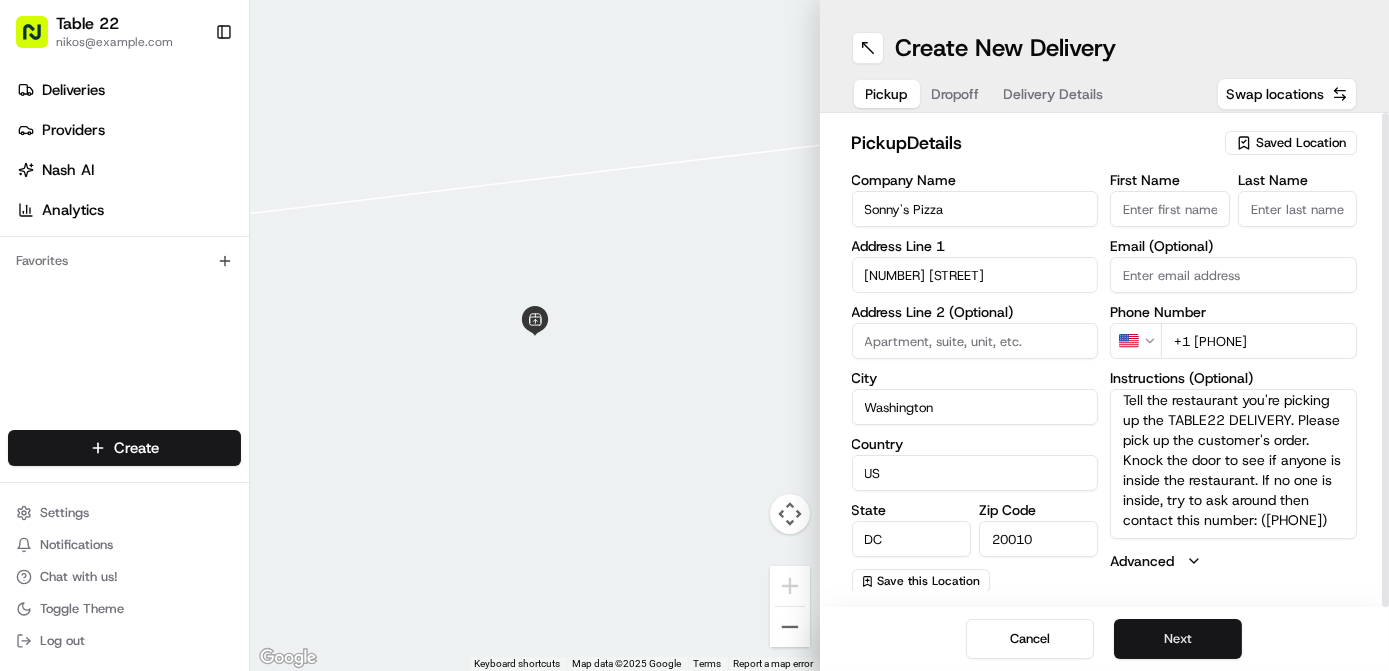type on "Tell the restaurant you're picking up the TABLE22 DELIVERY. Please pick up the customer's order. Knock the door to see if anyone is inside the restaurant. If no one is inside, try to ask around then contact this number: ([PHONE])" 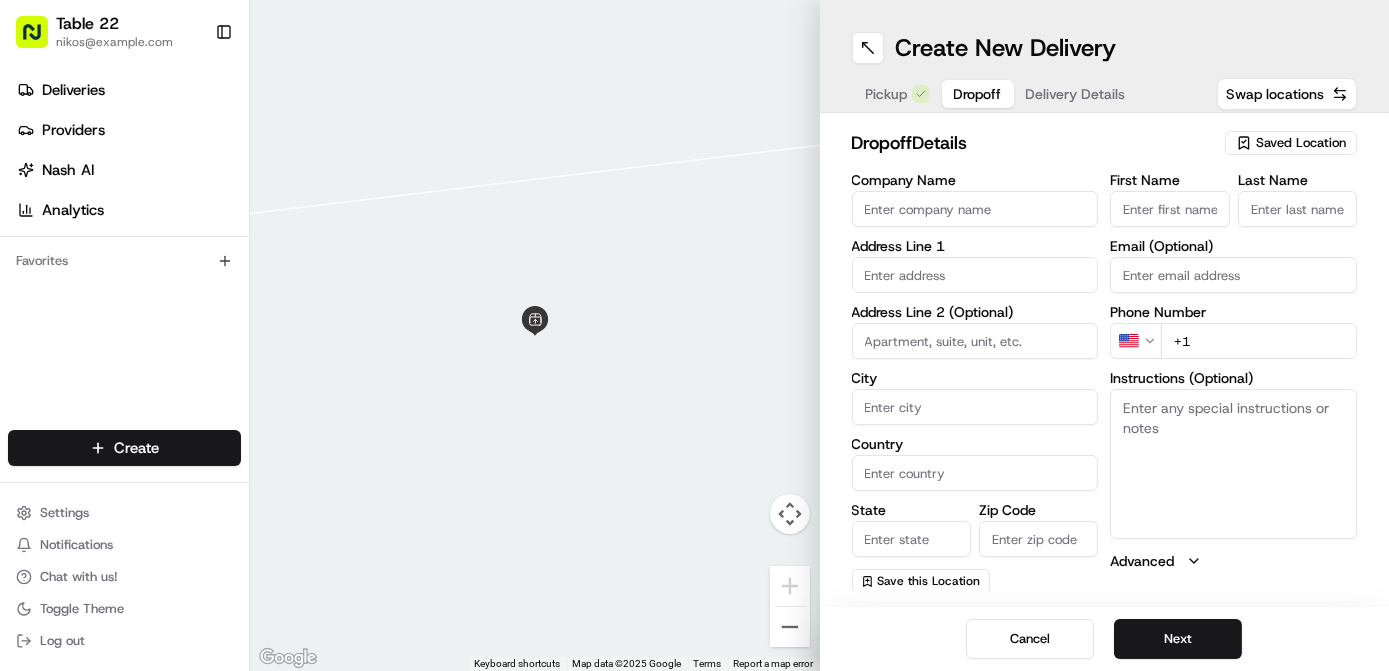 type 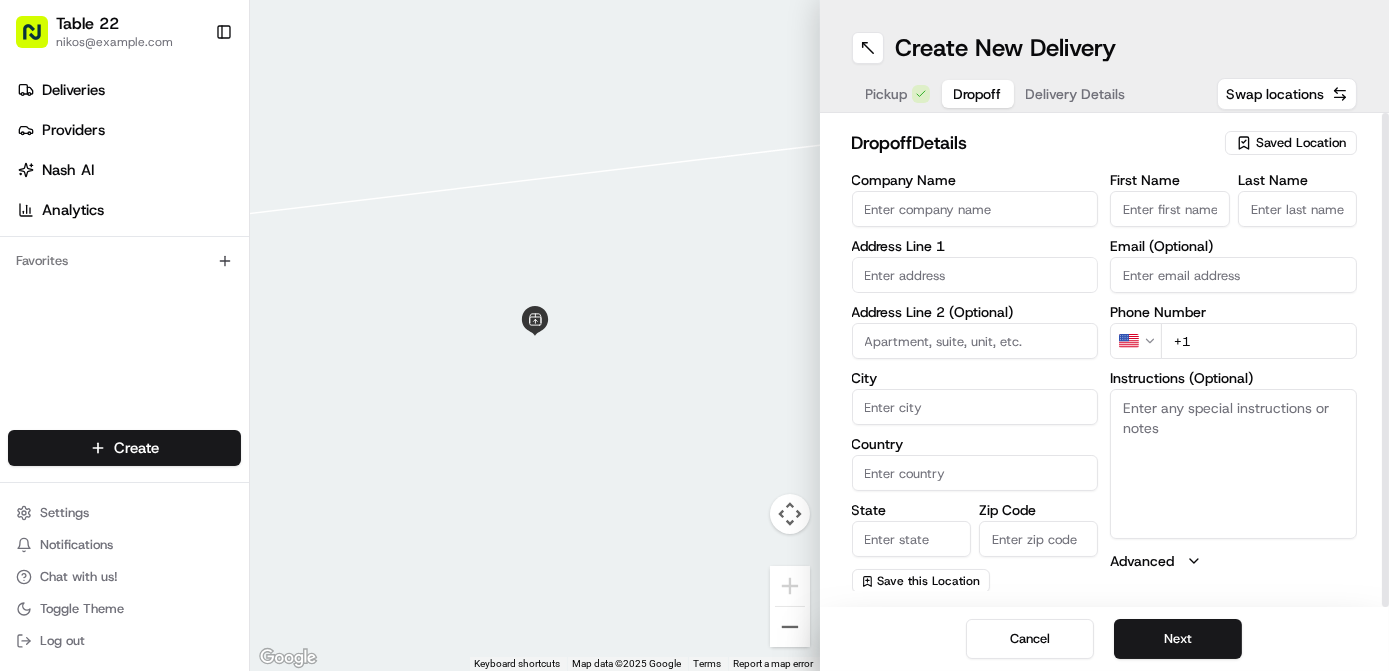 click on "Company Name" at bounding box center [975, 209] 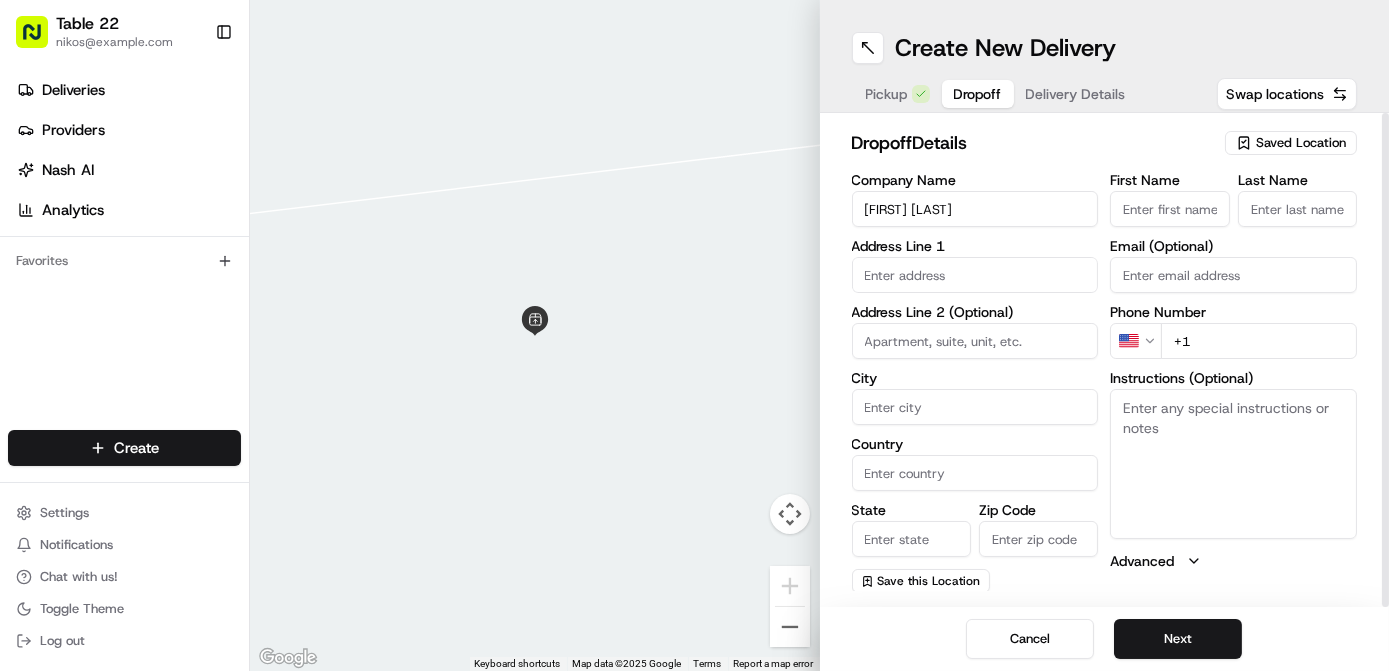 type on "[FIRST] [LAST]" 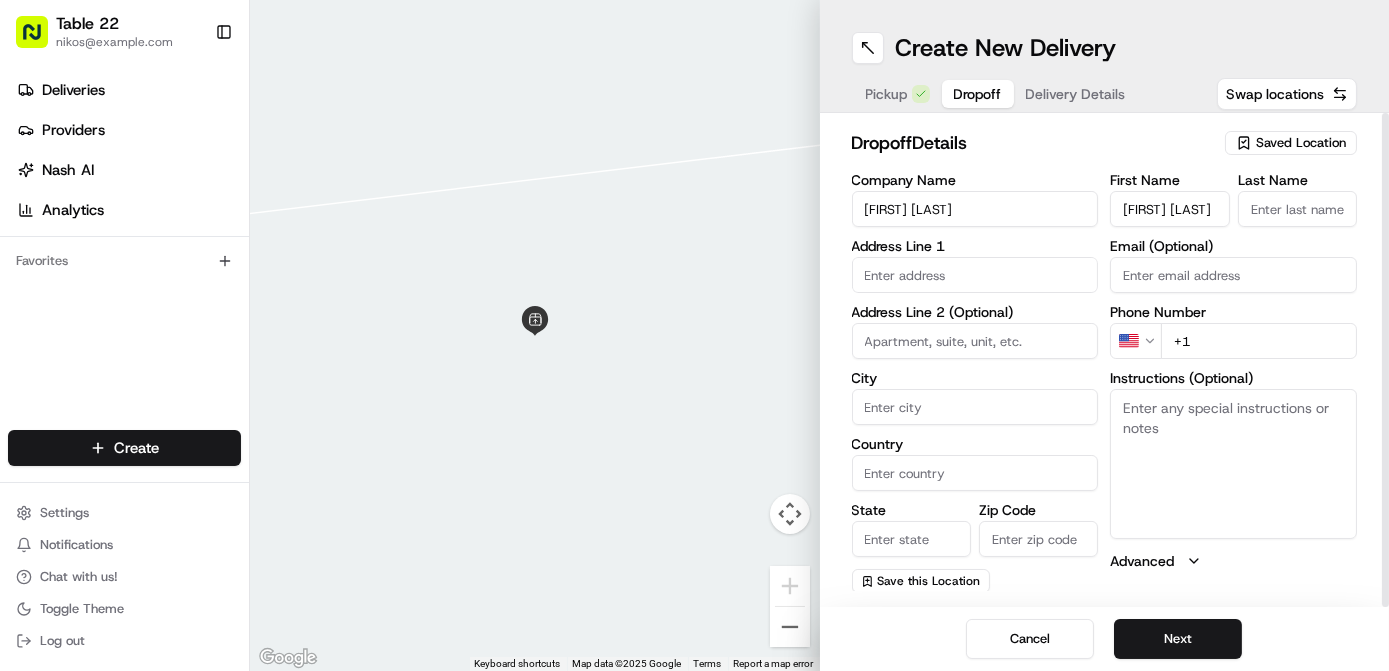 scroll, scrollTop: 0, scrollLeft: 8, axis: horizontal 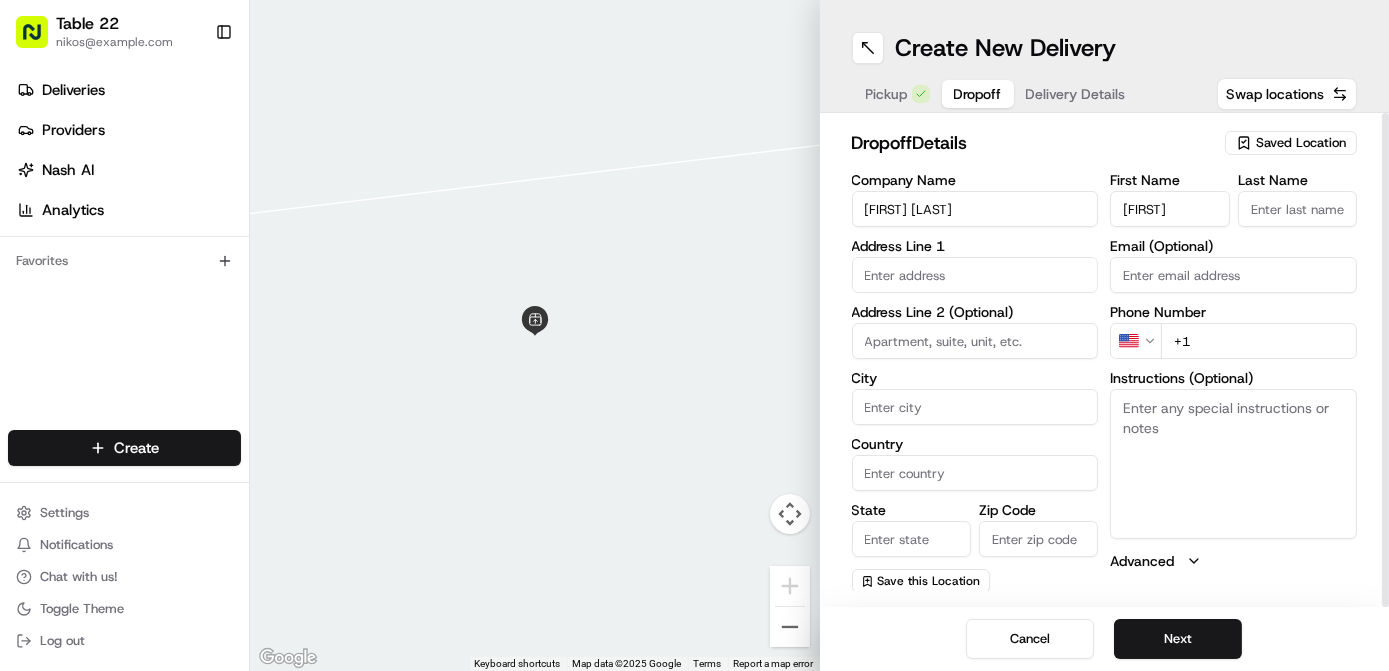 type on "[FIRST]" 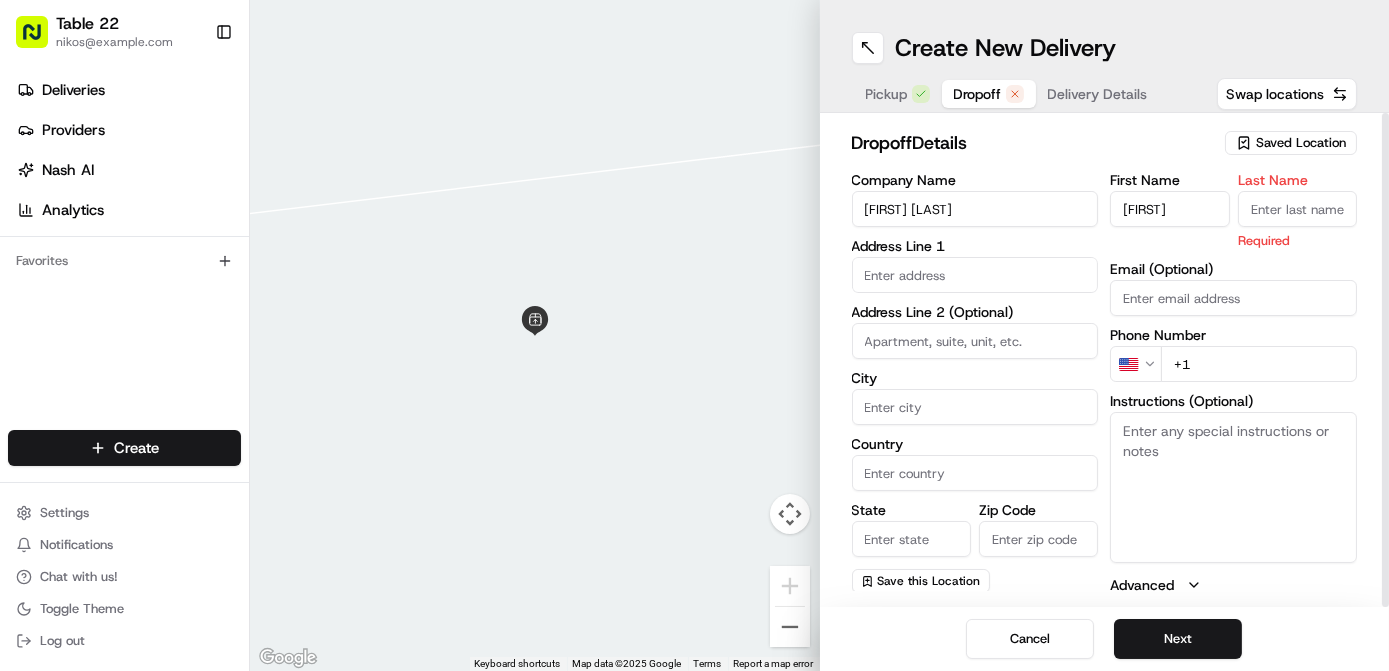click on "Last Name" at bounding box center [1297, 209] 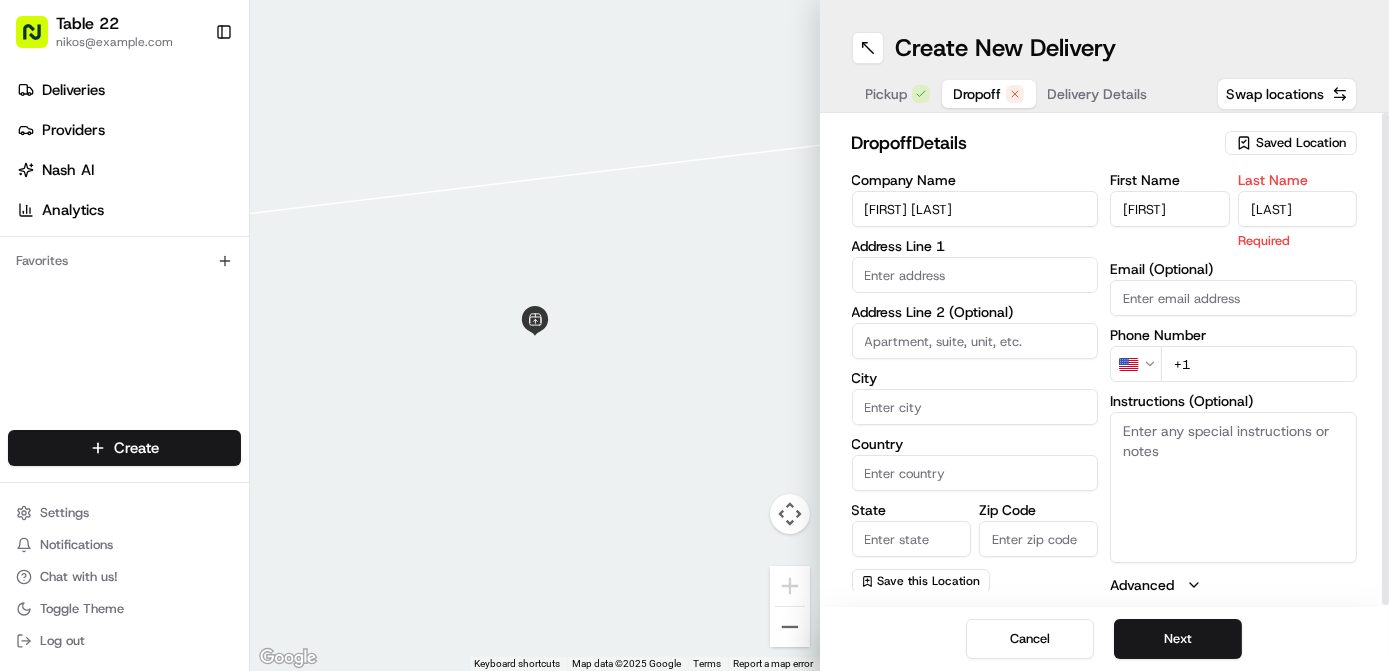 type on "[LAST]" 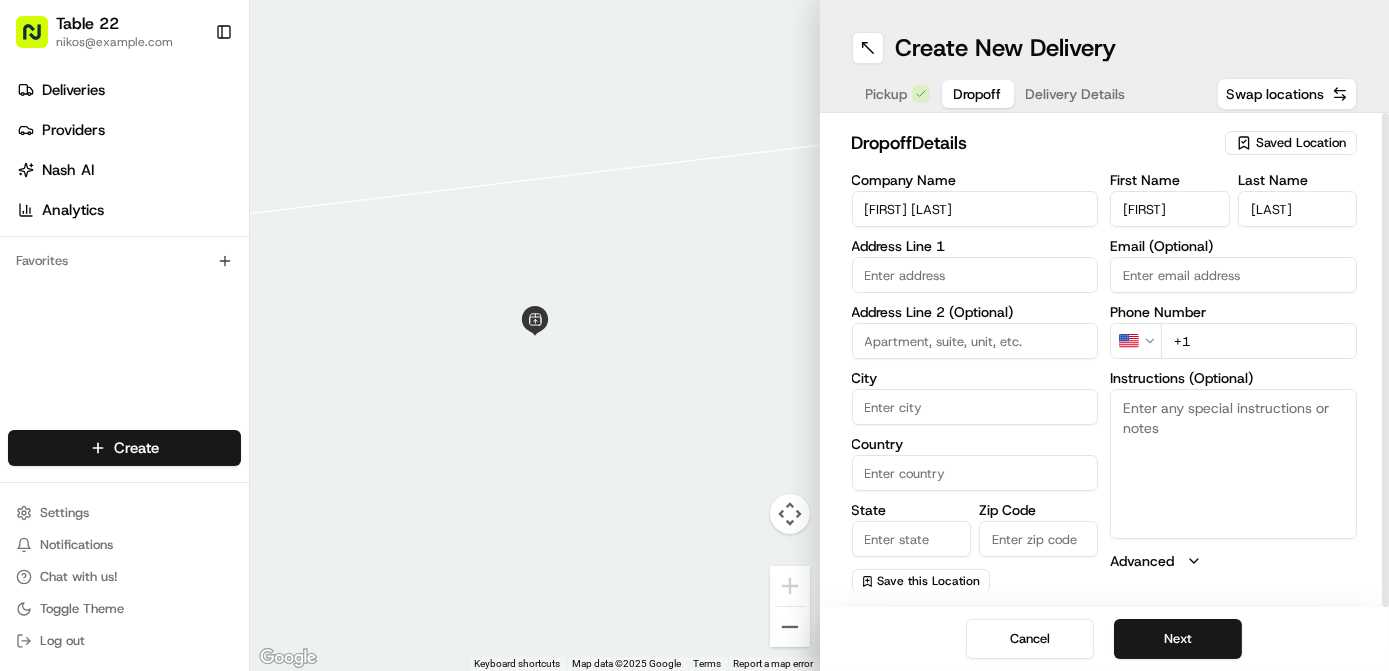 click on "[FIRST]" at bounding box center [1169, 209] 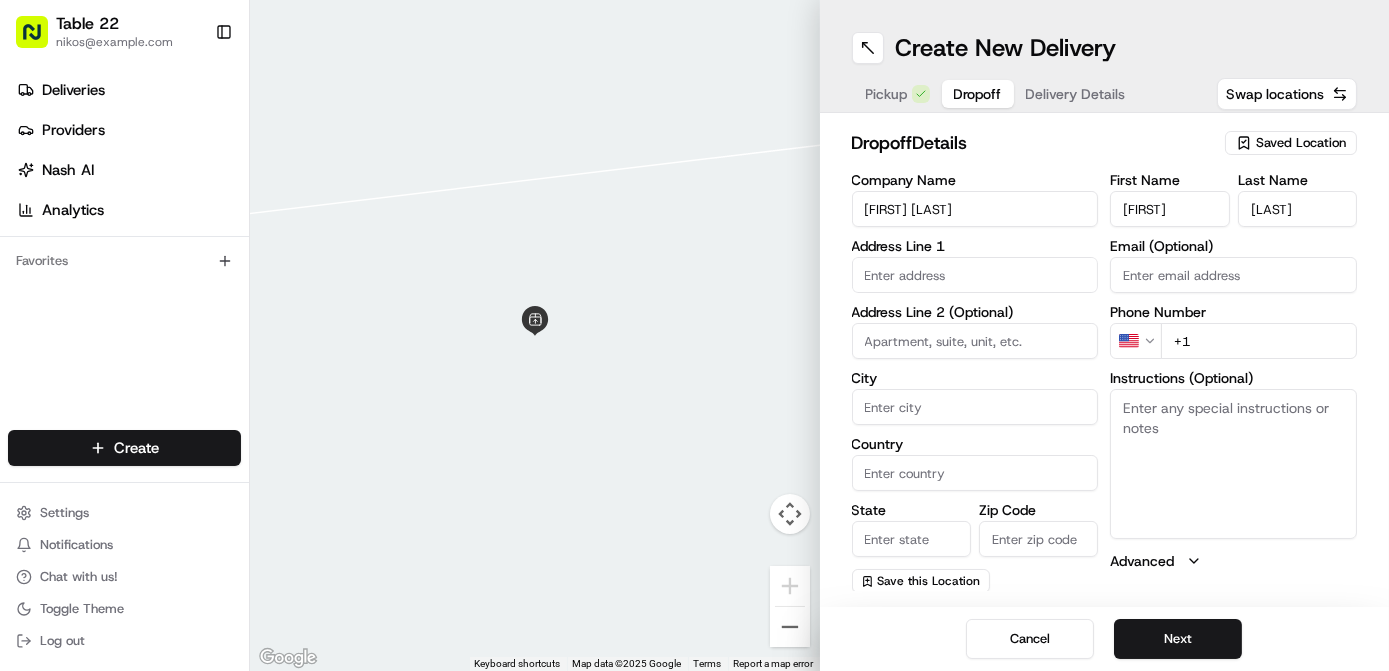 type on "[FIRST]" 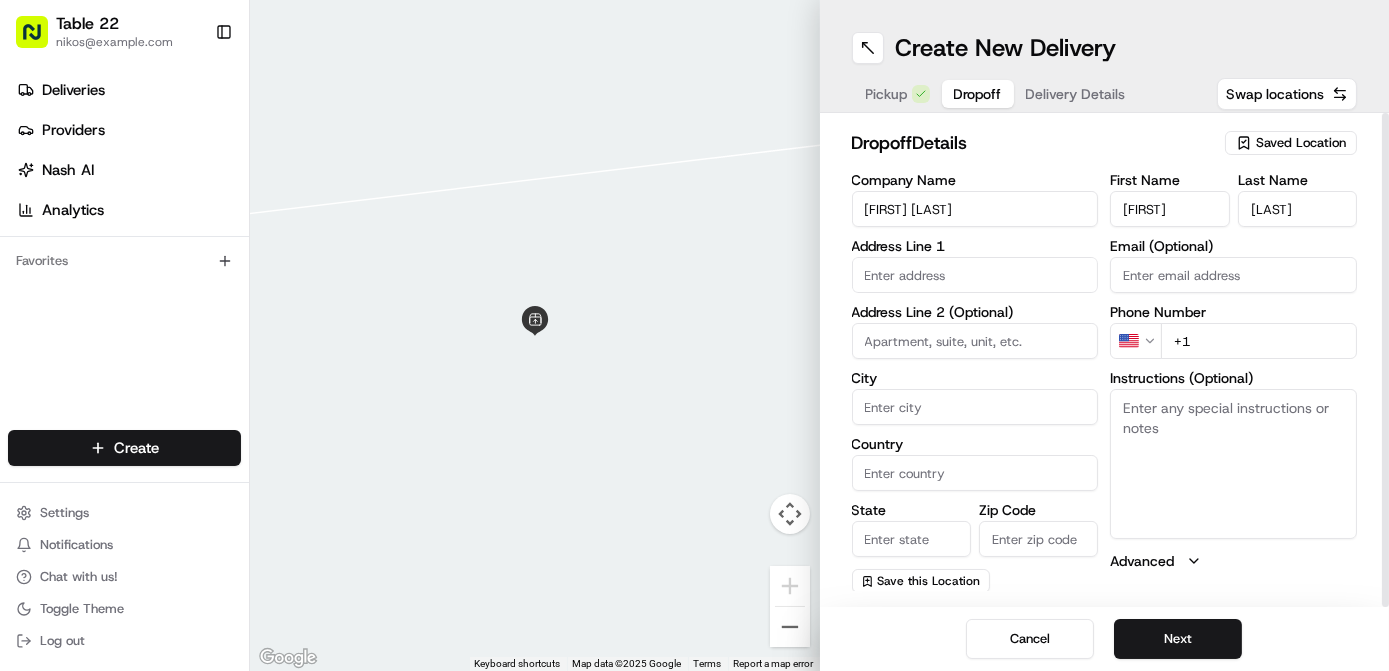 click on "+1" at bounding box center (1259, 341) 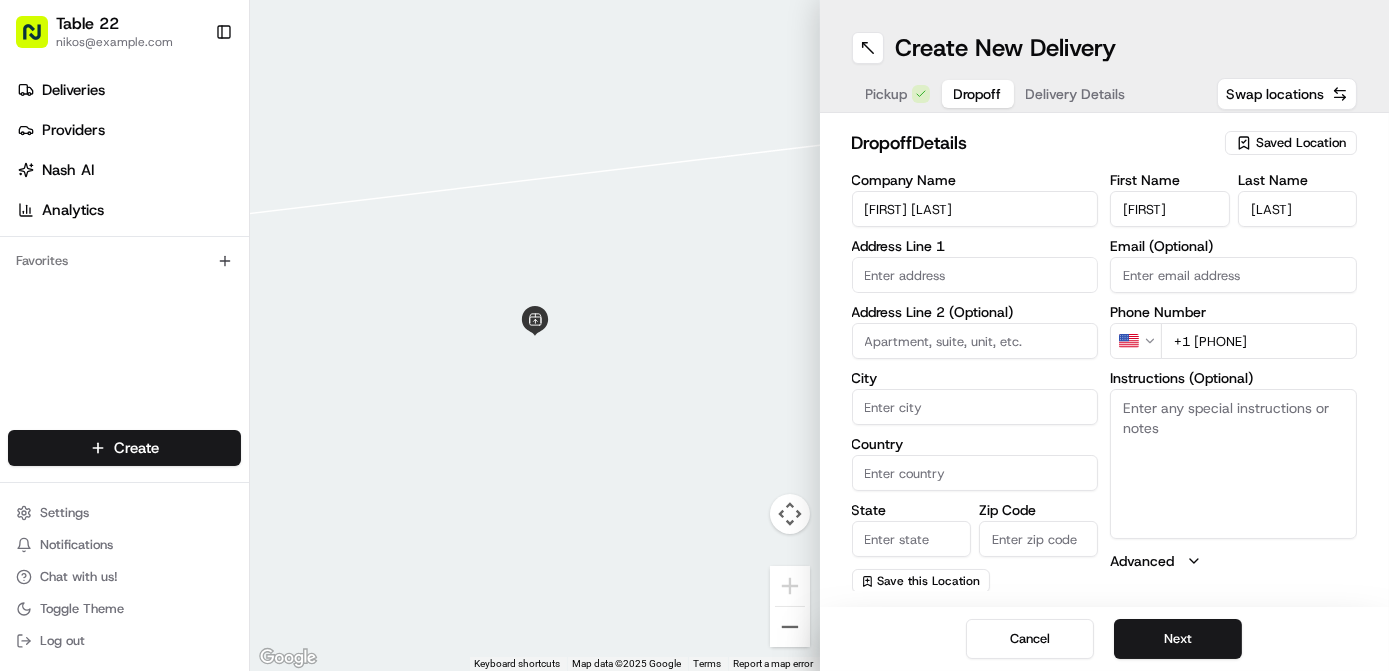 type on "+1 [PHONE]" 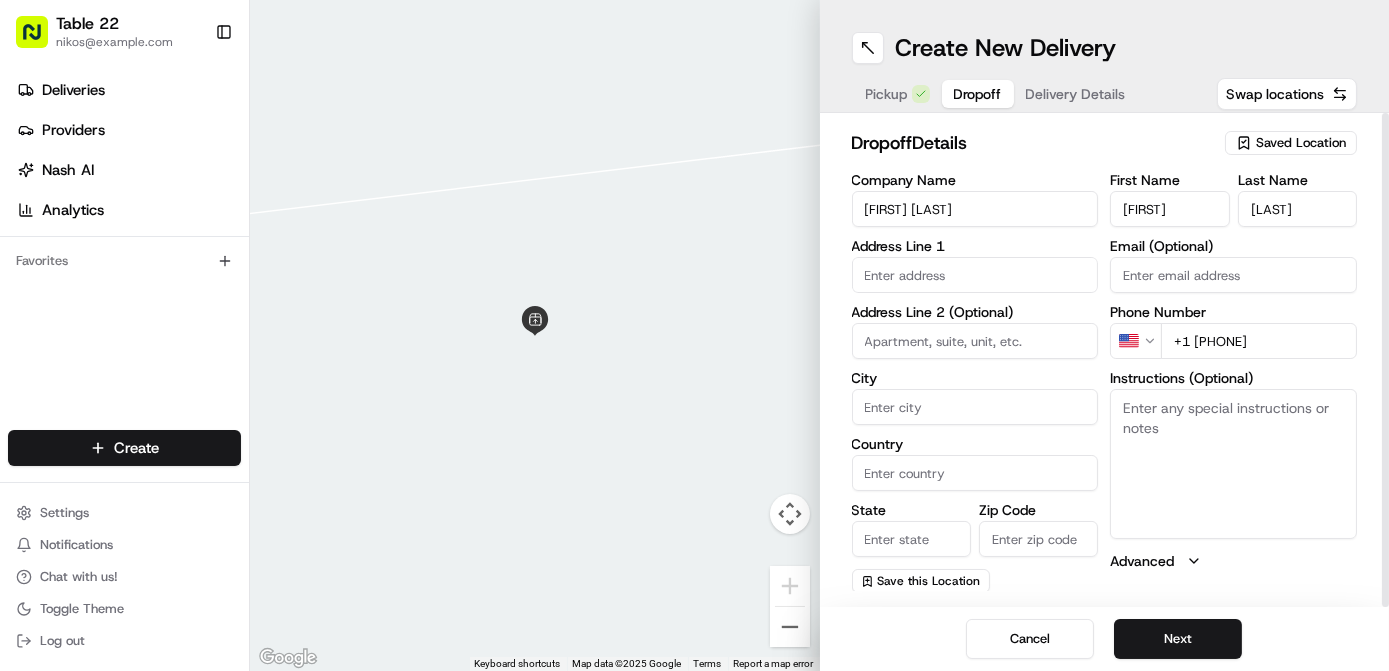 click at bounding box center [975, 275] 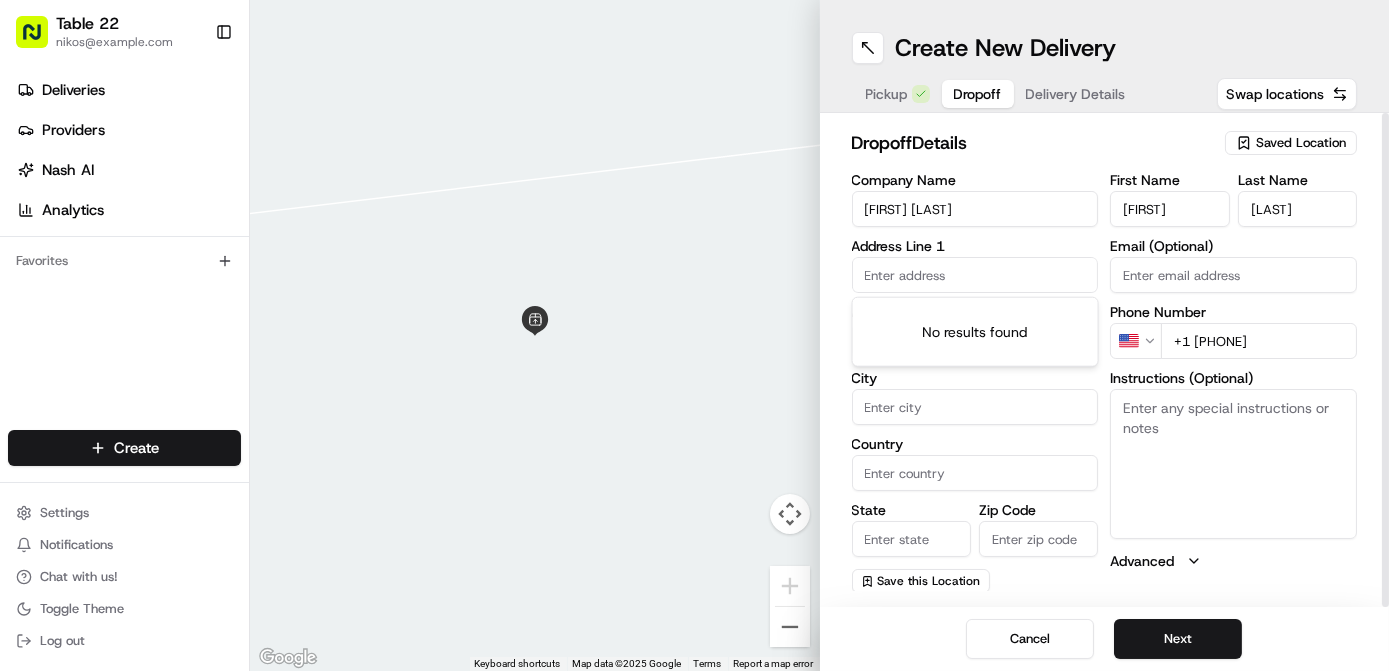 paste on "[NUMBER] [STREET]" 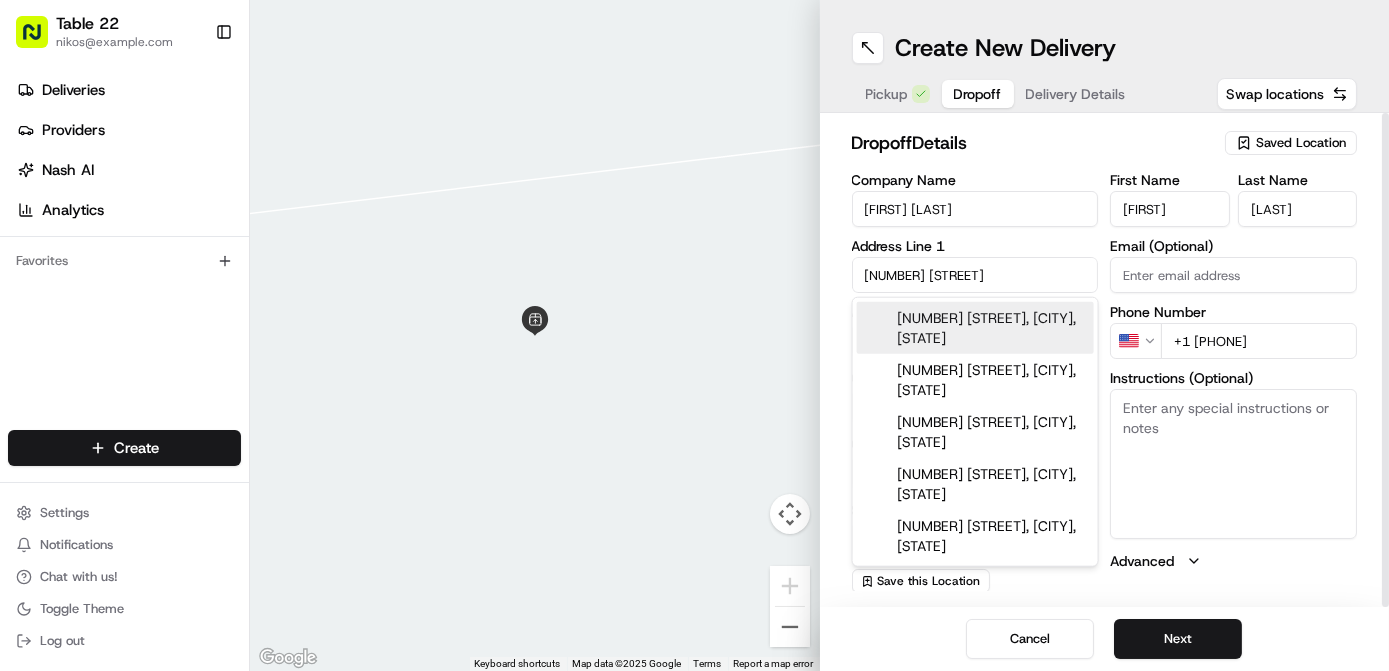 click on "[NUMBER] [STREET], [CITY], [STATE]" at bounding box center (975, 328) 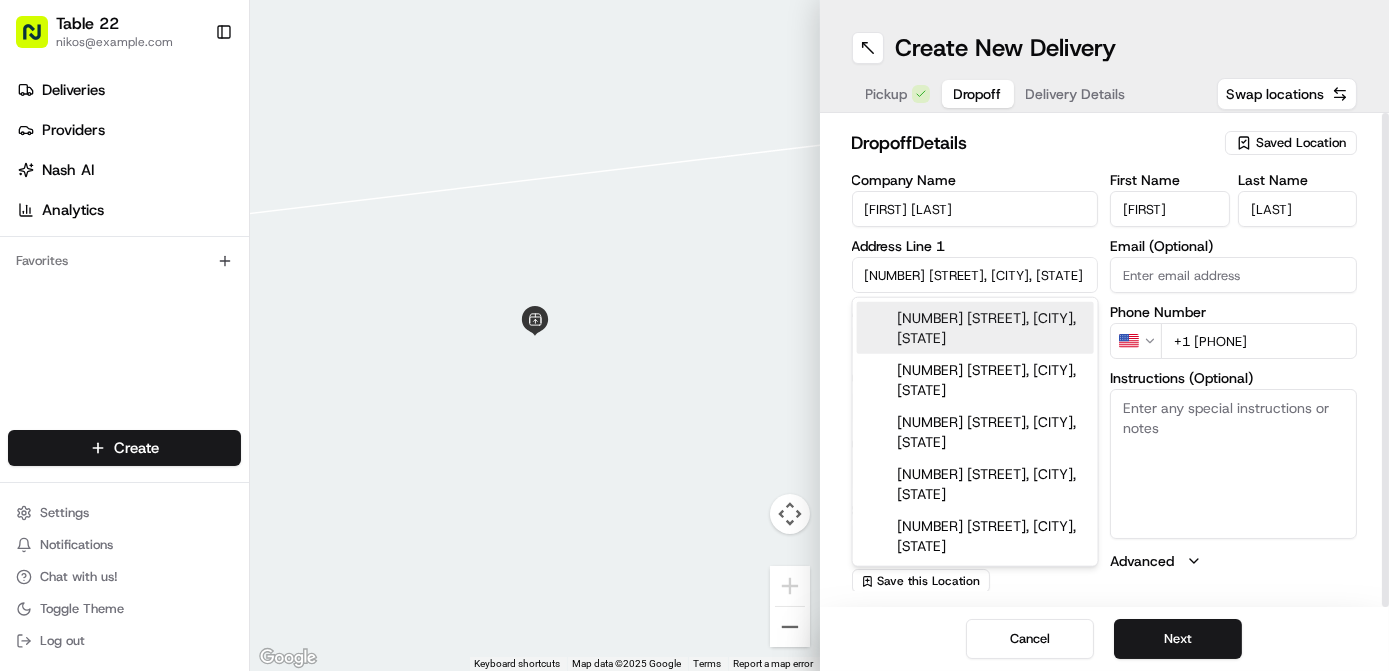 type on "[NUMBER] [STREET], [CITY], [STATE] [POSTAL_CODE], USA" 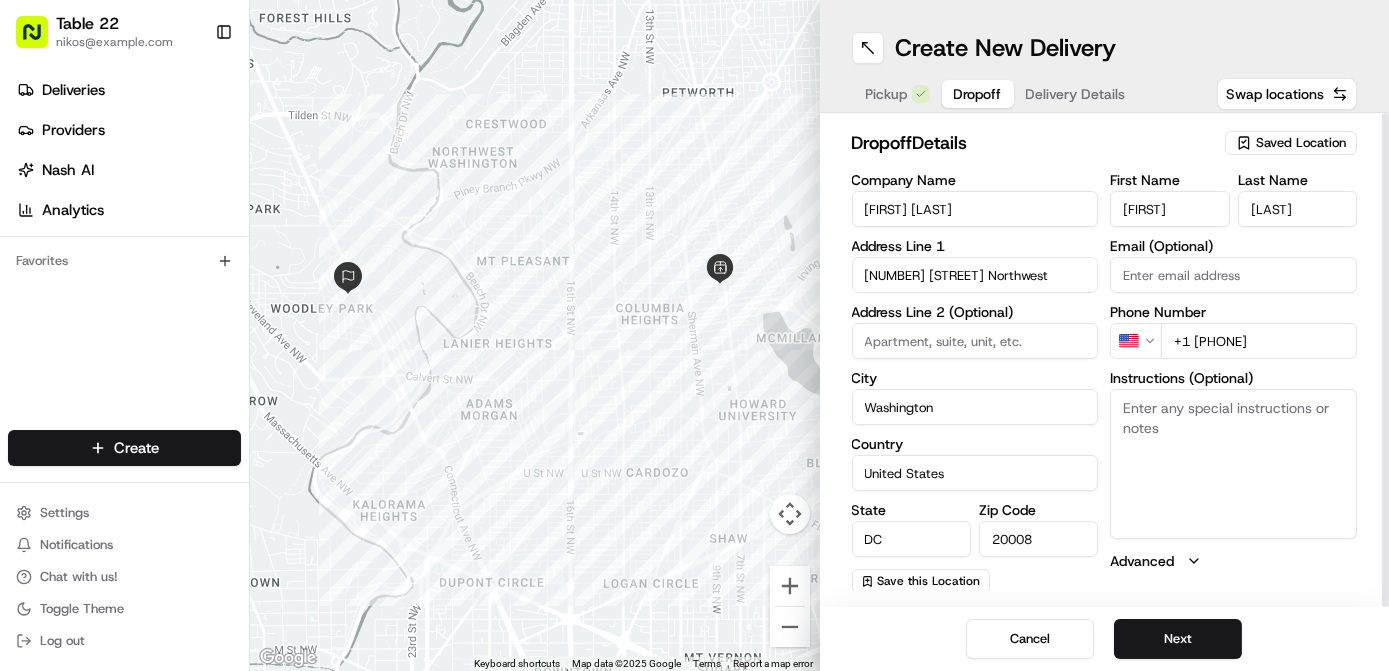 click on "Instructions (Optional)" at bounding box center (1233, 464) 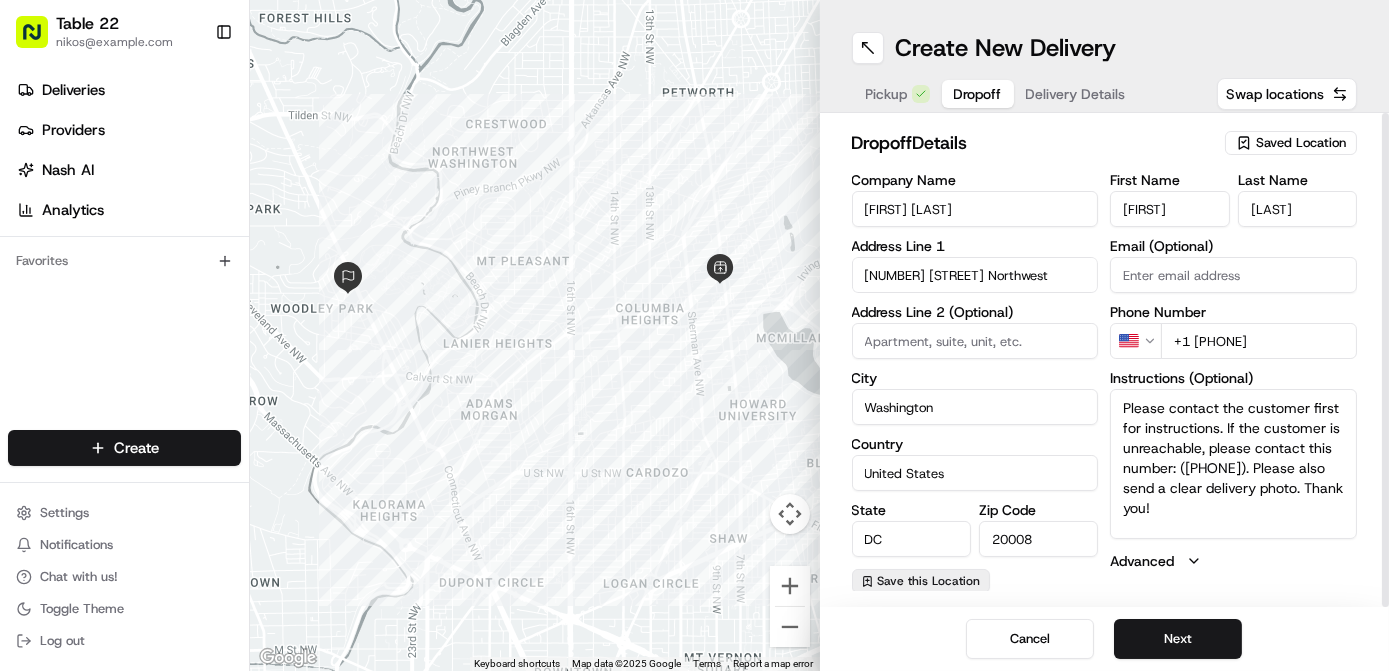 type on "Please contact the customer first for instructions. If the customer is unreachable, please contact this number: ([PHONE]). Please also send a clear delivery photo. Thank you!" 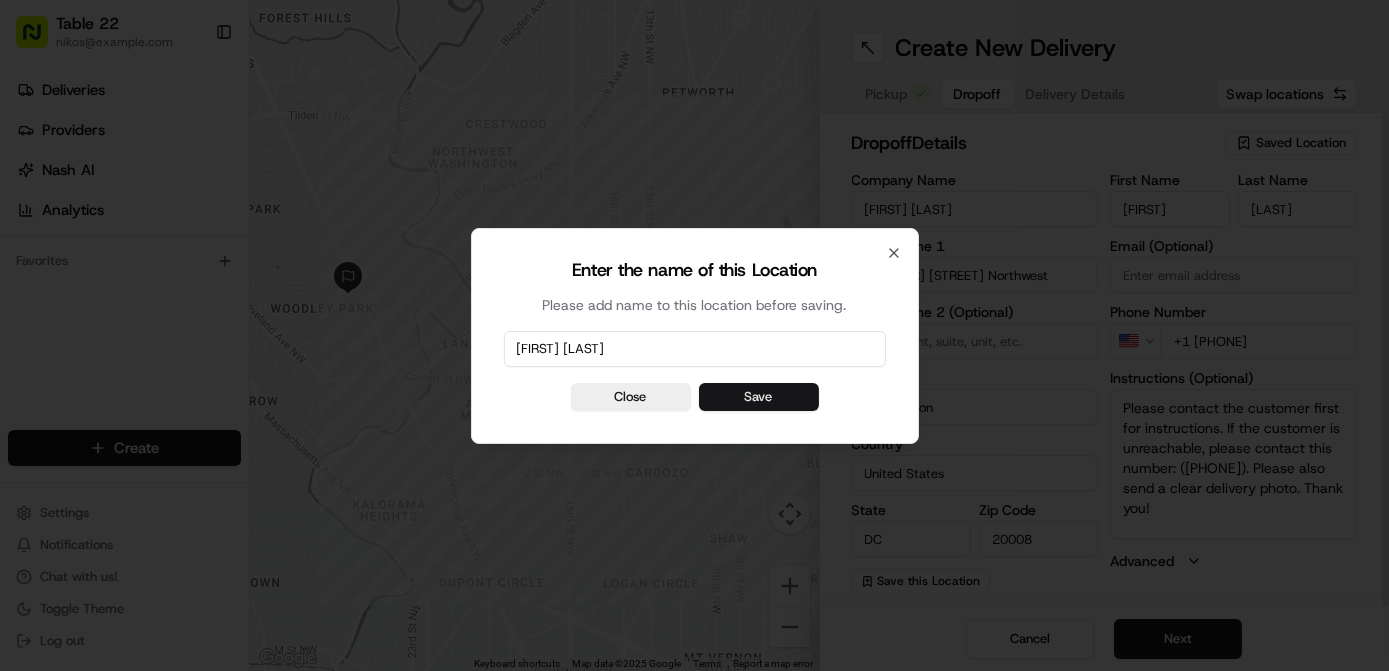 click on "Save" at bounding box center (759, 397) 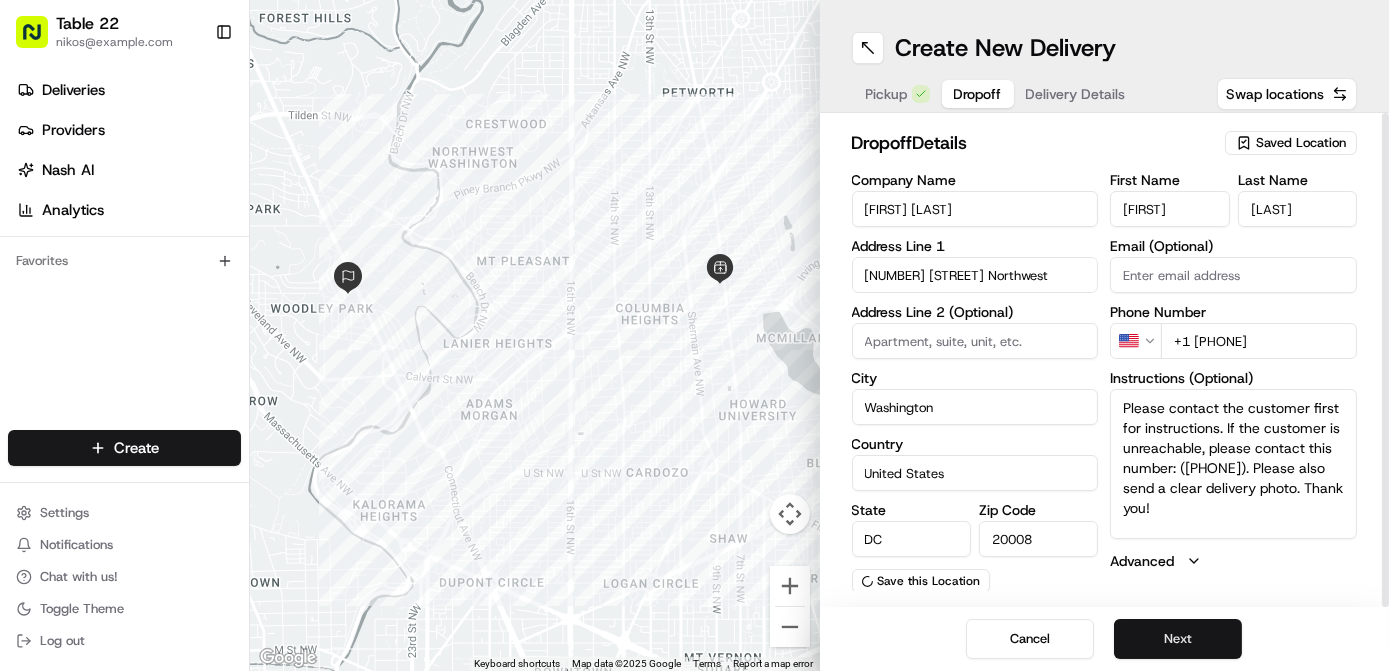 click on "Next" at bounding box center (1178, 639) 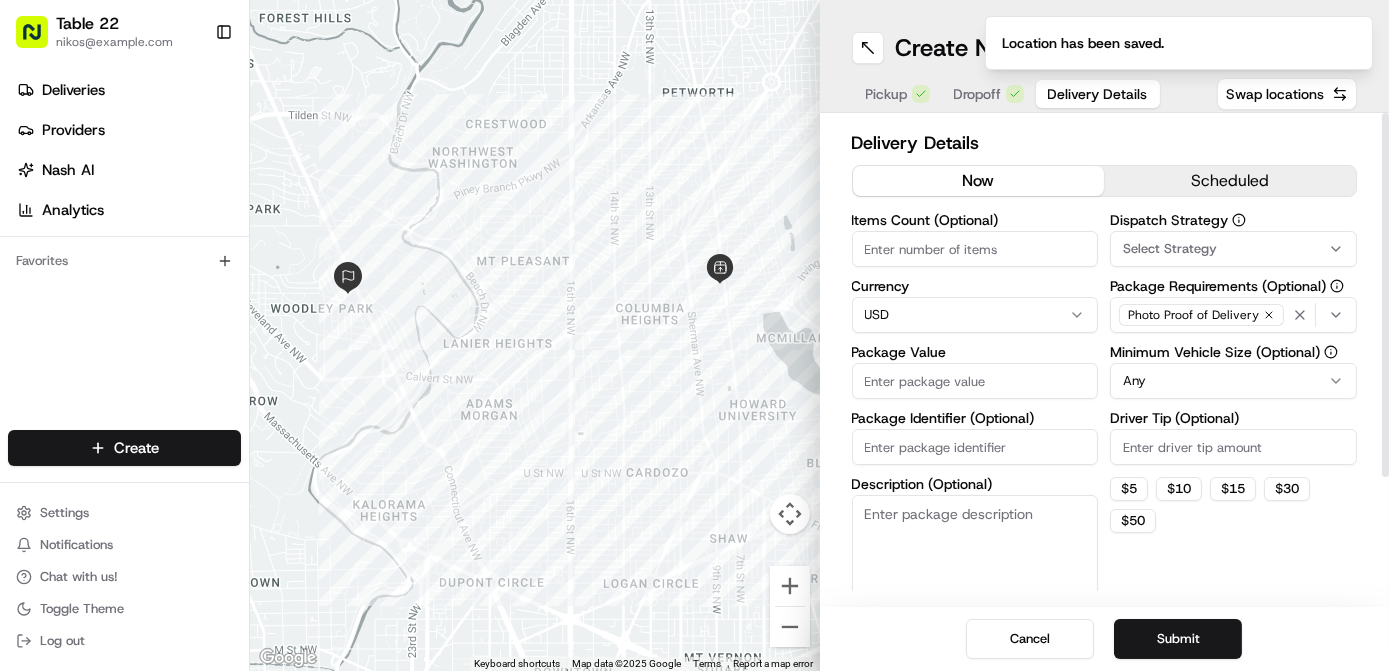 click on "Select Strategy" at bounding box center (1170, 249) 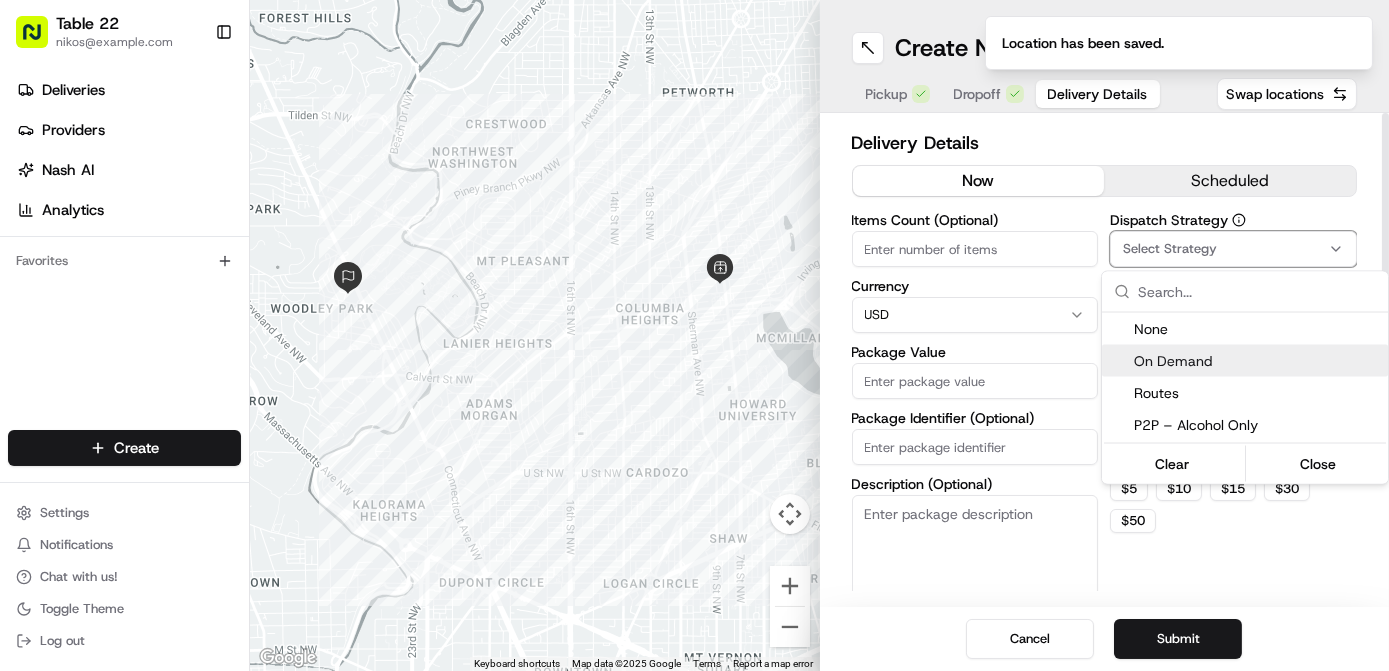 click on "On Demand" at bounding box center (1257, 361) 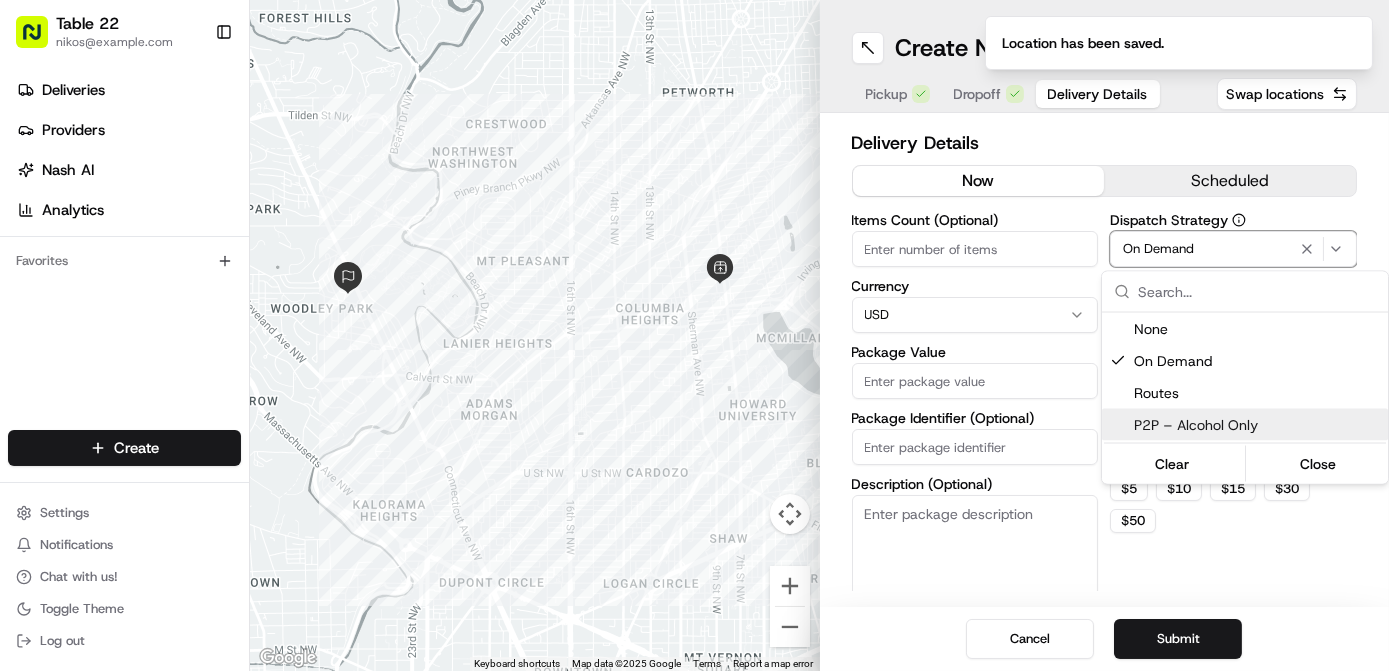 click on "Table 22 nikos@example.com Toggle Sidebar Deliveries Providers Nash AI Analytics Favorites Main Menu Members & Organization Organization Users Roles Preferences Customization Tracking Orchestration Automations Dispatch Strategy Locations Pickup Locations Dropoff Locations Billing Billing Refund Requests Integrations Notification Triggers Webhooks API Keys Request Logs Create Settings Notifications Chat with us! Toggle Theme Log out ← Move left → Move right ↑ Move up ↓ Move down + Zoom in - Zoom out Home Jump left by 75% End Jump right by 75% Page Up Jump up by 75% Page Down Jump down by 75% Keyboard shortcuts Map Data Map data ©2025 Google Map data ©2025 Google 500 m Click to toggle between metric and imperial units Terms Report a map error Create New Delivery Pickup Dropoff Delivery Details Swap locations Delivery Details now scheduled Items Count (Optional) Currency USD Package Value Package Identifier (Optional) Description (Optional) Dispatch Strategy On Demand Any $ 5 $" at bounding box center (694, 335) 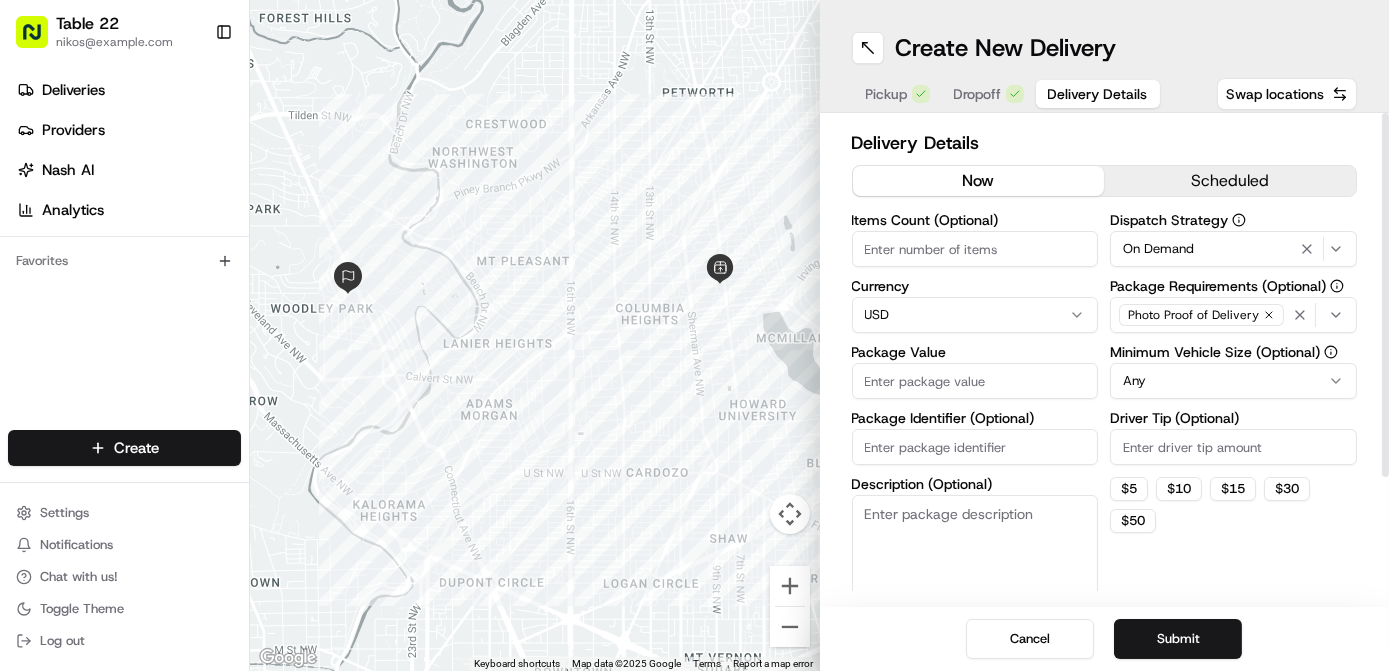click on "Photo Proof of Delivery" at bounding box center (1233, 315) 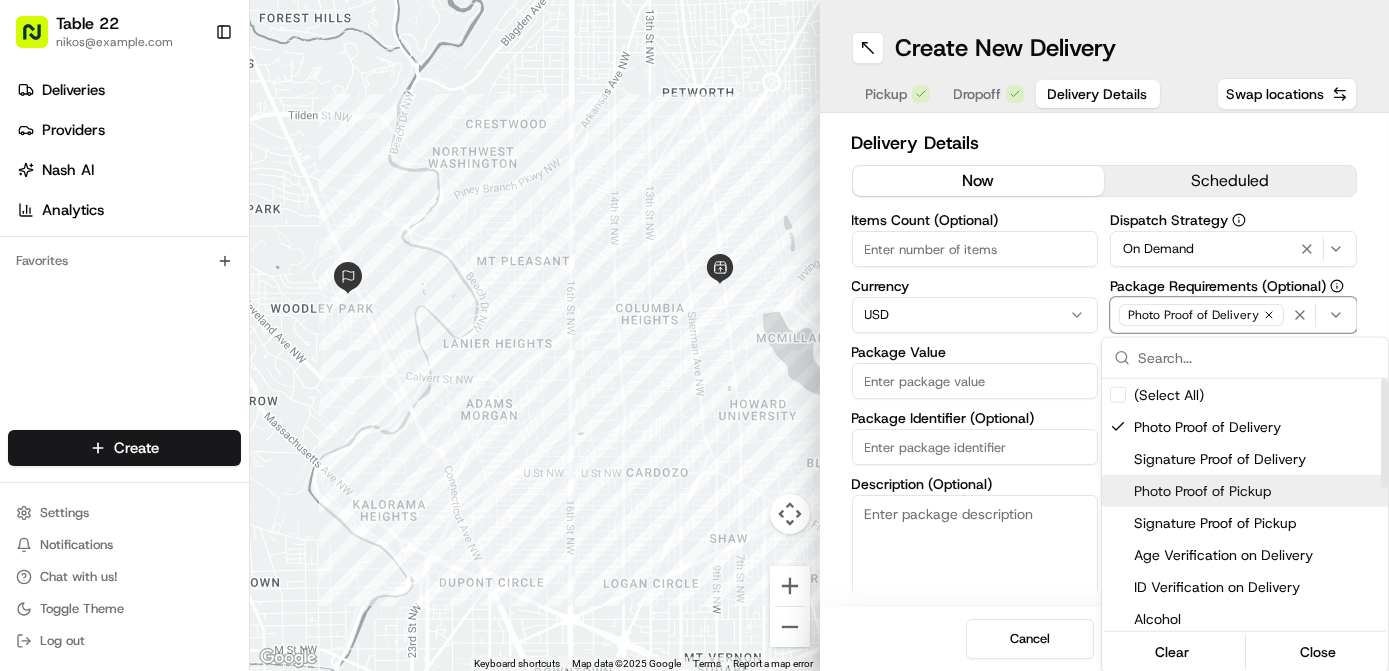 click on "Photo Proof of Pickup" at bounding box center (1257, 491) 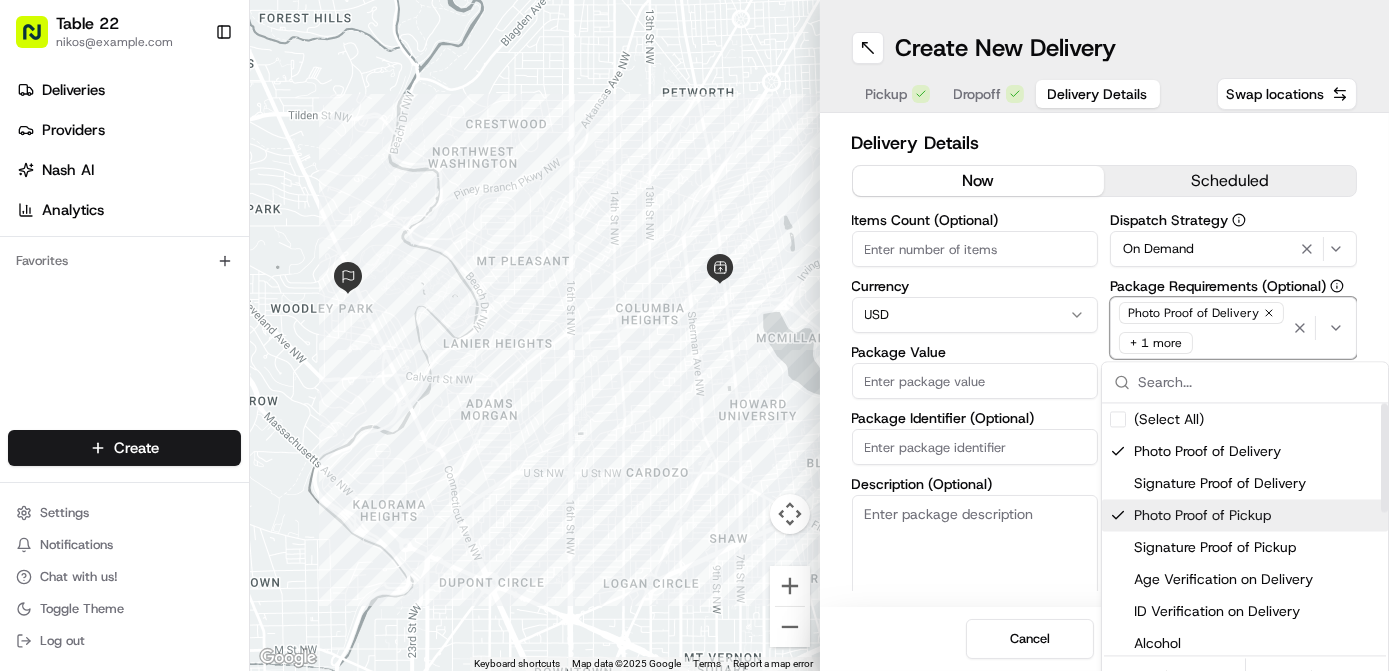 click on "Table 22 nikos@example.com Toggle Sidebar Deliveries Providers Nash AI Analytics Favorites Main Menu Members & Organization Organization Users Roles Preferences Customization Tracking Orchestration Automations Dispatch Strategy Locations Pickup Locations Dropoff Locations Billing Billing Refund Requests Integrations Notification Triggers Webhooks API Keys Request Logs Create Settings Notifications Chat with us! Toggle Theme Log out ← Move left → Move right ↑ Move up ↓ Move down + Zoom in - Zoom out Home Jump left by 75% End Jump right by 75% Page Up Jump up by 75% Page Down Jump down by 75% Keyboard shortcuts Map Data Map data ©2025 Google Map data ©2025 Google 500 m Click to toggle between metric and imperial units Terms Report a map error Create New Delivery Pickup Dropoff Delivery Details Swap locations Delivery Details now scheduled Items Count (Optional) Currency USD Package Value Package Identifier (Optional) Description (Optional) Dispatch Strategy On Demand + 1 more $" at bounding box center [694, 335] 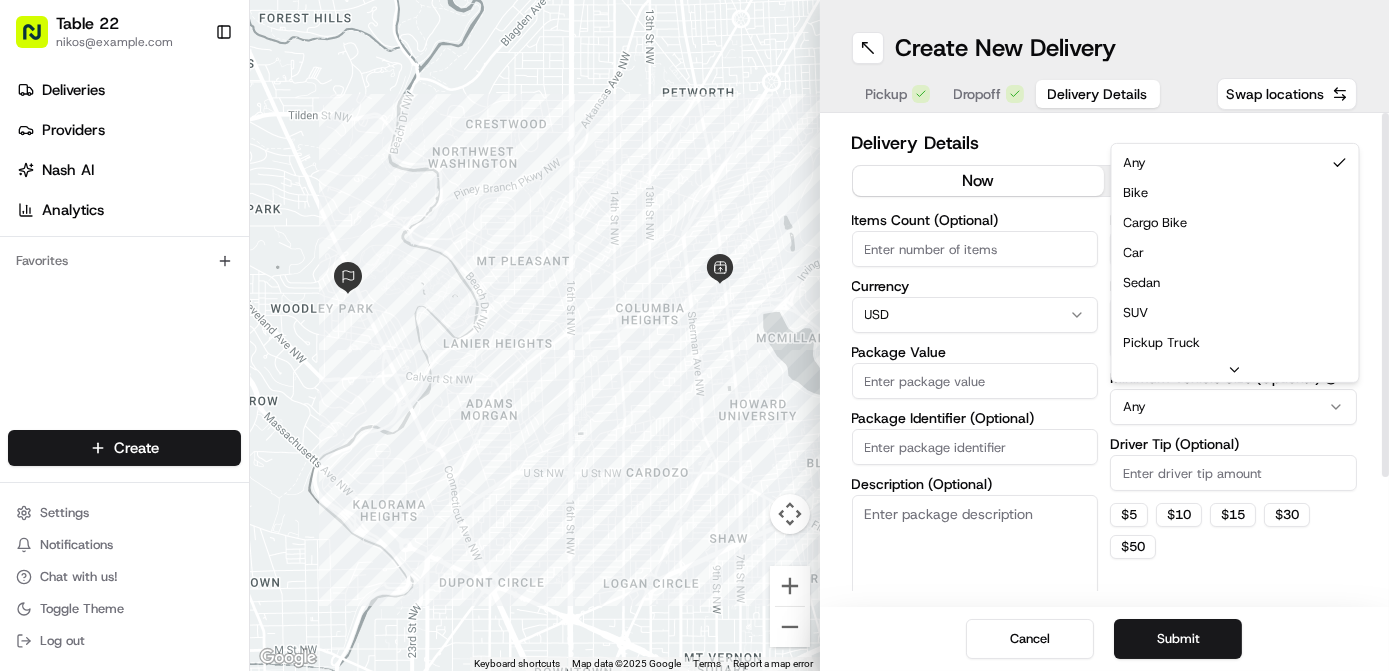click on "Table 22 nikos@example.com Toggle Sidebar Deliveries Providers Nash AI Analytics Favorites Main Menu Members & Organization Organization Users Roles Preferences Customization Tracking Orchestration Automations Dispatch Strategy Locations Pickup Locations Dropoff Locations Billing Billing Refund Requests Integrations Notification Triggers Webhooks API Keys Request Logs Create Settings Notifications Chat with us! Toggle Theme Log out ← Move left → Move right ↑ Move up ↓ Move down + Zoom in - Zoom out Home Jump left by 75% End Jump right by 75% Page Up Jump up by 75% Page Down Jump down by 75% Keyboard shortcuts Map Data Map data ©2025 Google Map data ©2025 Google 500 m Click to toggle between metric and imperial units Terms Report a map error Create New Delivery Pickup Dropoff Delivery Details Swap locations Delivery Details now scheduled Items Count (Optional) Currency USD Package Value Package Identifier (Optional) Description (Optional) Dispatch Strategy On Demand + 1 more $" at bounding box center [694, 335] 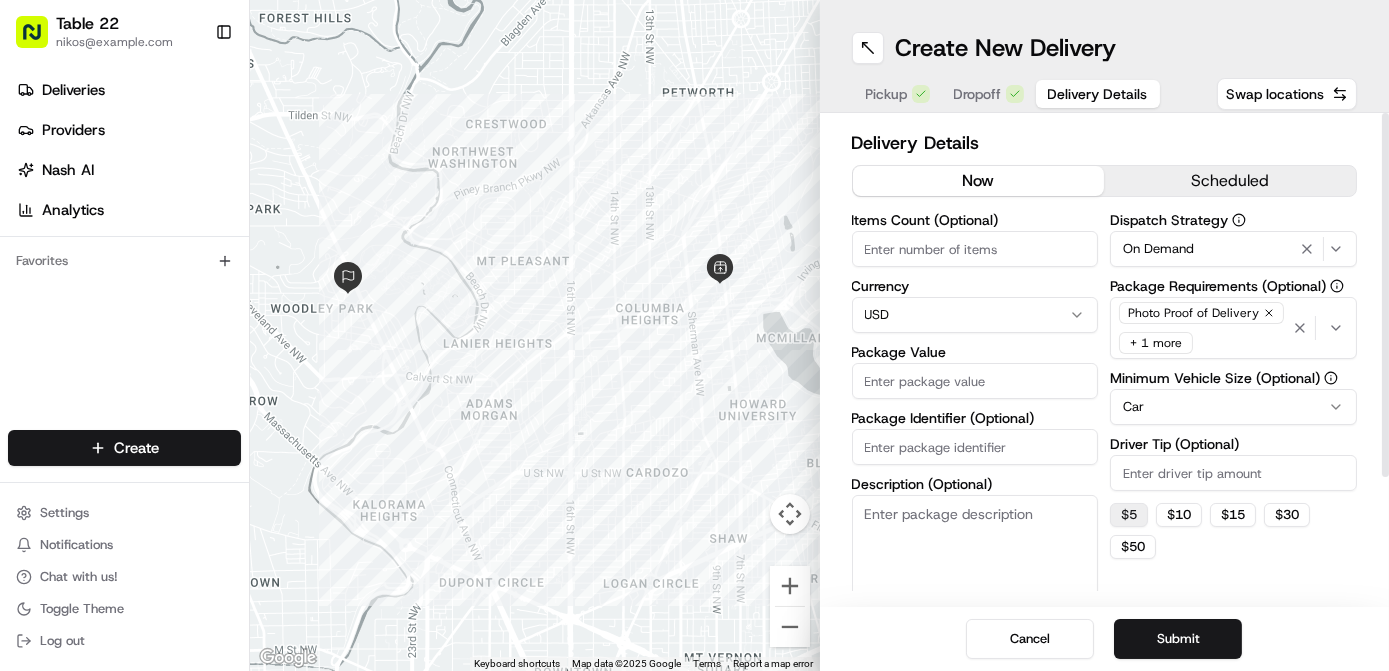 click on "$ 5" at bounding box center (1129, 515) 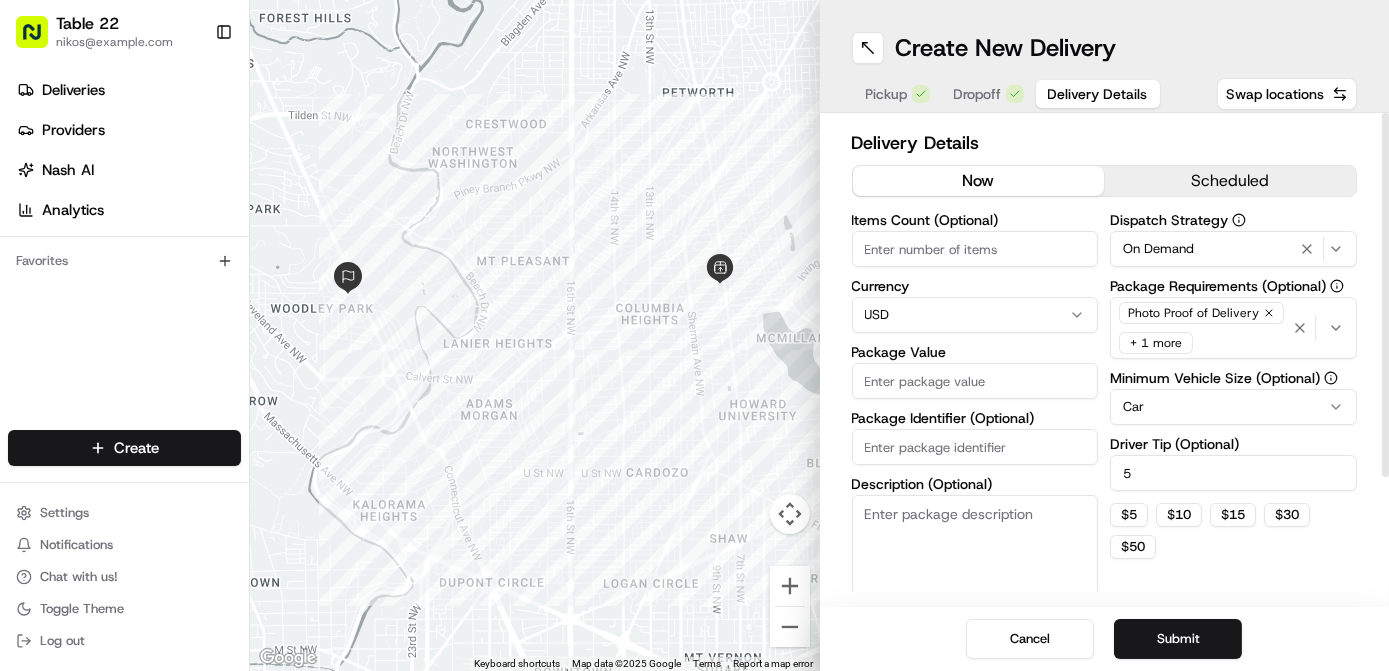 click on "Description (Optional)" at bounding box center (975, 551) 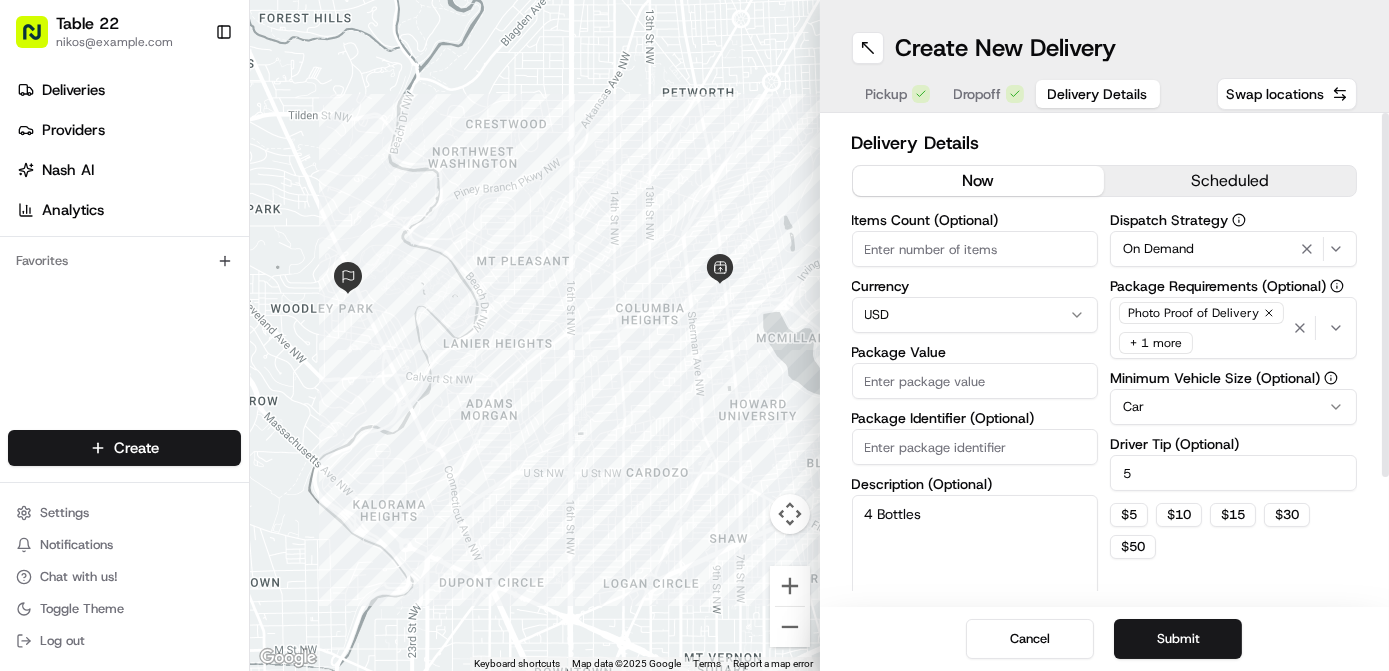 type on "4 Bottles" 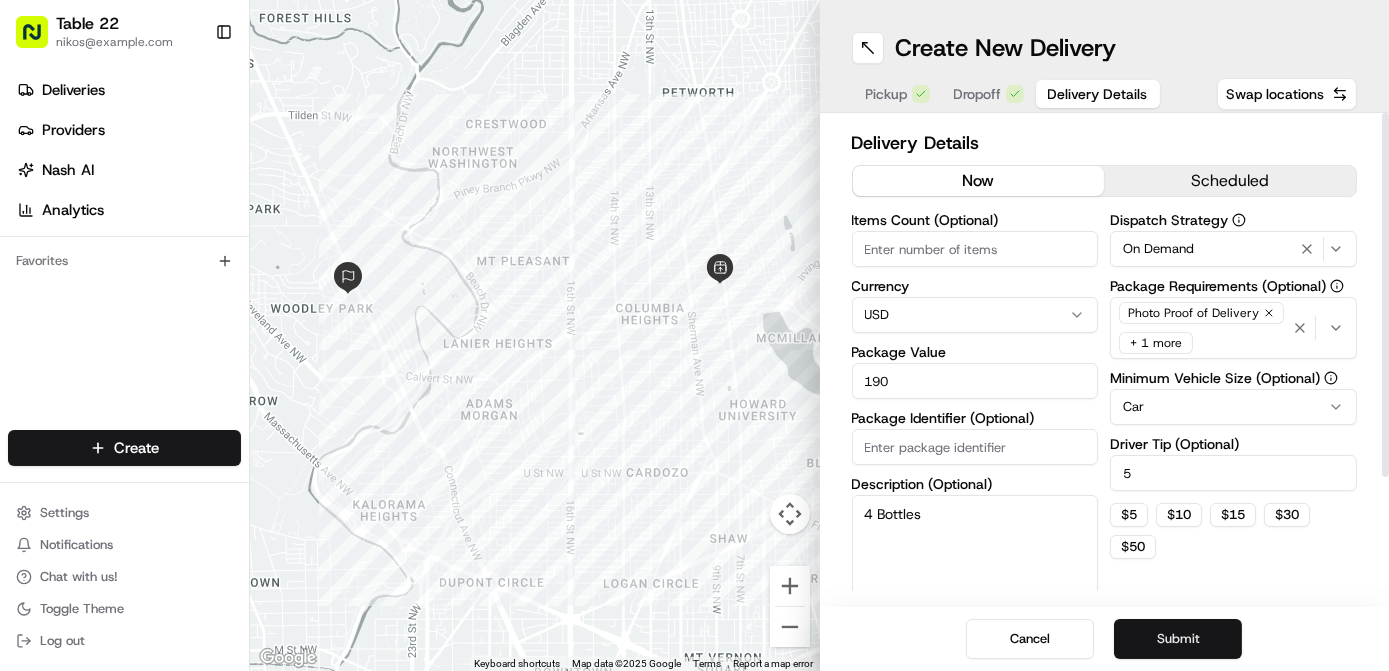 type on "190" 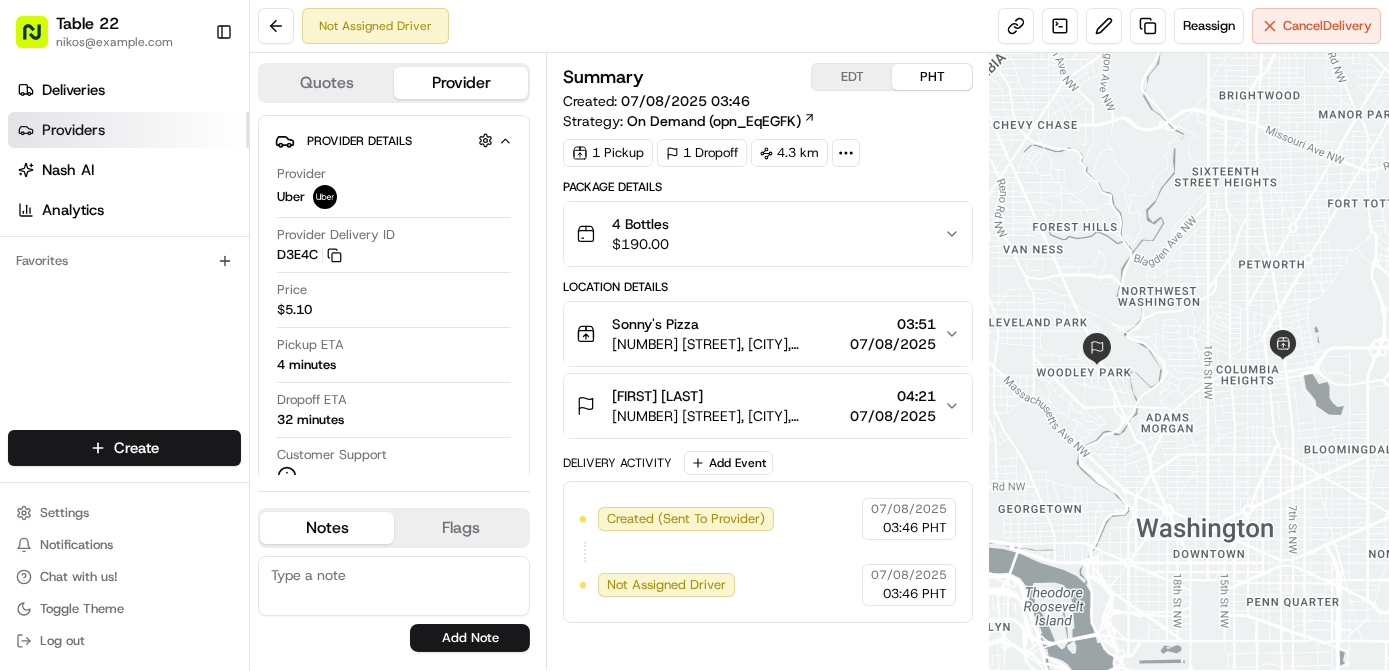 click on "Providers" at bounding box center [128, 130] 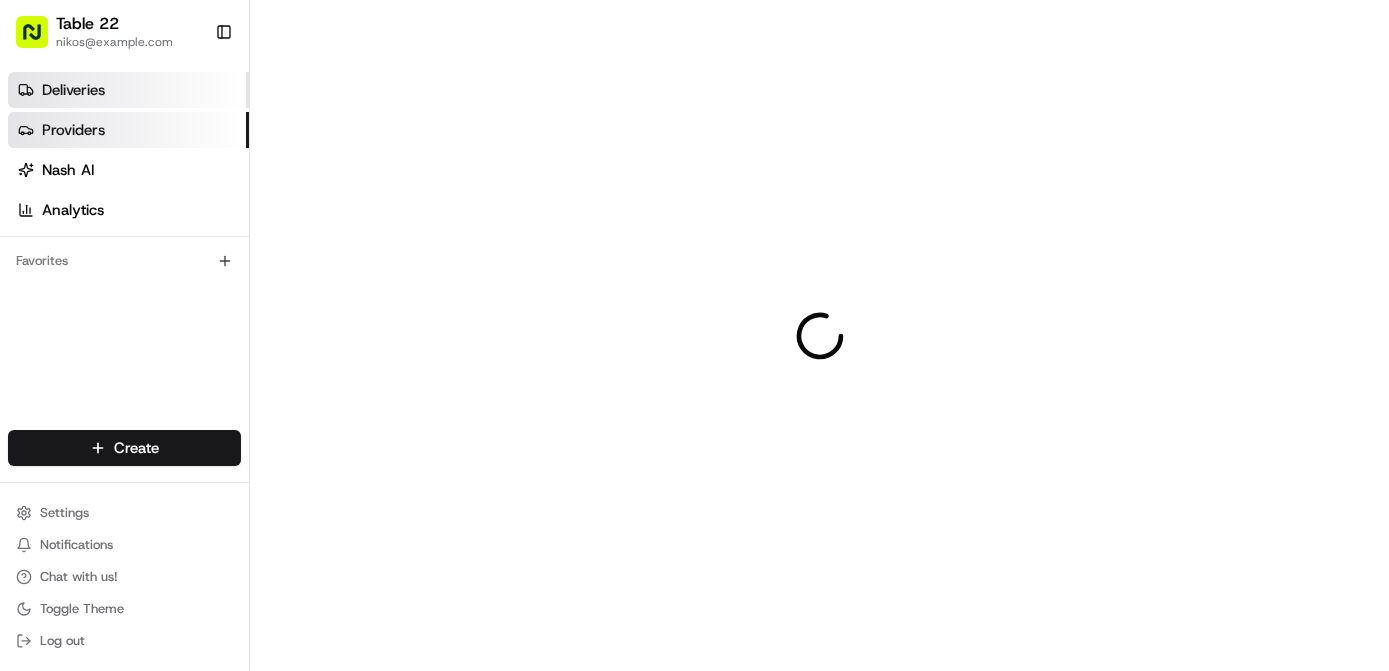 click on "Deliveries" at bounding box center [128, 90] 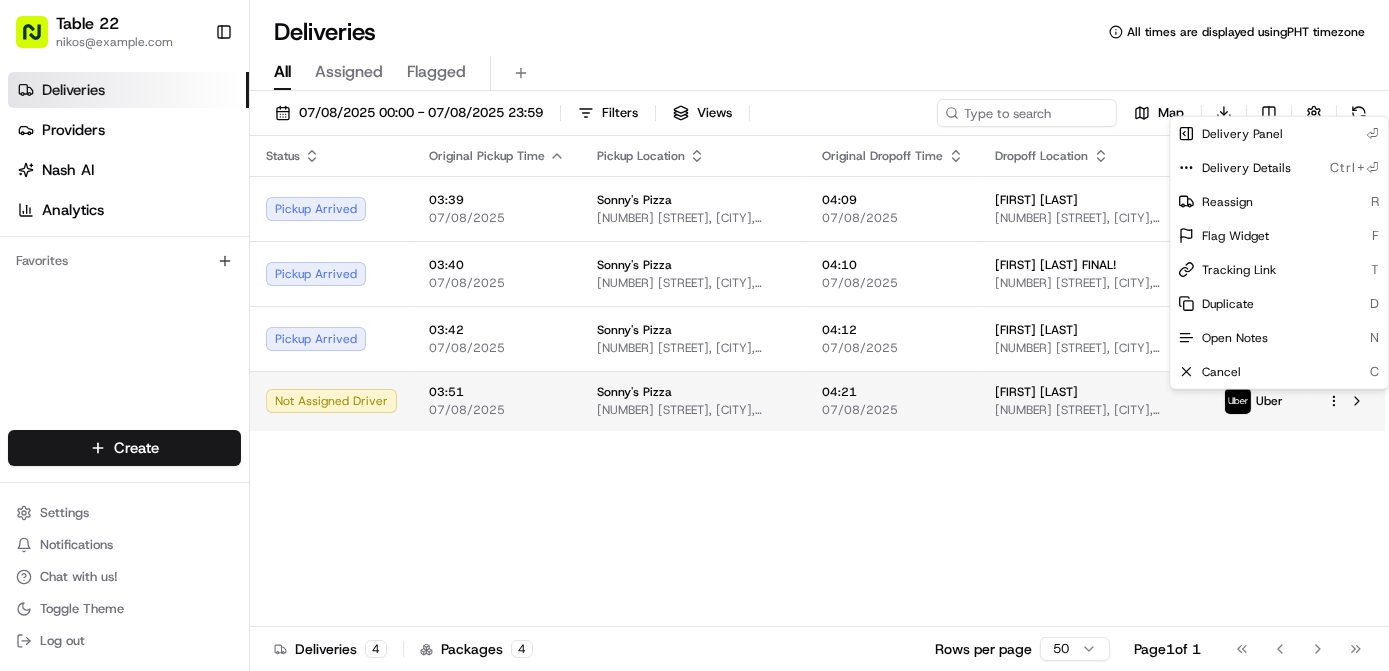 click on "Table 22 [EMAIL] nikos@example.com Toggle Sidebar Deliveries Providers Nash AI Analytics Favorites Main Menu Members & Organization Organization Users Roles Preferences Customization Tracking Orchestration Automations Dispatch Strategy Locations Pickup Locations Dropoff Locations Billing Billing Refund Requests Integrations Notification Triggers Webhooks API Keys Request Logs Create Settings Notifications Chat with us! Toggle Theme Log out Deliveries All times are displayed using  PHT   timezone All Assigned Flagged 07/08/2025 00:00 - 07/08/2025 23:59 Filters Views Map Download Status Original Pickup Time Pickup Location Original Dropoff Time Dropoff Location Provider Action Pickup Arrived 03:39 07/08/2025 Sonny's Pizza 3120 Georgia Ave NW, Washington, DC 20010, USA 04:09 07/08/2025 Premal Dharia 505 Quincy St NW, Washington, DC 20011, USA Uber Kevin S. Pickup Arrived 03:40 07/08/2025 Sonny's Pizza 3120 Georgia Ave NW, Washington, DC 20010, USA 04:10 07/08/2025 Kirstin Leighton-Lucas FINAL! Uber" at bounding box center [694, 335] 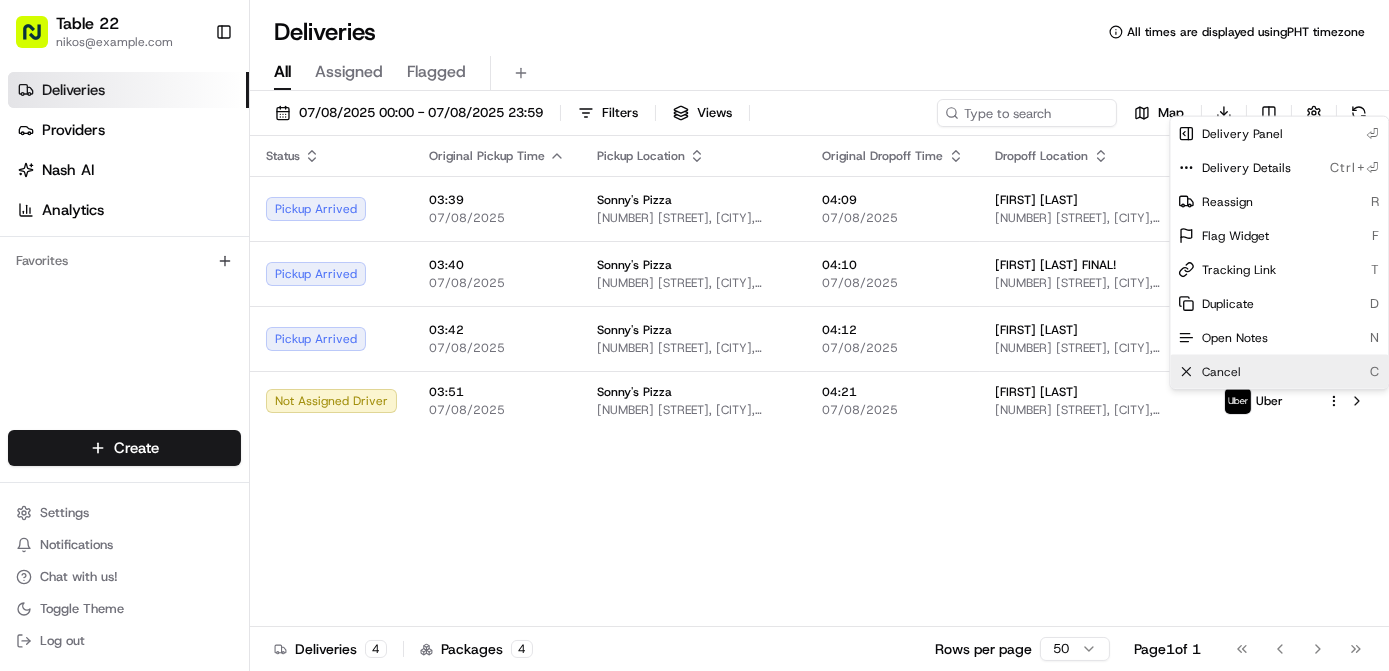 click on "Cancel" at bounding box center (1221, 372) 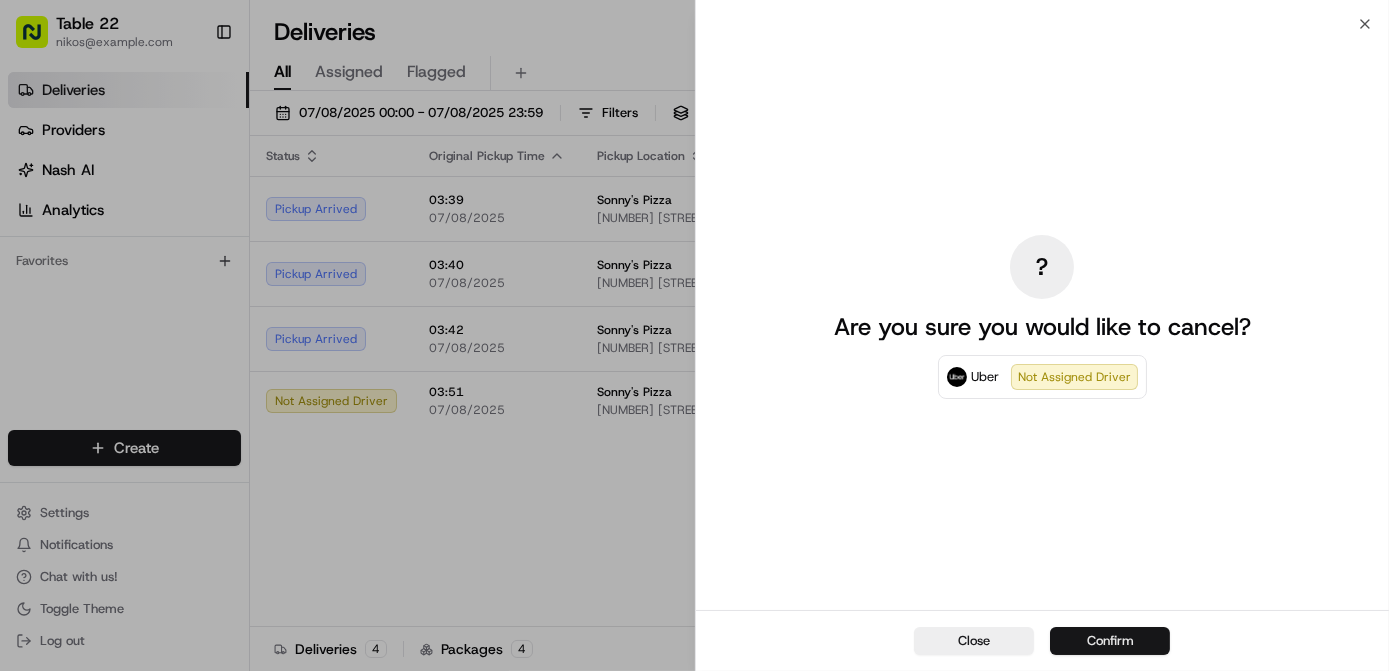 click on "Confirm" at bounding box center (1110, 641) 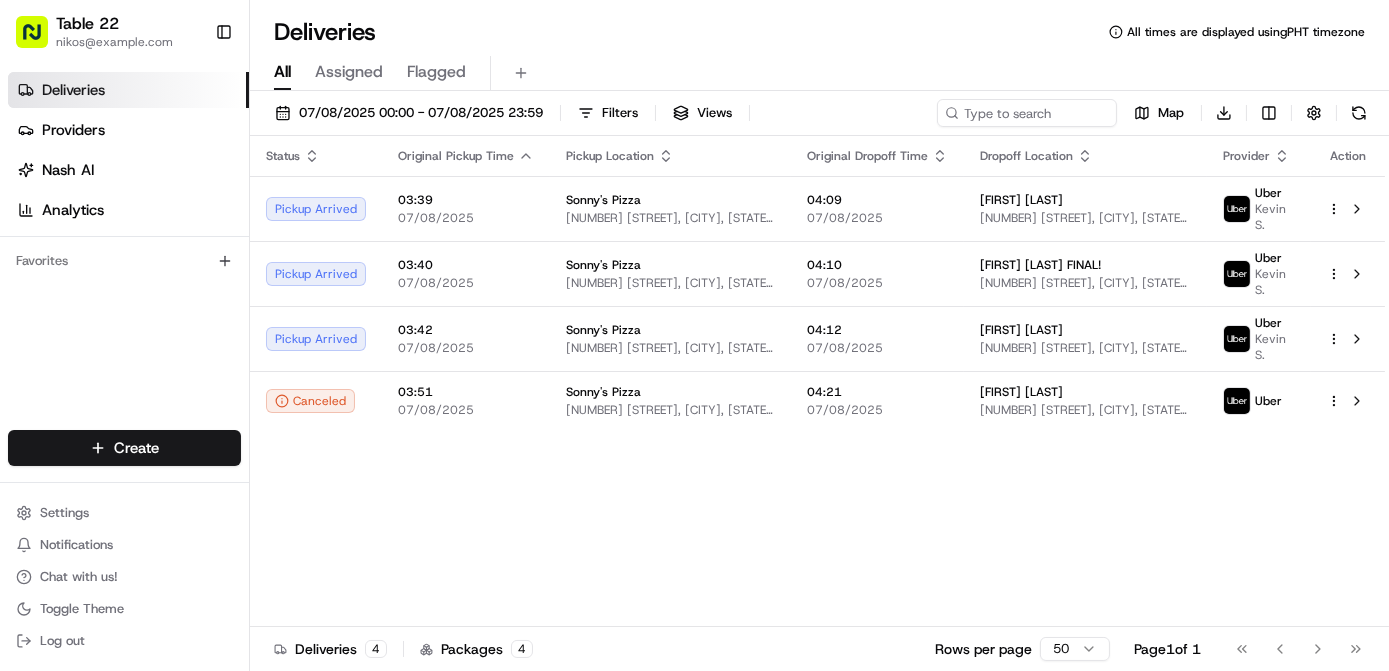 click on "Status Original Pickup Time Pickup Location Original Dropoff Time Dropoff Location Provider Action Pickup Arrived 03:39 07/08/2025 Sonny's Pizza 3120 Georgia Ave NW, Washington, DC 20010, USA 04:09 07/08/2025 [FIRST] [LAST] 505 Quincy St NW, Washington, DC 20011, USA Uber Kevin S. Pickup Arrived 03:40 07/08/2025 Sonny's Pizza 3120 Georgia Ave NW, Washington, DC 20010, USA 04:10 07/08/2025 [FIRST] [LAST] FINAL! 1849 Mintwood Pl NW, Washington, DC 20009, USA Uber Kevin S. Pickup Arrived 03:42 07/08/2025 Sonny's Pizza 3120 Georgia Ave NW, Washington, DC 20010, USA 04:12 07/08/2025 [FIRST] [LAST] 2900 Connecticut Ave NW, Washington, DC 20008, USA Uber Kevin S. Canceled 03:51 07/08/2025 Sonny's Pizza 3120 Georgia Ave NW, Washington, DC 20010, USA 04:21 07/08/2025 [FIRST] [LAST] 2900 Connecticut Ave NW, Washington, DC 20008, USA Uber" at bounding box center (817, 381) 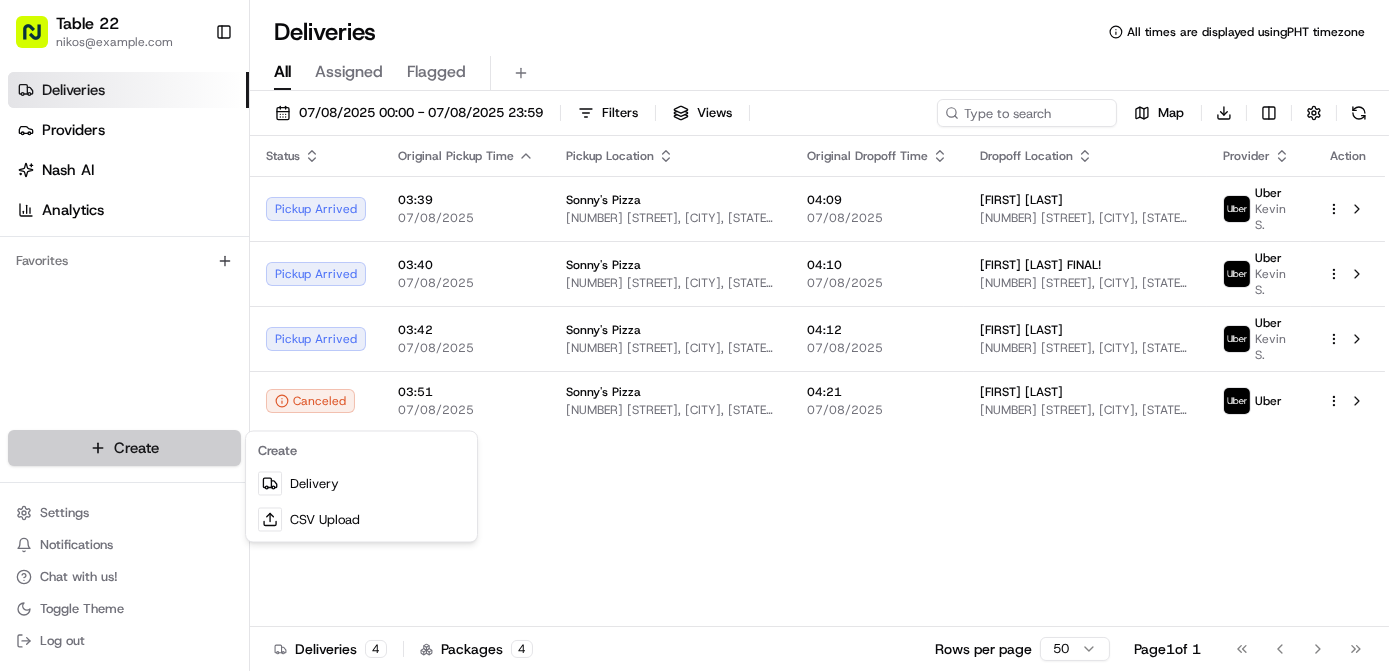 click on "Table 22 [EMAIL] nikos@example.com Toggle Sidebar Deliveries Providers Nash AI Analytics Favorites Main Menu Members & Organization Organization Users Roles Preferences Customization Tracking Orchestration Automations Dispatch Strategy Locations Pickup Locations Dropoff Locations Billing Billing Refund Requests Integrations Notification Triggers Webhooks API Keys Request Logs Create Settings Notifications Chat with us! Toggle Theme Log out Deliveries All times are displayed using  PHT   timezone All Assigned Flagged 07/08/2025 00:00 - 07/08/2025 23:59 Filters Views Map Download Status Original Pickup Time Pickup Location Original Dropoff Time Dropoff Location Provider Action Pickup Arrived 03:39 07/08/2025 Sonny's Pizza 3120 Georgia Ave NW, Washington, DC 20010, USA 04:09 07/08/2025 Premal Dharia 505 Quincy St NW, Washington, DC 20011, USA Uber Kevin S. Pickup Arrived 03:40 07/08/2025 Sonny's Pizza 3120 Georgia Ave NW, Washington, DC 20010, USA 04:10 07/08/2025 Kirstin Leighton-Lucas FINAL! Uber" at bounding box center [694, 335] 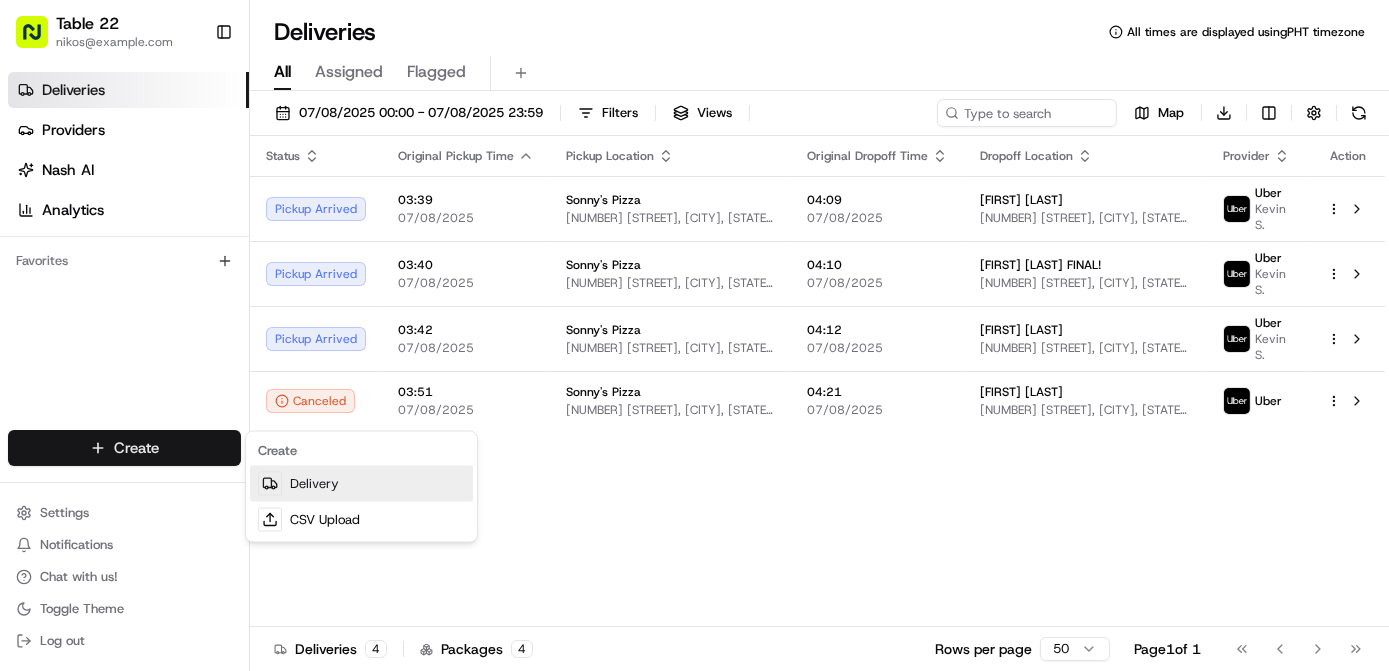 click on "Delivery" at bounding box center (361, 484) 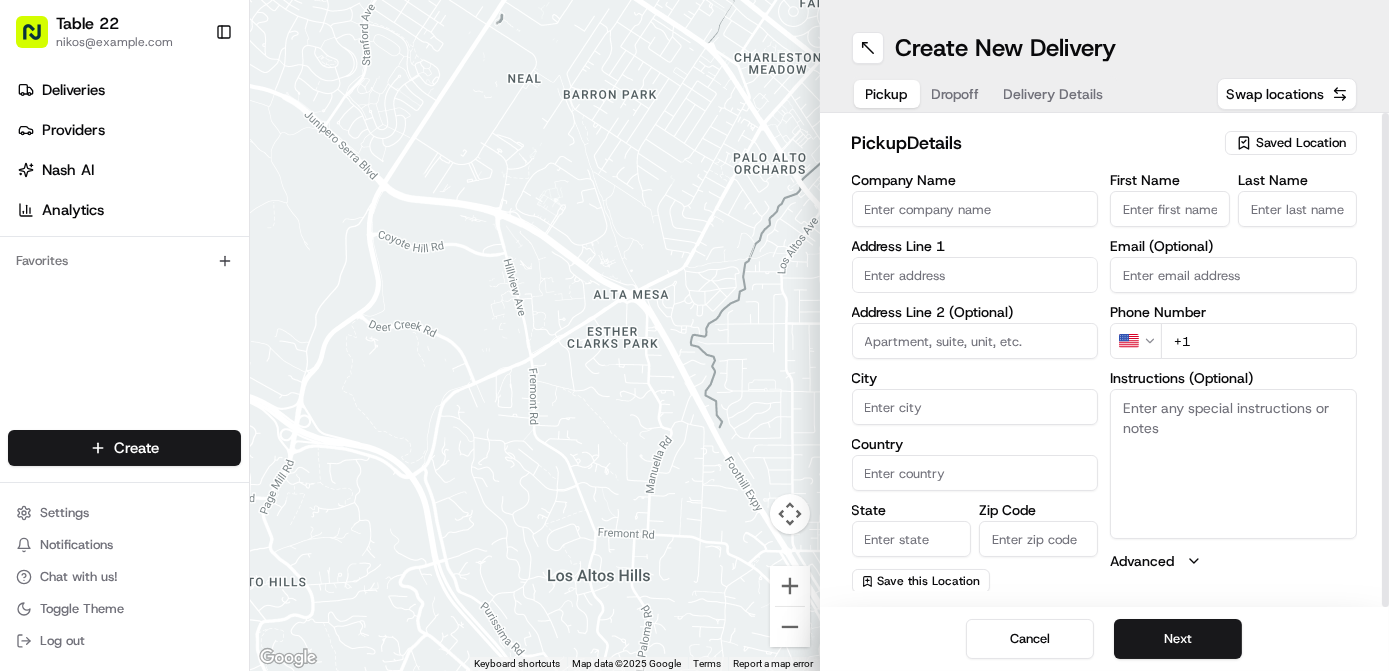 click on "Saved Location" at bounding box center [1301, 143] 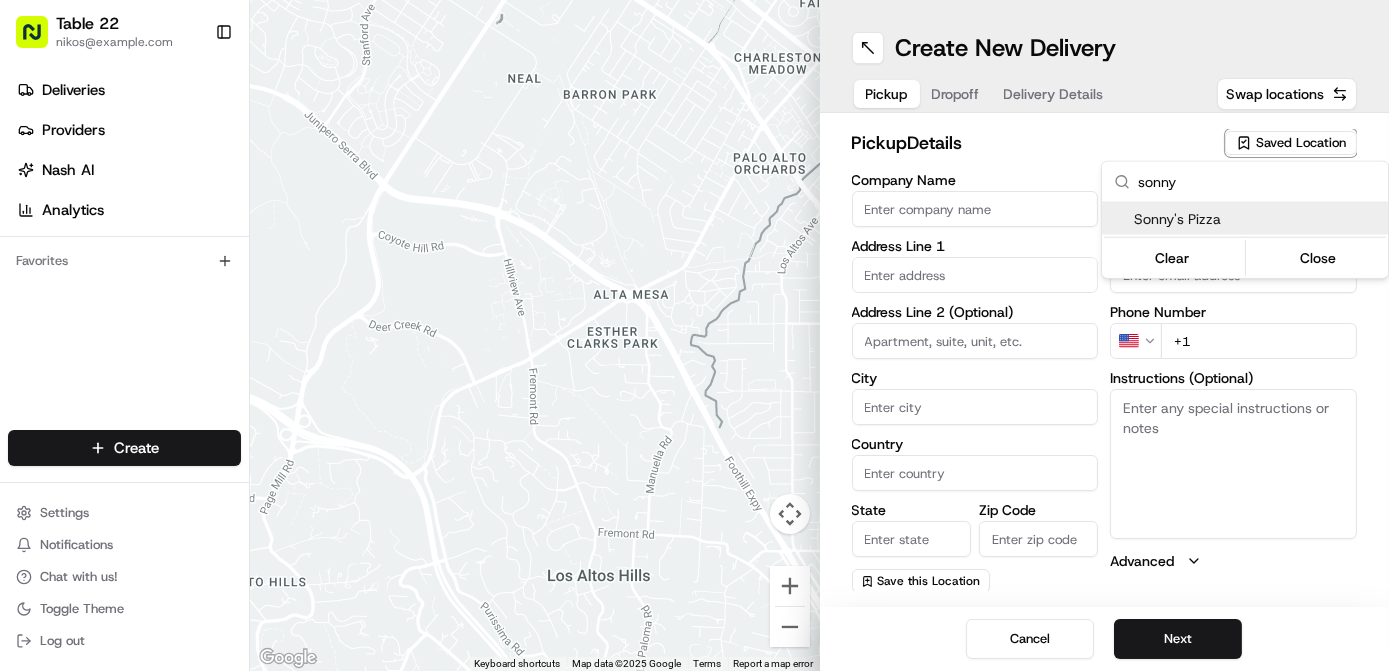 type on "sonny" 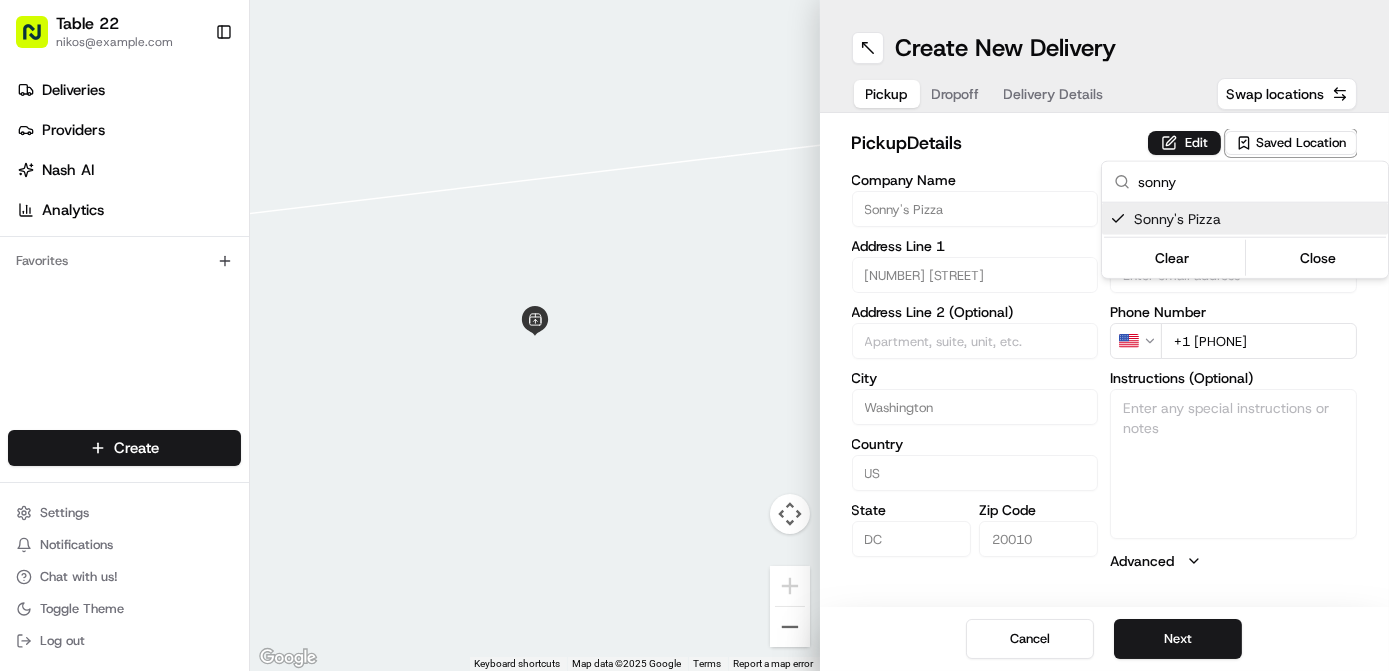 click on "Table 22 nikos@example.com Toggle Sidebar Deliveries Providers Nash AI Analytics Favorites Main Menu Members & Organization Organization Users Roles Preferences Customization Tracking Orchestration Automations Dispatch Strategy Locations Pickup Locations Dropoff Locations Billing Billing Refund Requests Integrations Notification Triggers Webhooks API Keys Request Logs Create Settings Notifications Chat with us! Toggle Theme Log out ← Move left → Move right ↑ Move up ↓ Move down + Zoom in - Zoom out Home Jump left by 75% End Jump right by 75% Page Up Jump up by 75% Page Down Jump down by 75% Keyboard shortcuts Map Data Map data ©2025 Google Map data ©2025 Google 2 m Click to toggle between metric and imperial units Terms Report a map error Create New Delivery Pickup Dropoff Delivery Details Swap locations pickup Details Edit Saved Location Company Name Sonny's Pizza Address Line 1 3120 Georgia Ave NW Address Line 2 (Optional) City Washington Country US State DC Zip Code US" at bounding box center [694, 335] 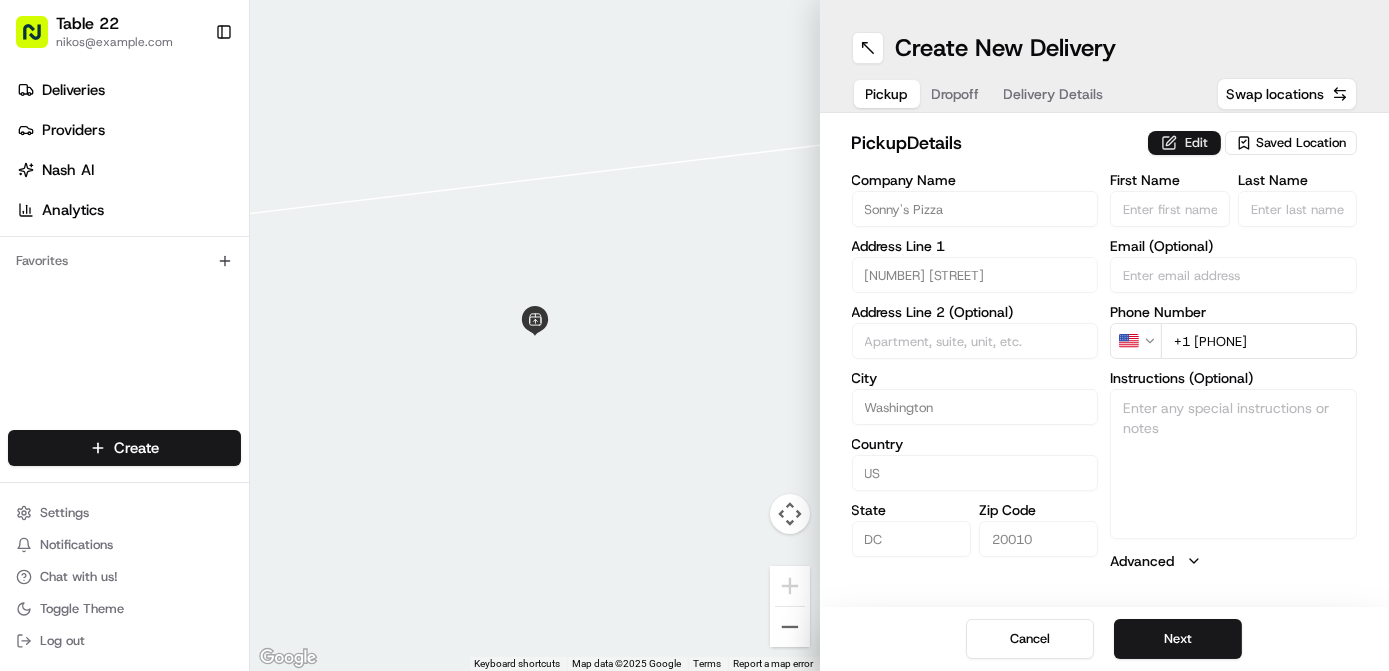click on "Edit" at bounding box center (1184, 143) 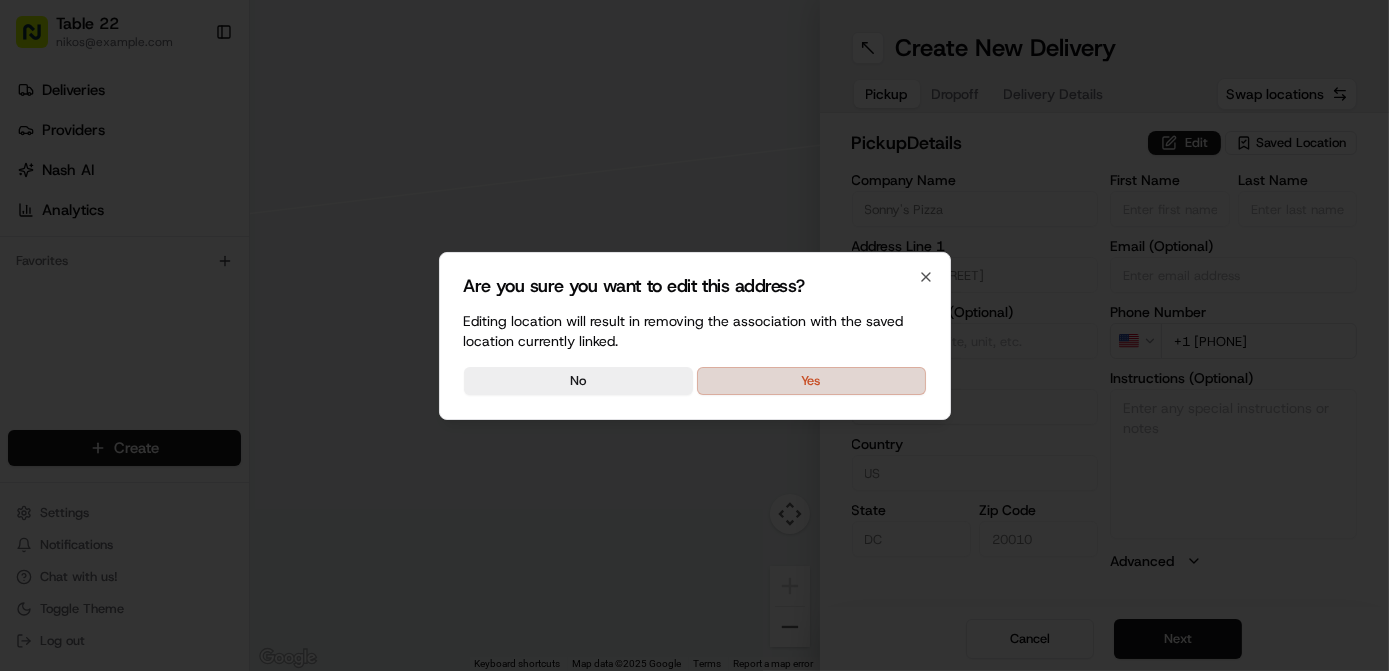 click on "Yes" at bounding box center (811, 381) 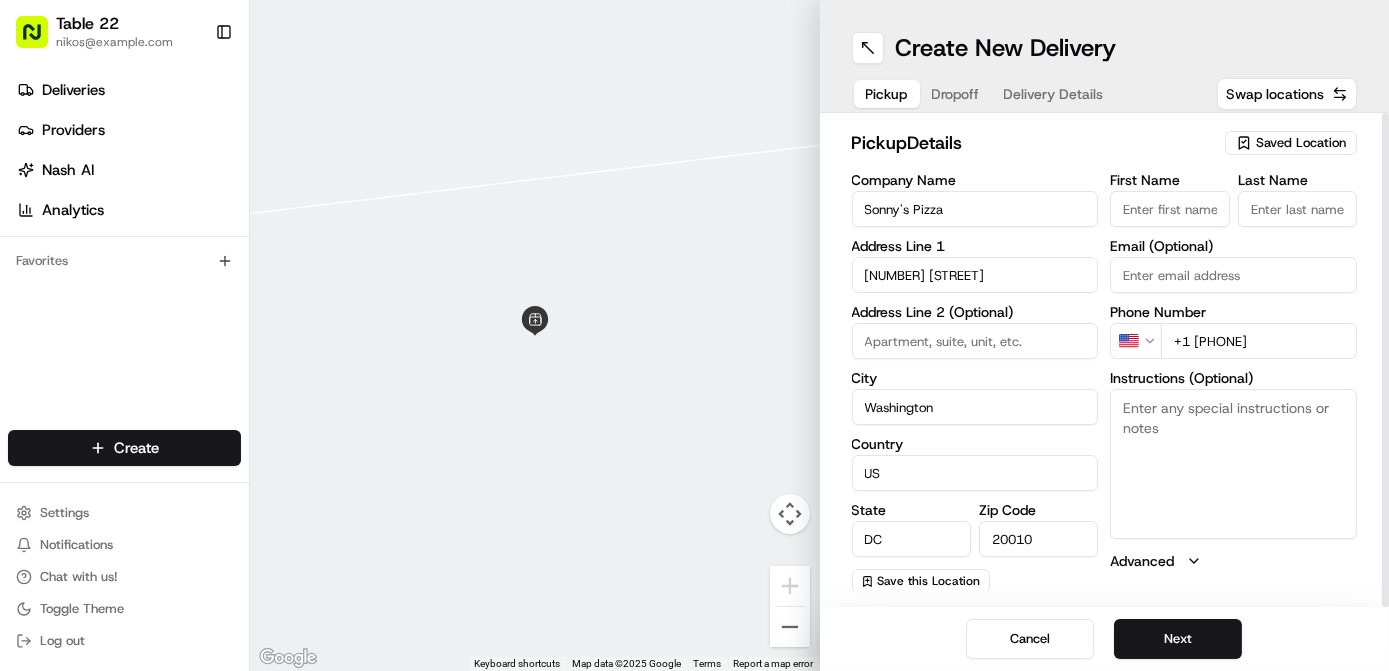 click on "Instructions (Optional)" at bounding box center (1233, 464) 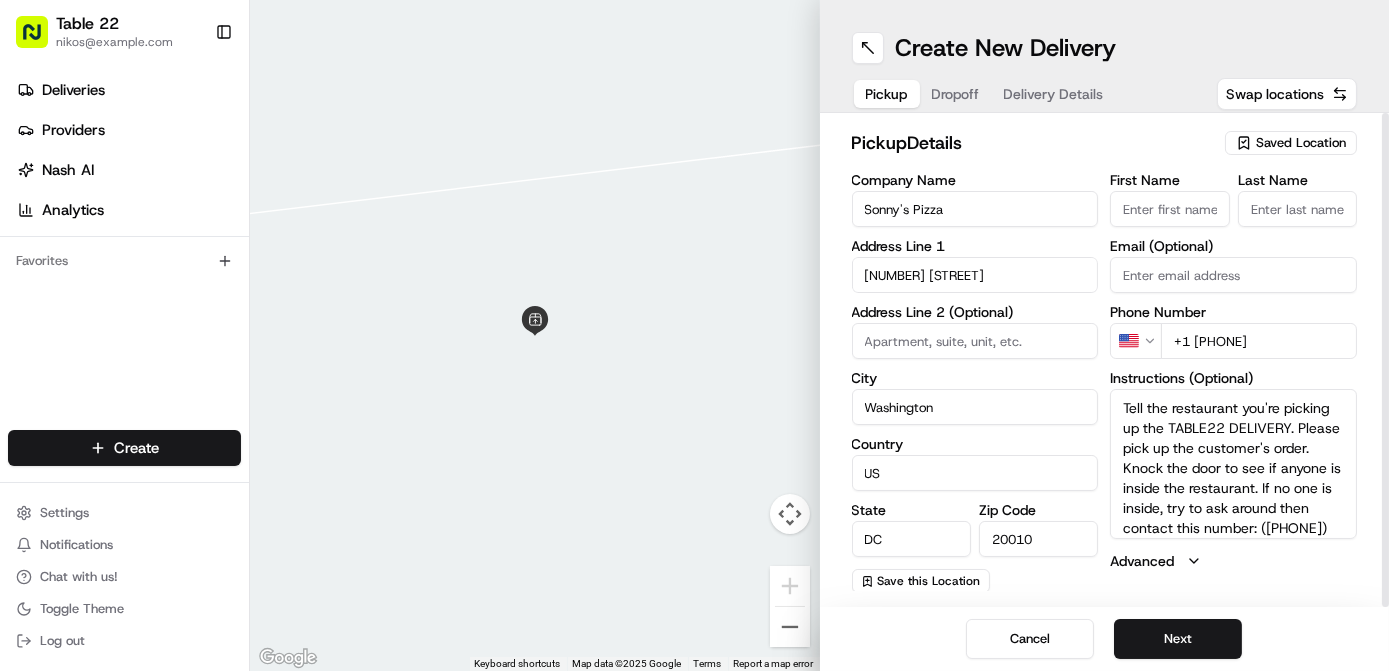 scroll, scrollTop: 18, scrollLeft: 0, axis: vertical 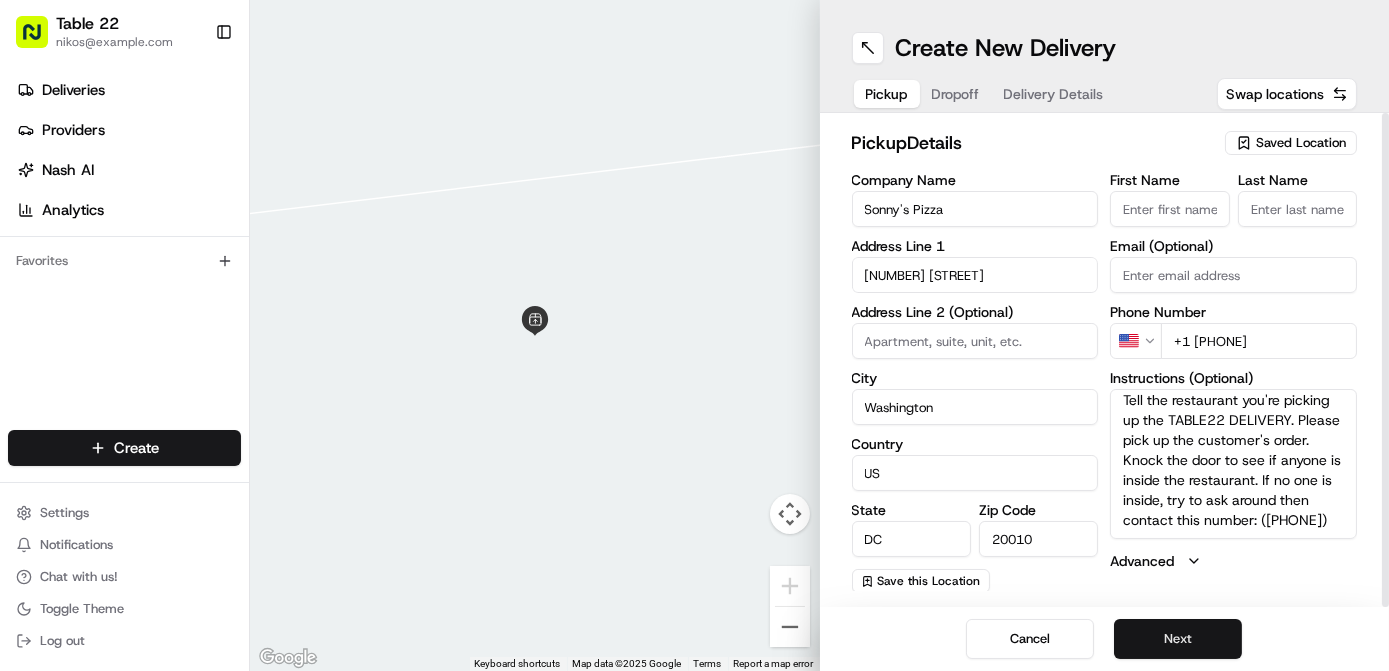 type on "Tell the restaurant you're picking up the TABLE22 DELIVERY. Please pick up the customer's order. Knock the door to see if anyone is inside the restaurant. If no one is inside, try to ask around then contact this number: ([PHONE])" 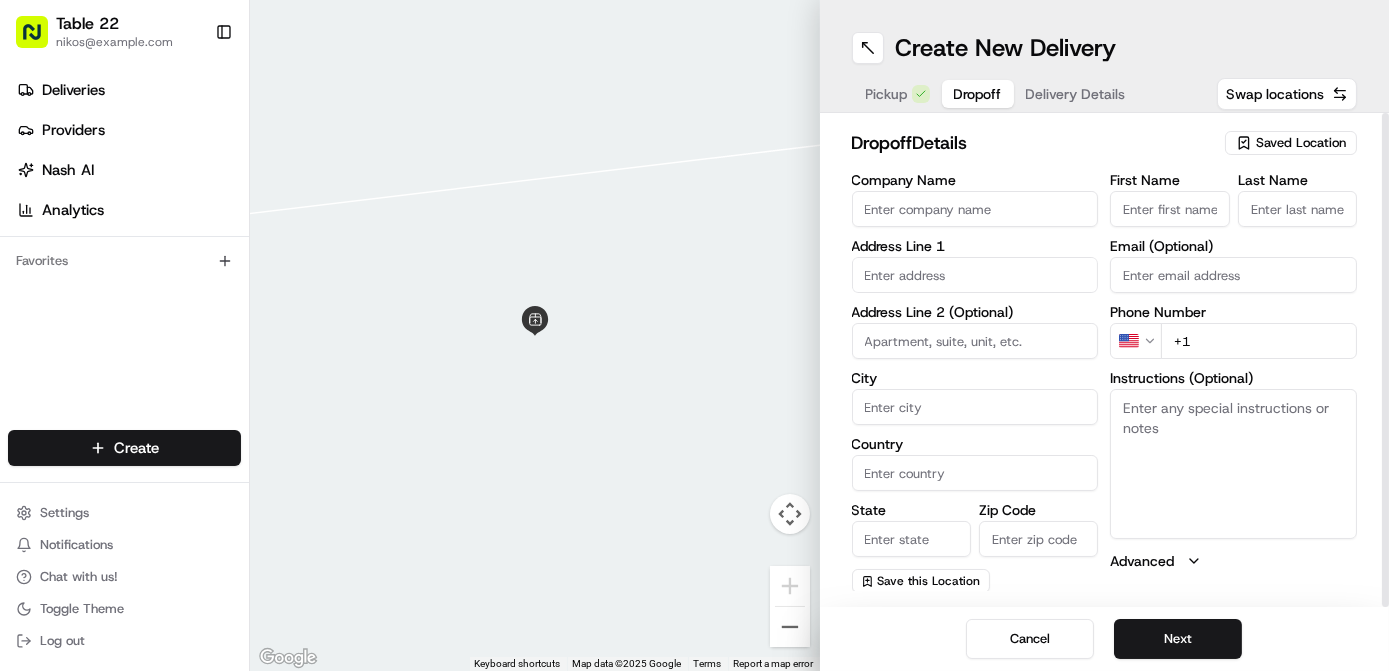 click on "Company Name" at bounding box center (975, 209) 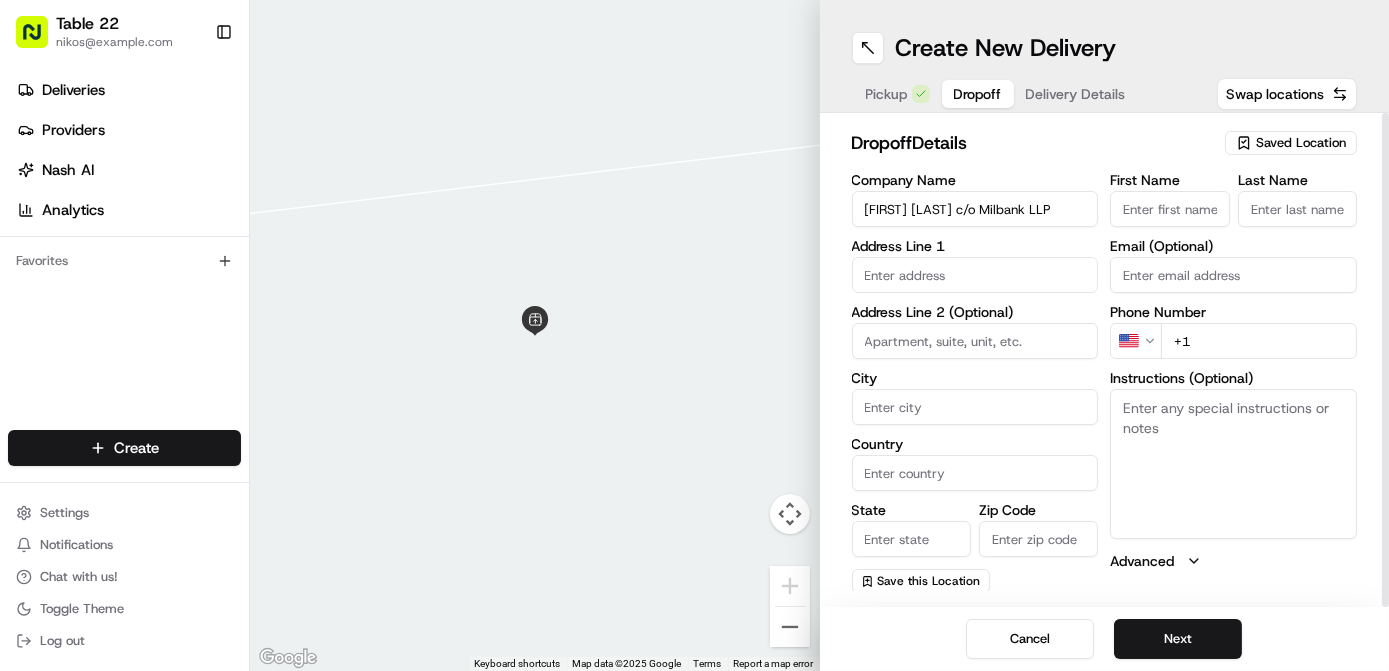 type on "[FIRST] [LAST] c/o Milbank LLP" 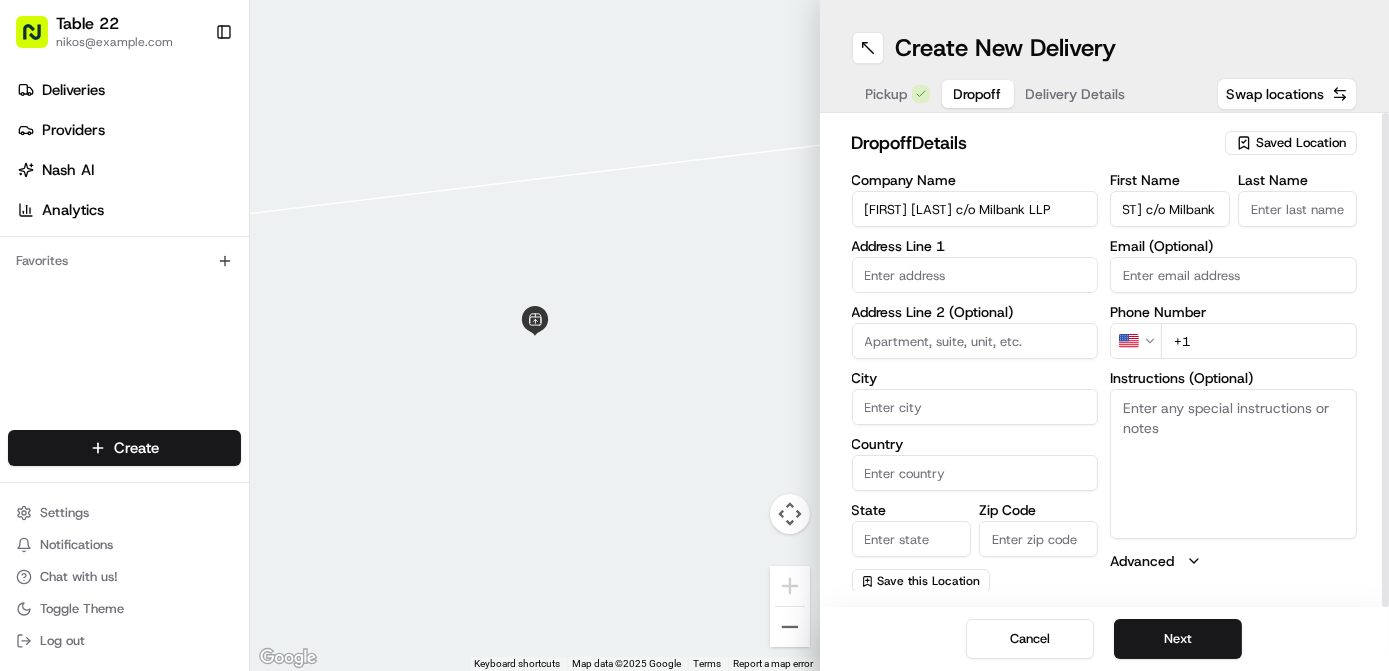 scroll, scrollTop: 0, scrollLeft: 69, axis: horizontal 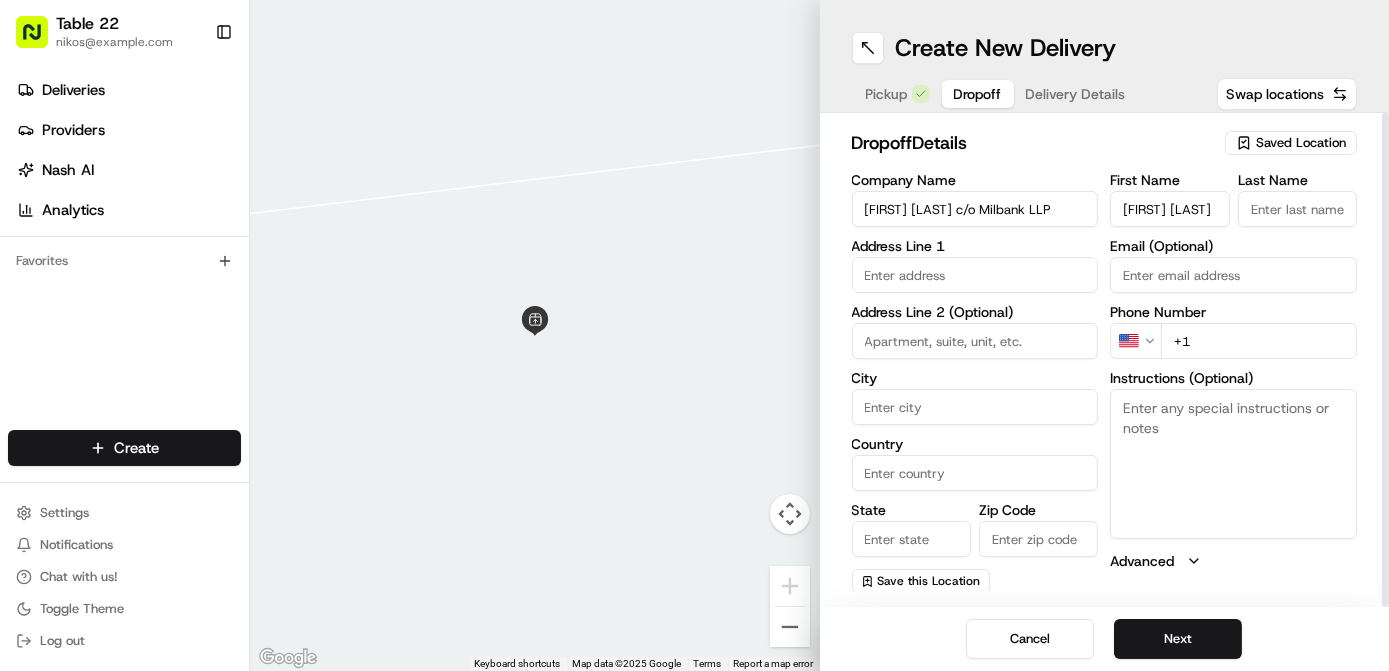 type on "[FIRST] [LAST]" 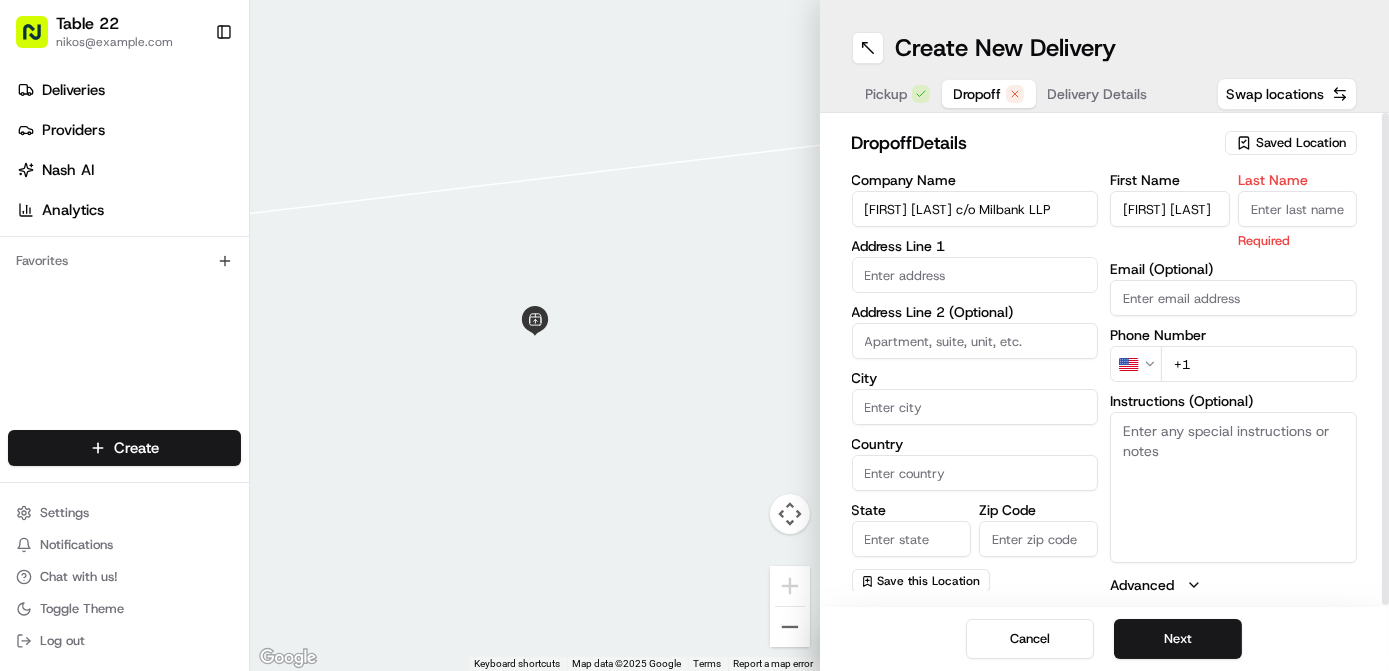 paste on "c/o Milbank LLP" 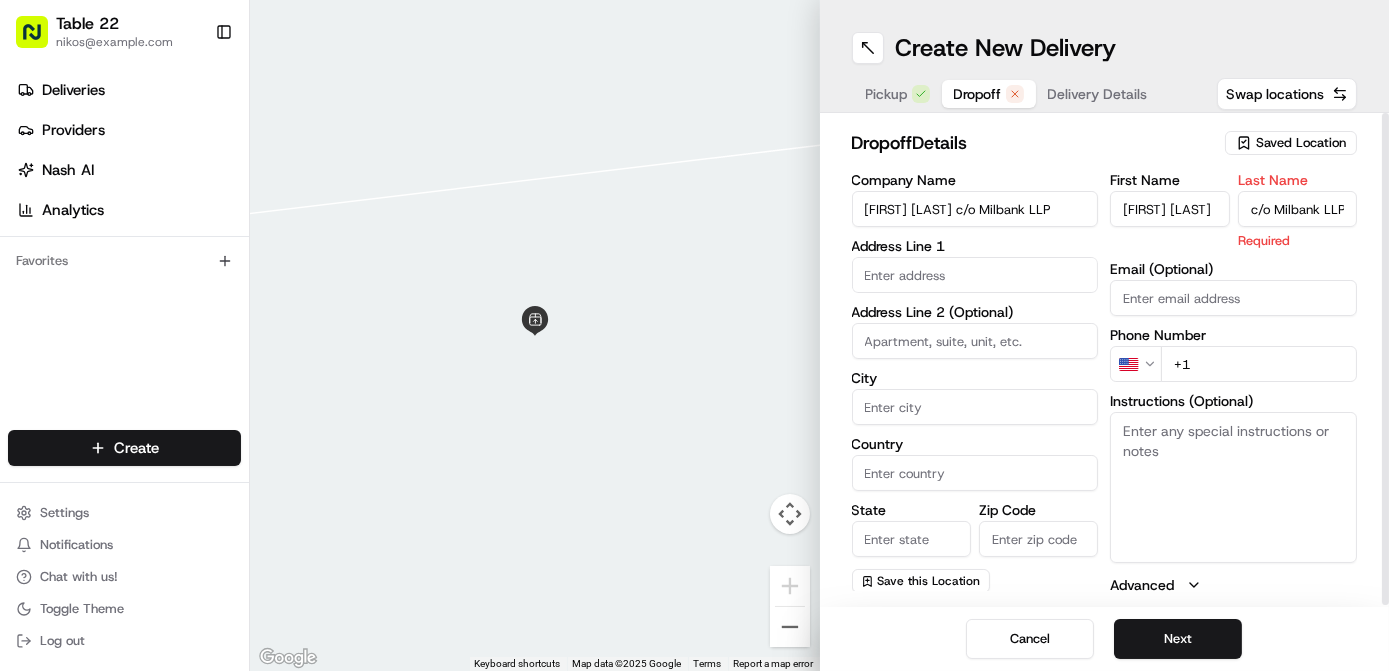 type on "c/o Milbank LLP" 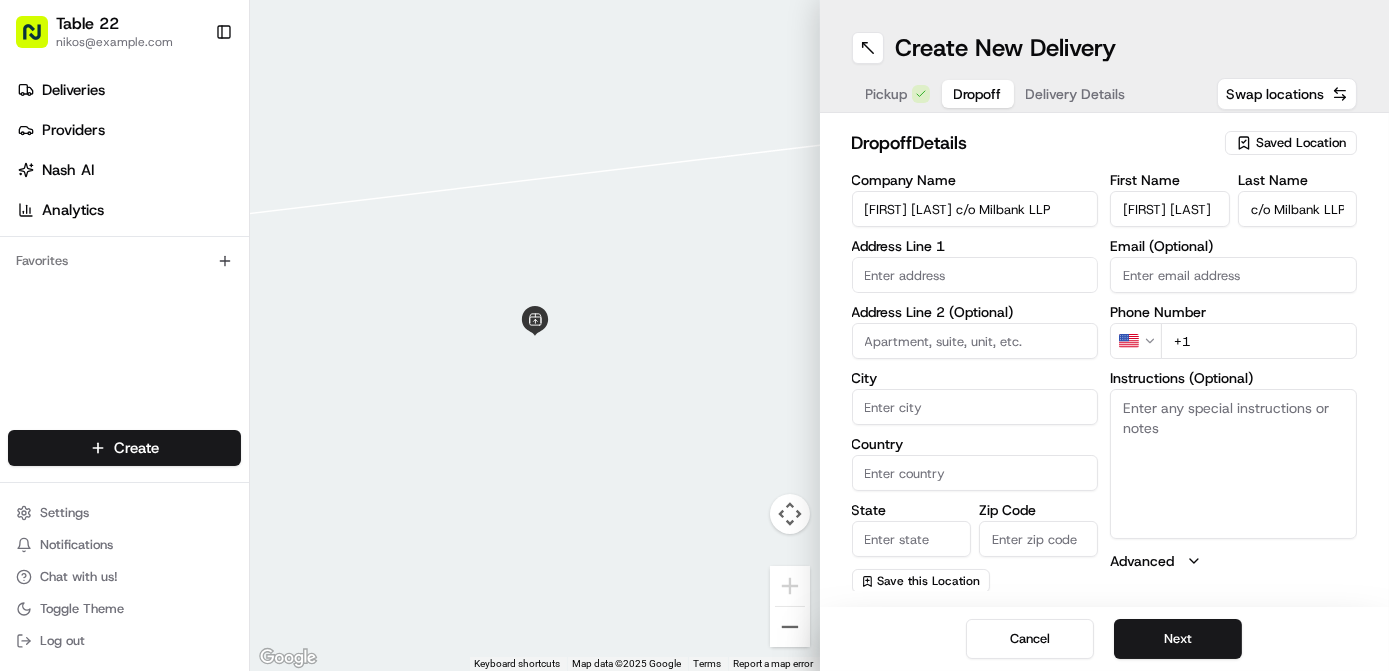 type on "[FIRST] [LAST]" 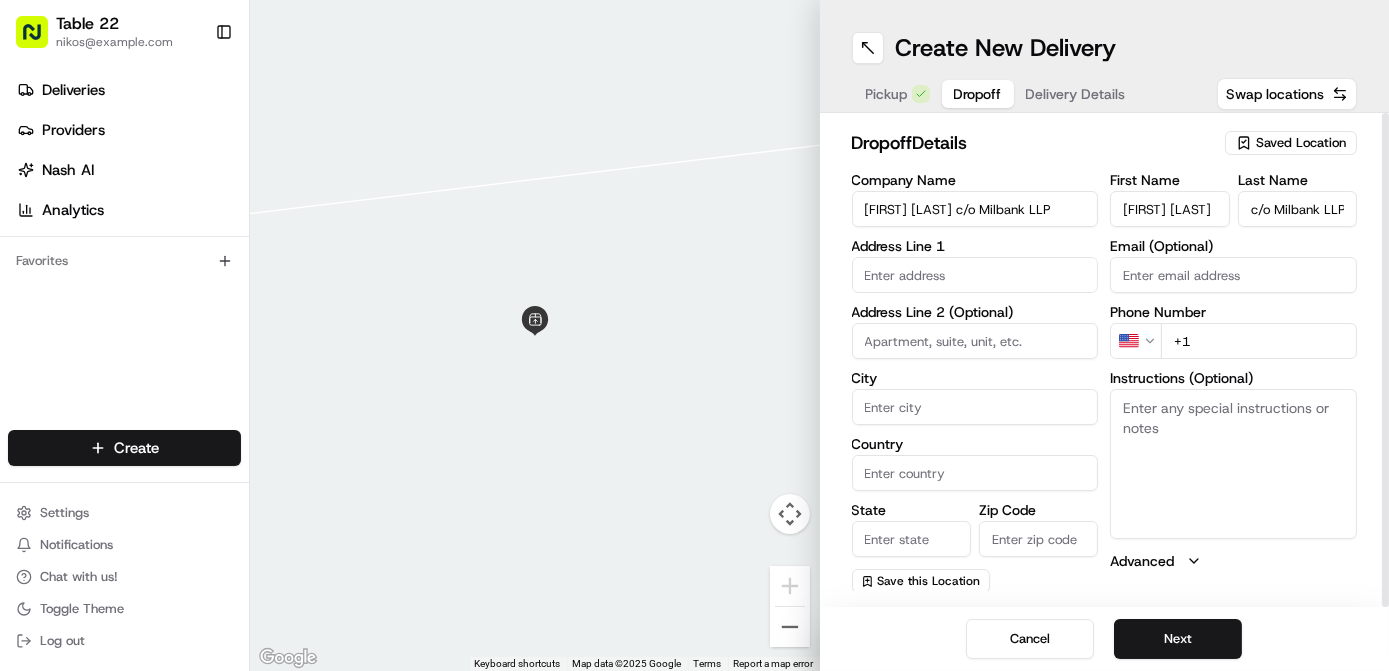 click at bounding box center [975, 275] 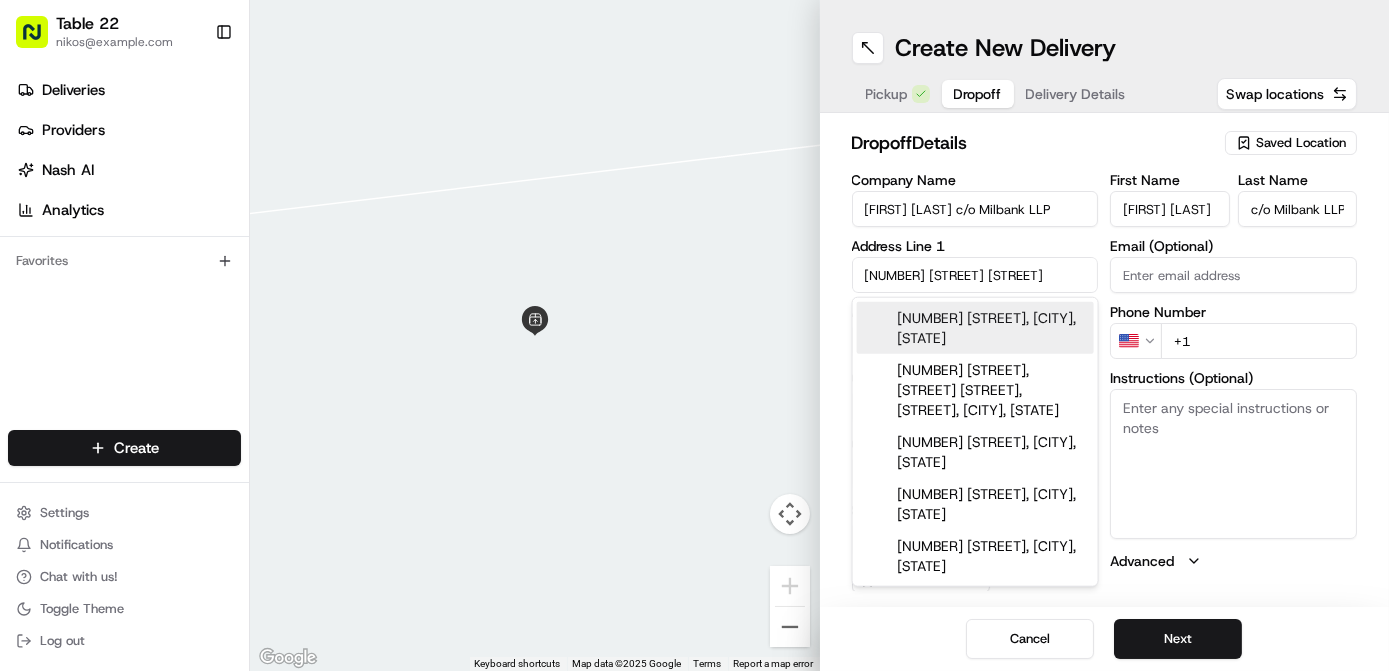 click on "[NUMBER] [STREET], [CITY], [STATE]" at bounding box center (975, 328) 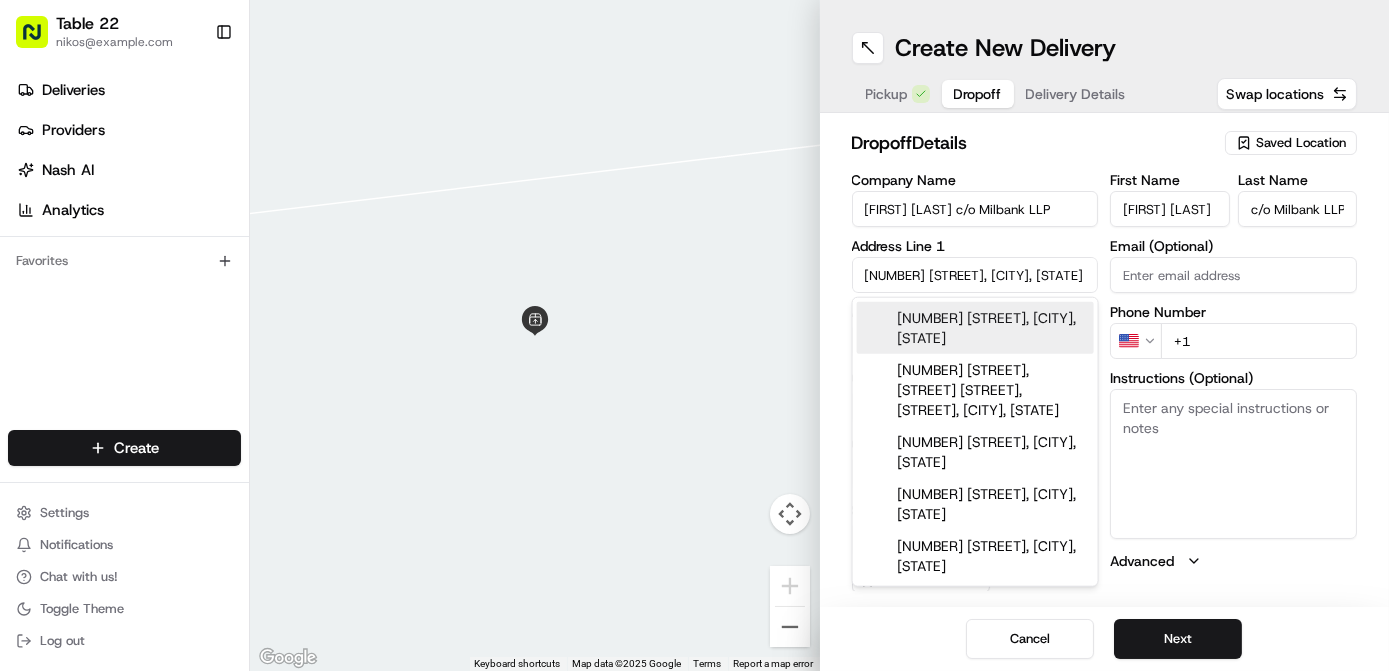 type on "[NUMBER] [STREET], [CITY] [ZIP]" 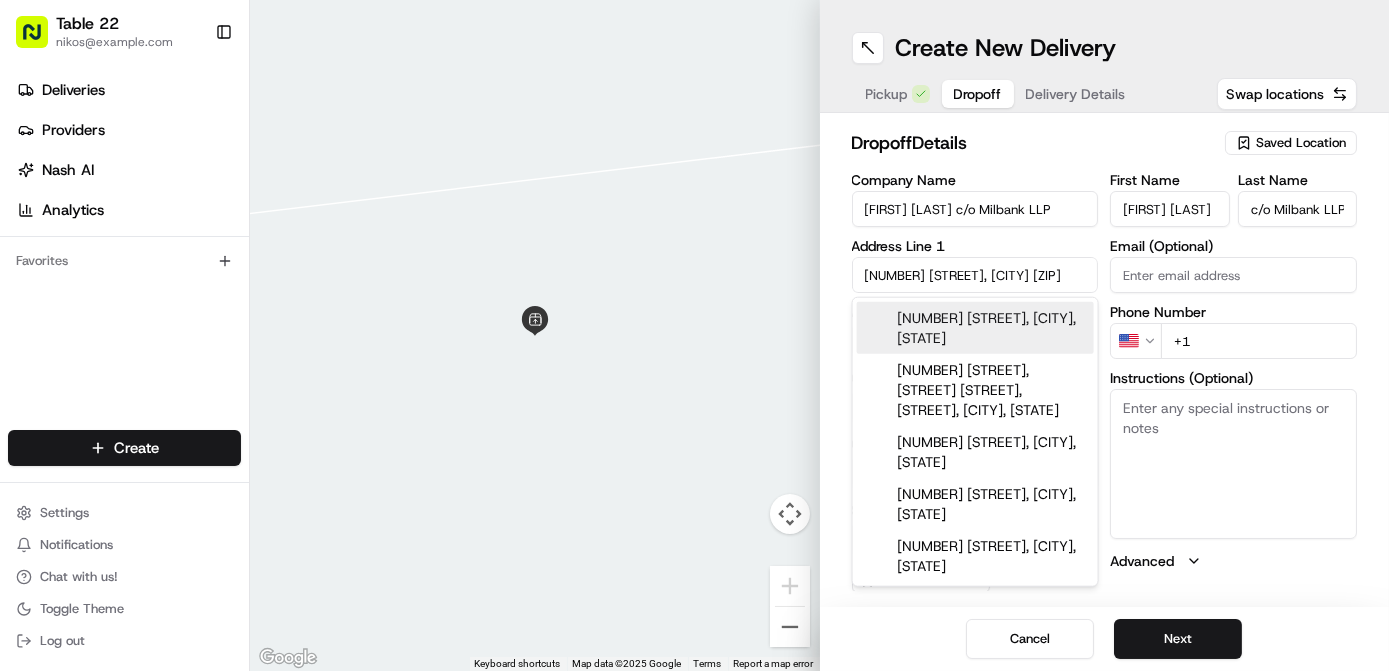 type on "[NUMBER] [STREET] [STREET]" 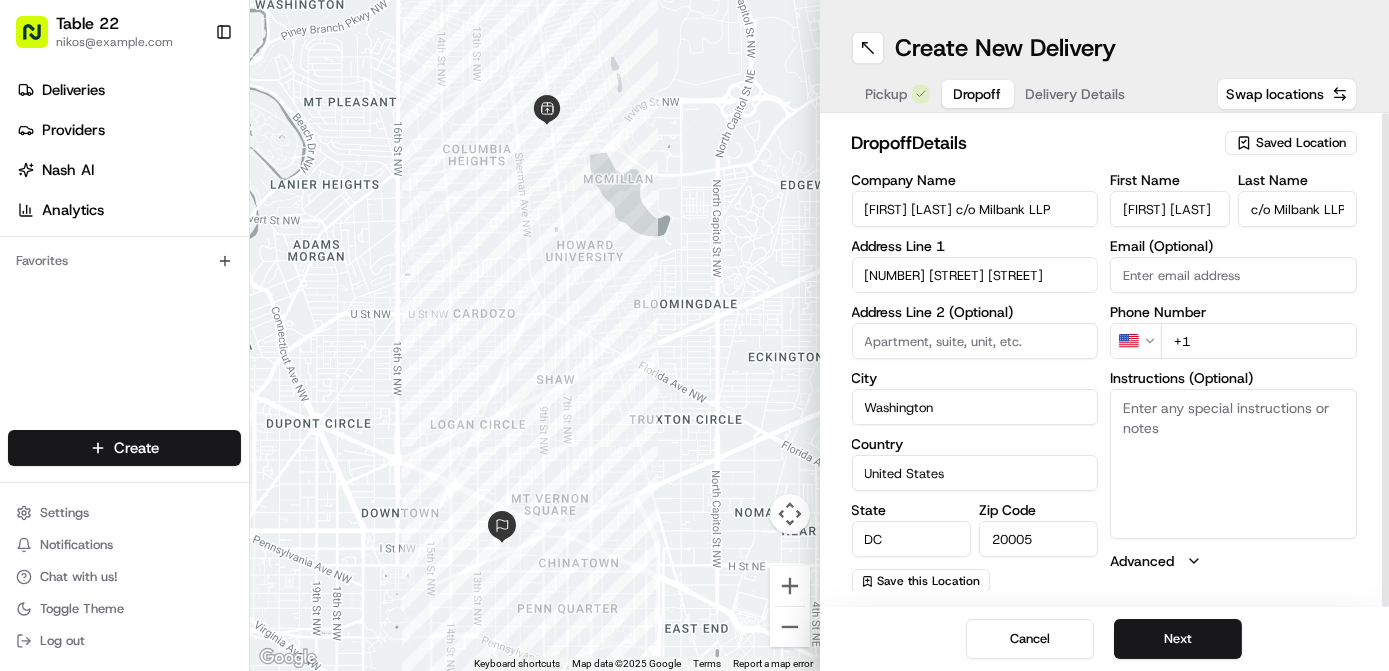 paste on "6th Floor" 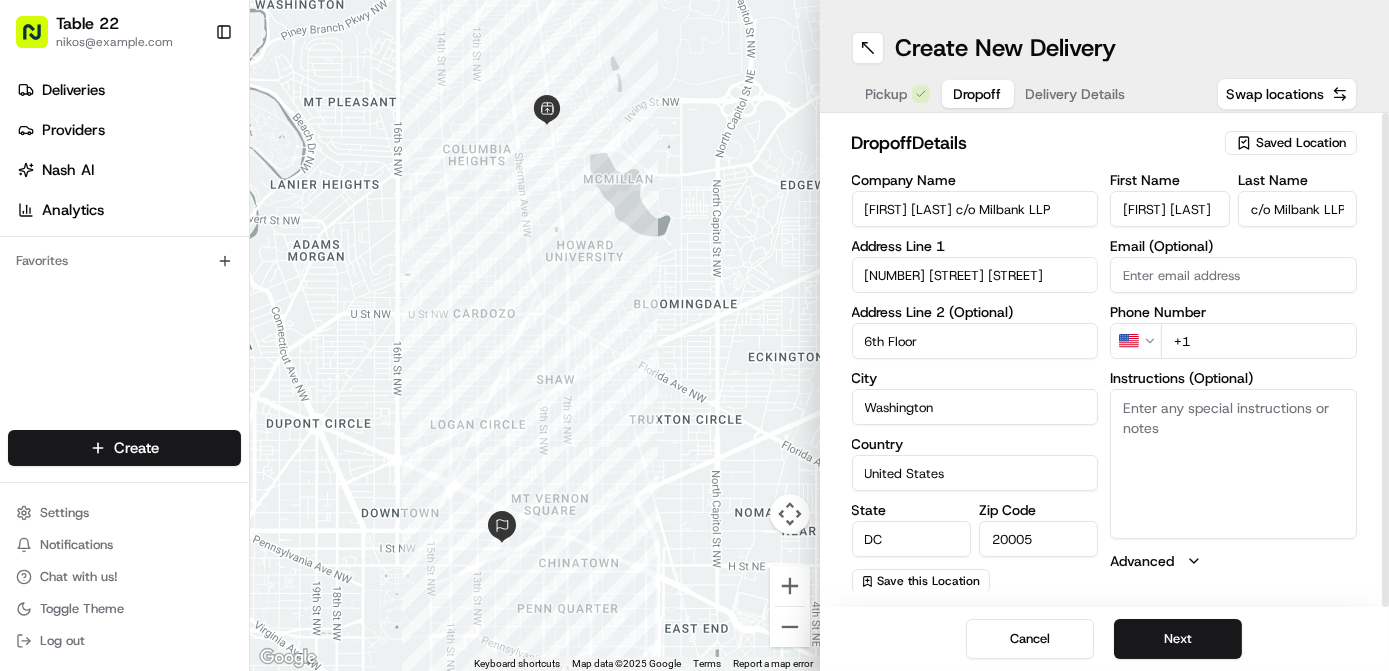 type on "6th Floor" 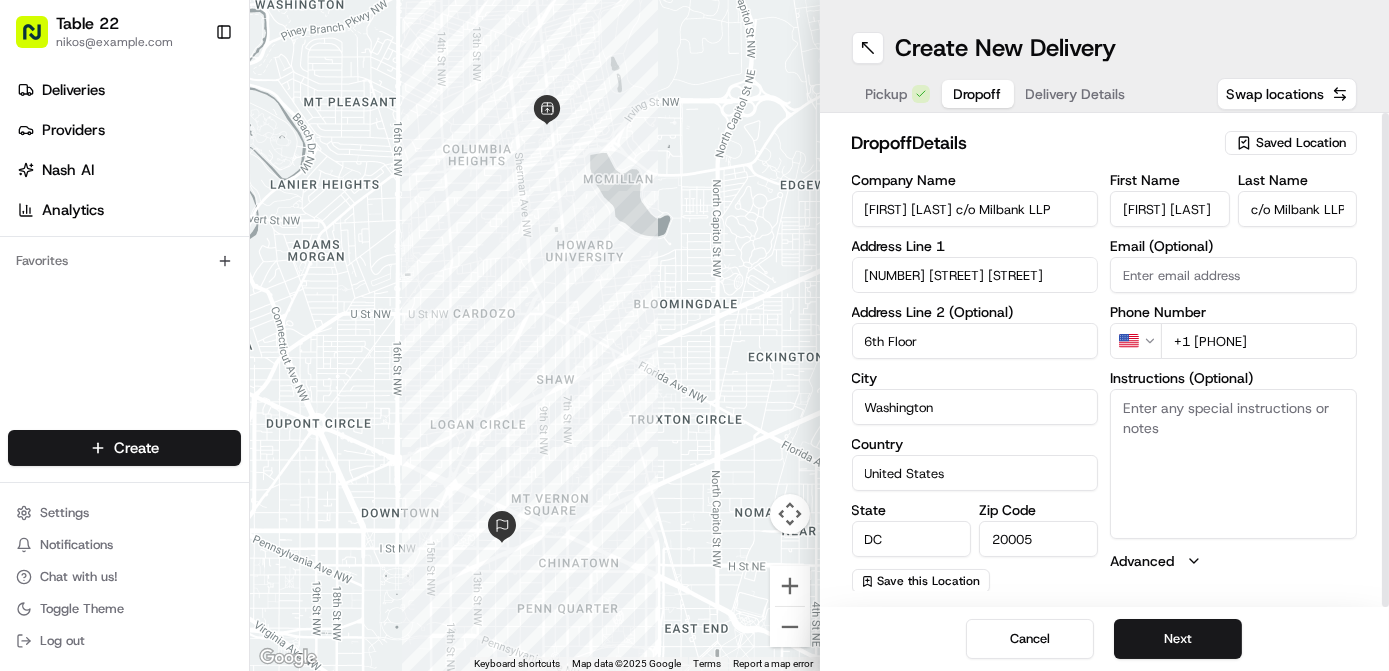 type on "+1 [PHONE]" 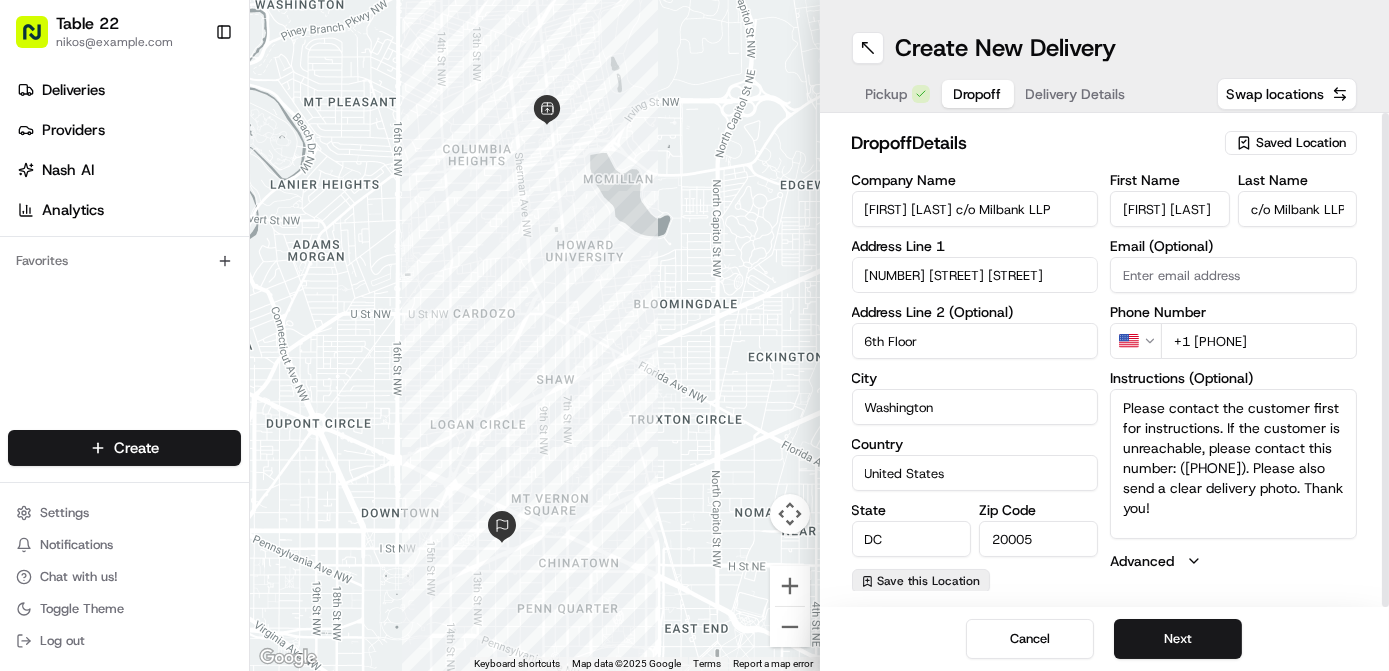 type on "Please contact the customer first for instructions. If the customer is unreachable, please contact this number: ([PHONE]). Please also send a clear delivery photo. Thank you!" 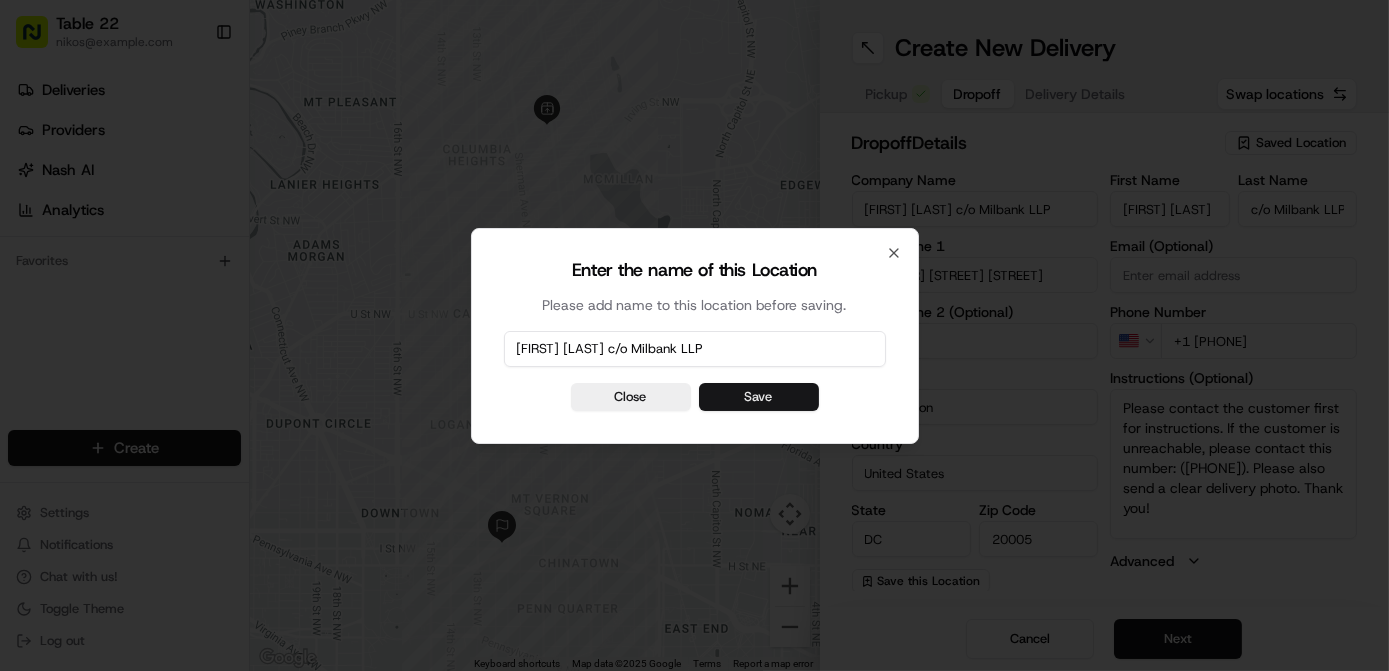 click on "Save" at bounding box center (759, 397) 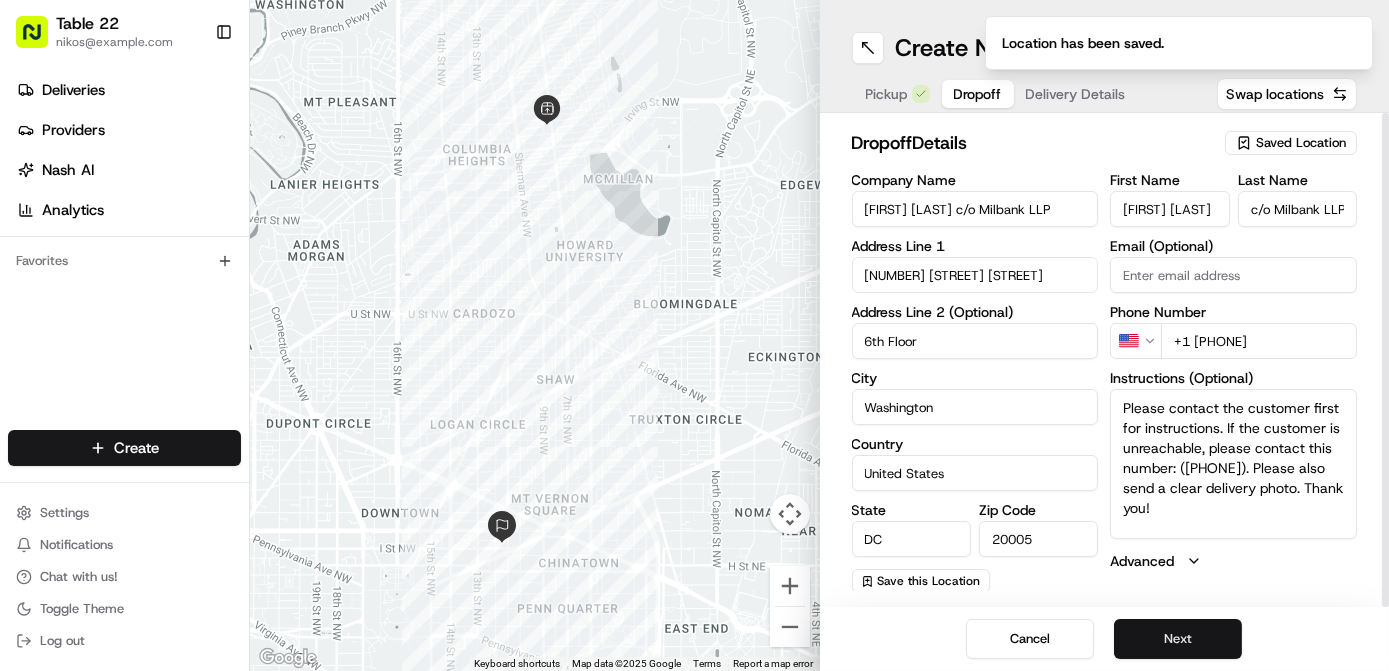 click on "Next" at bounding box center (1178, 639) 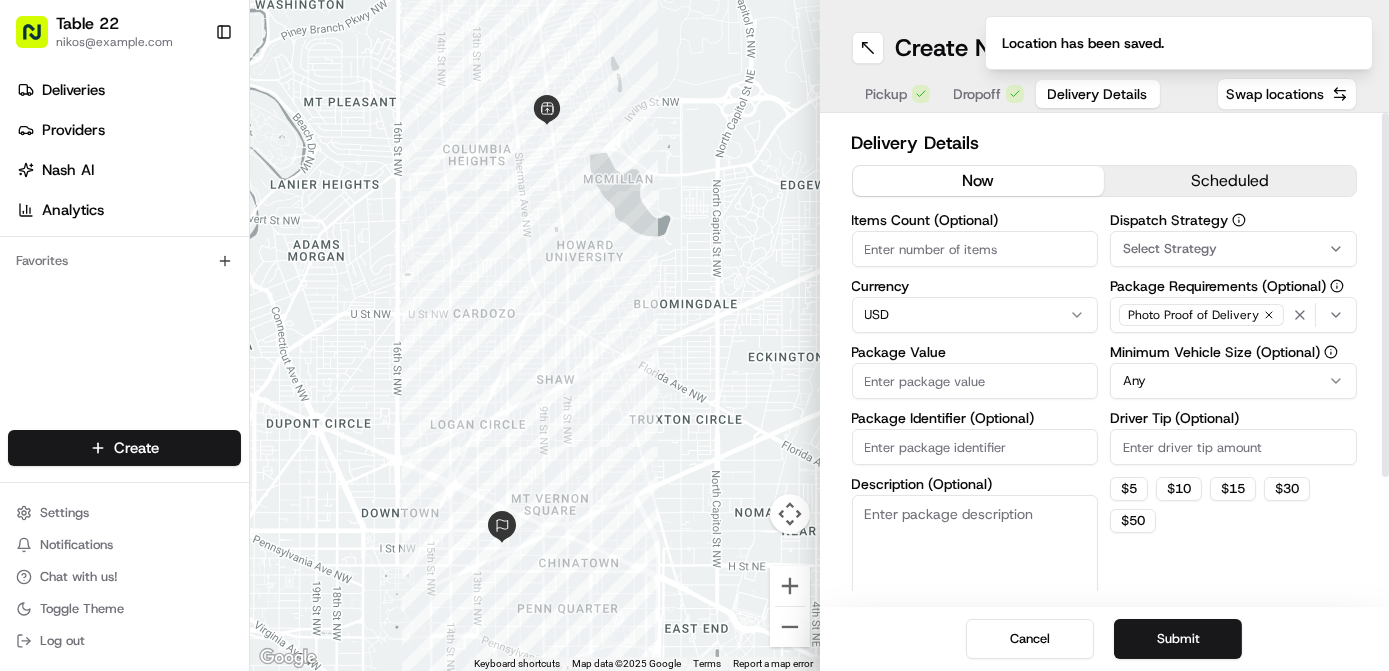 click on "Select Strategy" at bounding box center [1170, 249] 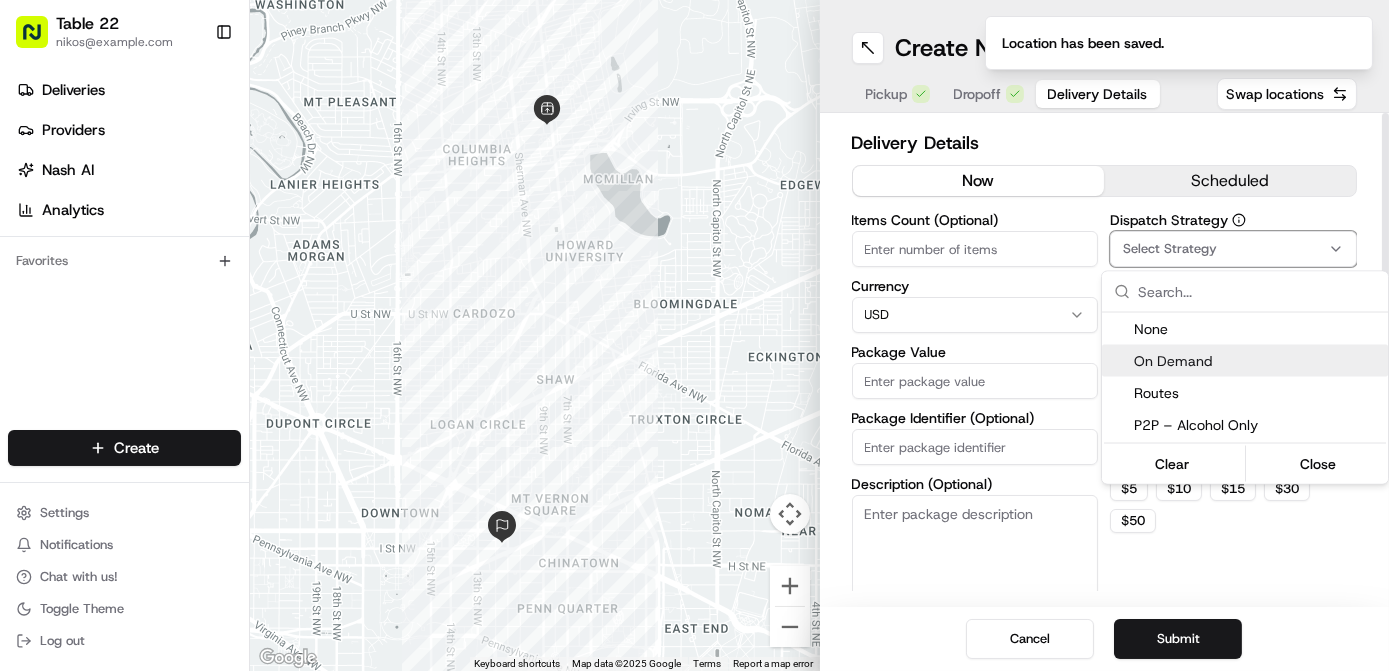 click on "On Demand" at bounding box center (1257, 361) 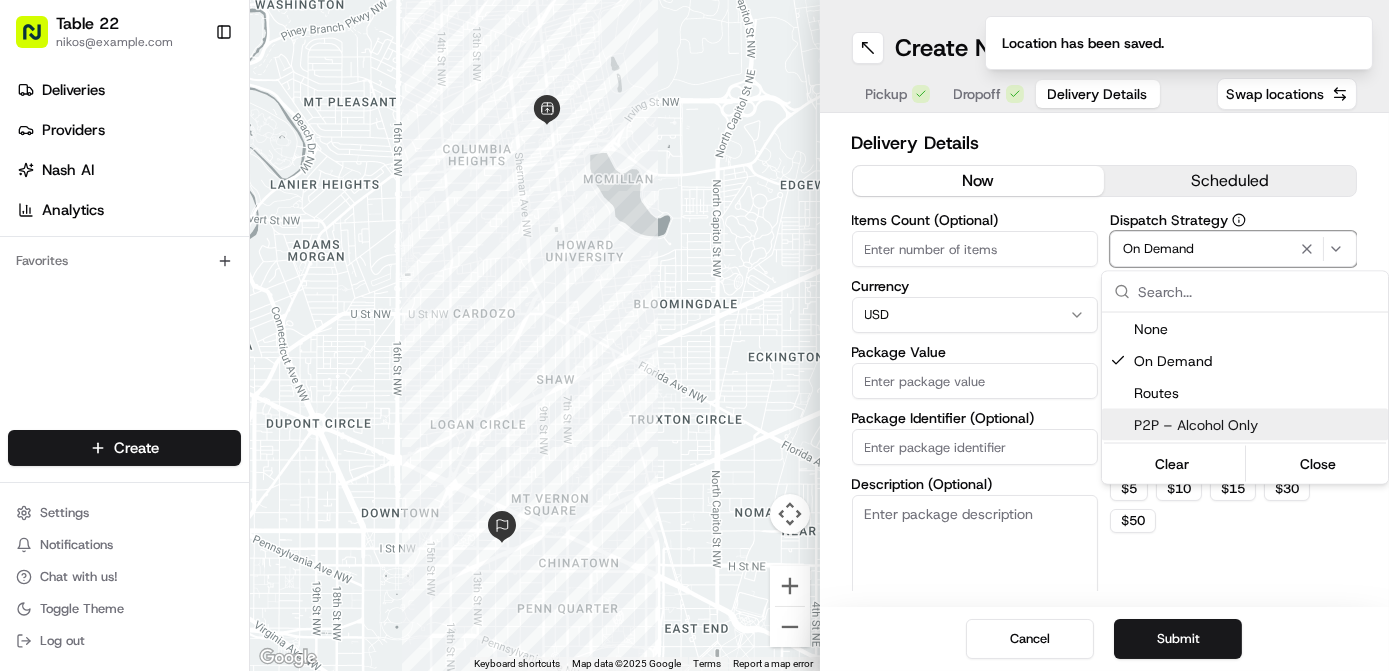 click on "Table 22 nikos@example.com Toggle Sidebar Deliveries Providers Nash AI Analytics Favorites Main Menu Members & Organization Organization Users Roles Preferences Customization Tracking Orchestration Automations Dispatch Strategy Locations Pickup Locations Dropoff Locations Billing Billing Refund Requests Integrations Notification Triggers Webhooks API Keys Request Logs Create Settings Notifications Chat with us! Toggle Theme Log out ← Move left → Move right ↑ Move up ↓ Move down + Zoom in - Zoom out Home Jump left by 75% End Jump right by 75% Page Up Jump up by 75% Page Down Jump down by 75% Keyboard shortcuts Map Data Map data ©2025 Google Map data ©2025 Google 500 m Click to toggle between metric and imperial units Terms Report a map error Create New Delivery Pickup Dropoff Delivery Details Swap locations Delivery Details now scheduled Items Count (Optional) Currency USD Package Value Package Identifier (Optional) Description (Optional) Dispatch Strategy On Demand Any $ 5 $" at bounding box center (694, 335) 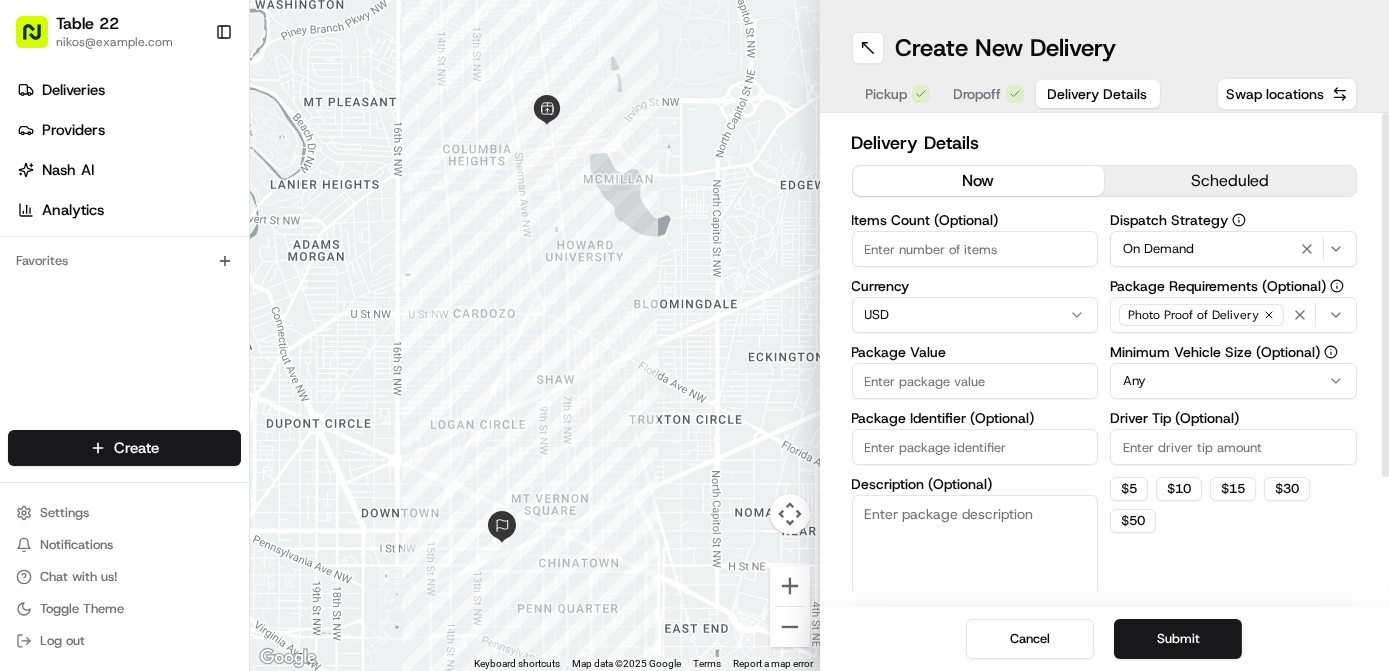 click on "Photo Proof of Delivery" at bounding box center [1201, 315] 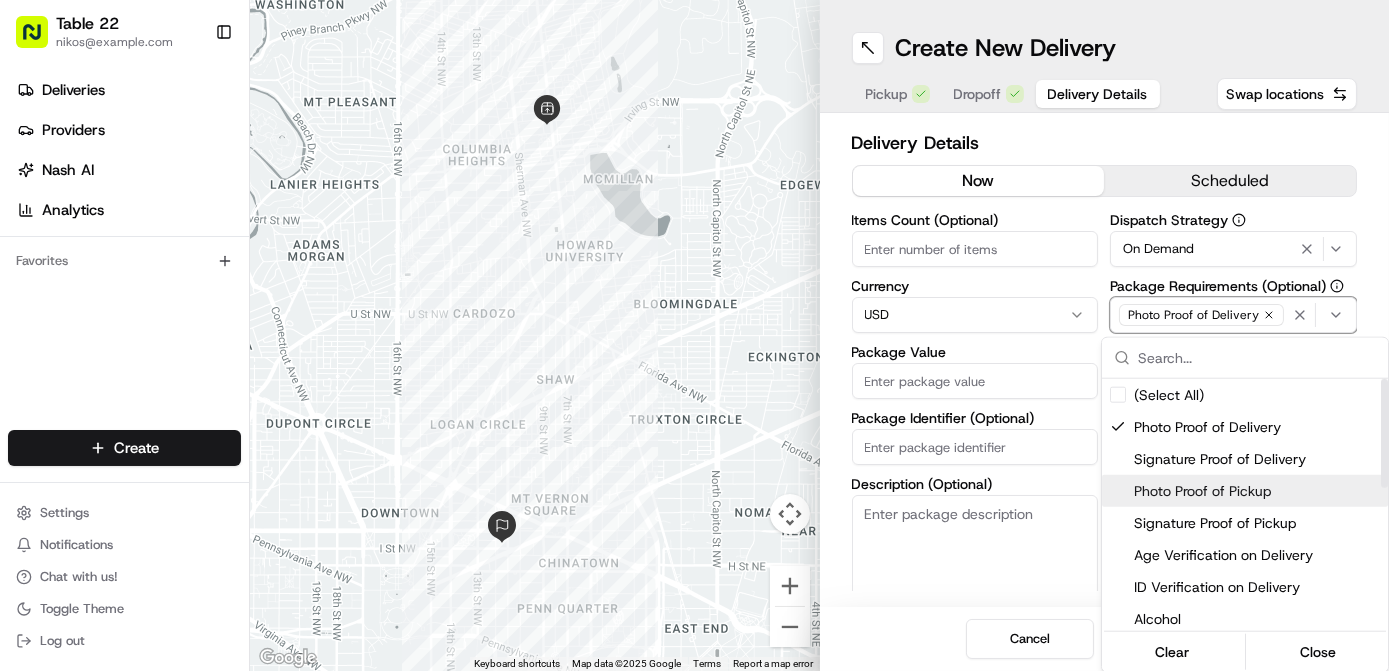 click on "Photo Proof of Pickup" at bounding box center (1245, 491) 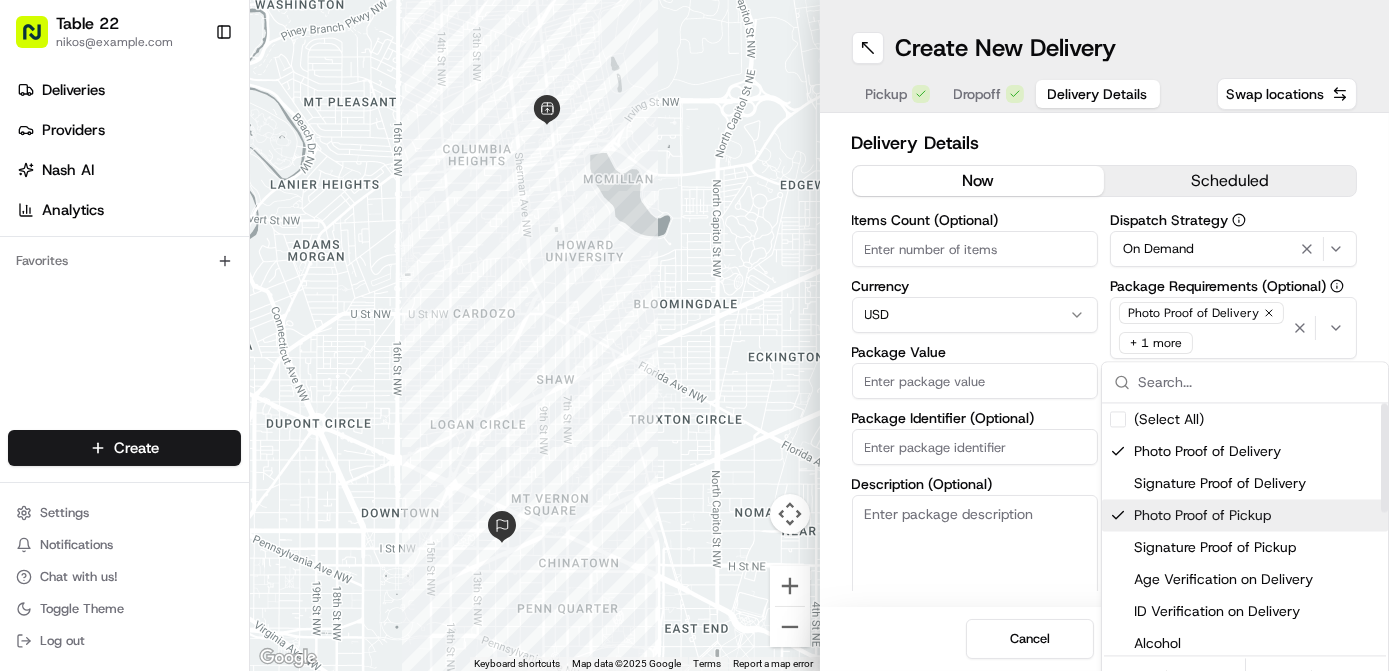 click on "Table 22 nikos@example.com Toggle Sidebar Deliveries Providers Nash AI Analytics Favorites Main Menu Members & Organization Organization Users Roles Preferences Customization Tracking Orchestration Automations Dispatch Strategy Locations Pickup Locations Dropoff Locations Billing Billing Refund Requests Integrations Notification Triggers Webhooks API Keys Request Logs Create Settings Notifications Chat with us! Toggle Theme Log out ← Move left → Move right ↑ Move up ↓ Move down + Zoom in - Zoom out Home Jump left by 75% End Jump right by 75% Page Up Jump up by 75% Page Down Jump down by 75% Keyboard shortcuts Map Data Map data ©2025 Google Map data ©2025 Google 500 m Click to toggle between metric and imperial units Terms Report a map error Create New Delivery Pickup Dropoff Delivery Details Swap locations Delivery Details now scheduled Items Count (Optional) Currency USD Package Value Package Identifier (Optional) Description (Optional) Dispatch Strategy On Demand + 1 more $" at bounding box center [694, 335] 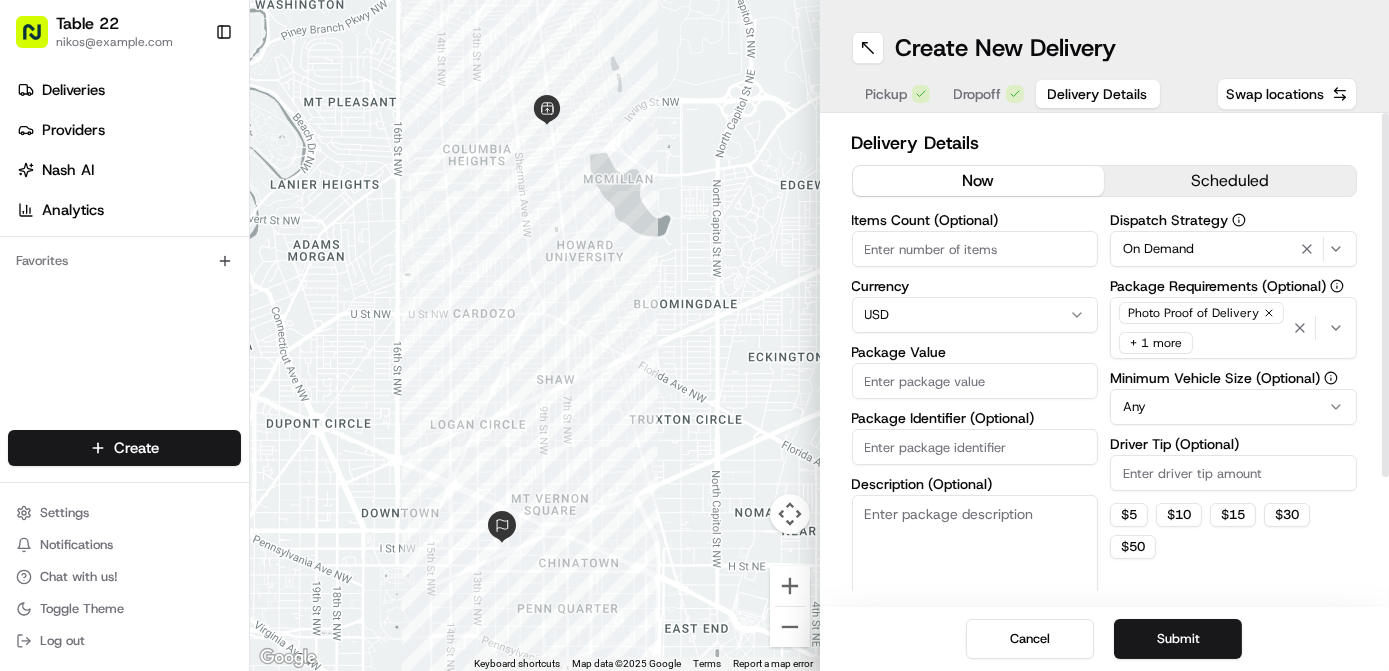 click on "Table 22 nikos@example.com Toggle Sidebar Deliveries Providers Nash AI Analytics Favorites Main Menu Members & Organization Organization Users Roles Preferences Customization Tracking Orchestration Automations Dispatch Strategy Locations Pickup Locations Dropoff Locations Billing Billing Refund Requests Integrations Notification Triggers Webhooks API Keys Request Logs Create Settings Notifications Chat with us! Toggle Theme Log out ← Move left → Move right ↑ Move up ↓ Move down + Zoom in - Zoom out Home Jump left by 75% End Jump right by 75% Page Up Jump up by 75% Page Down Jump down by 75% Keyboard shortcuts Map Data Map data ©2025 Google Map data ©2025 Google 500 m Click to toggle between metric and imperial units Terms Report a map error Create New Delivery Pickup Dropoff Delivery Details Swap locations Delivery Details now scheduled Items Count (Optional) Currency USD Package Value Package Identifier (Optional) Description (Optional) Dispatch Strategy On Demand + 1 more $" at bounding box center (694, 335) 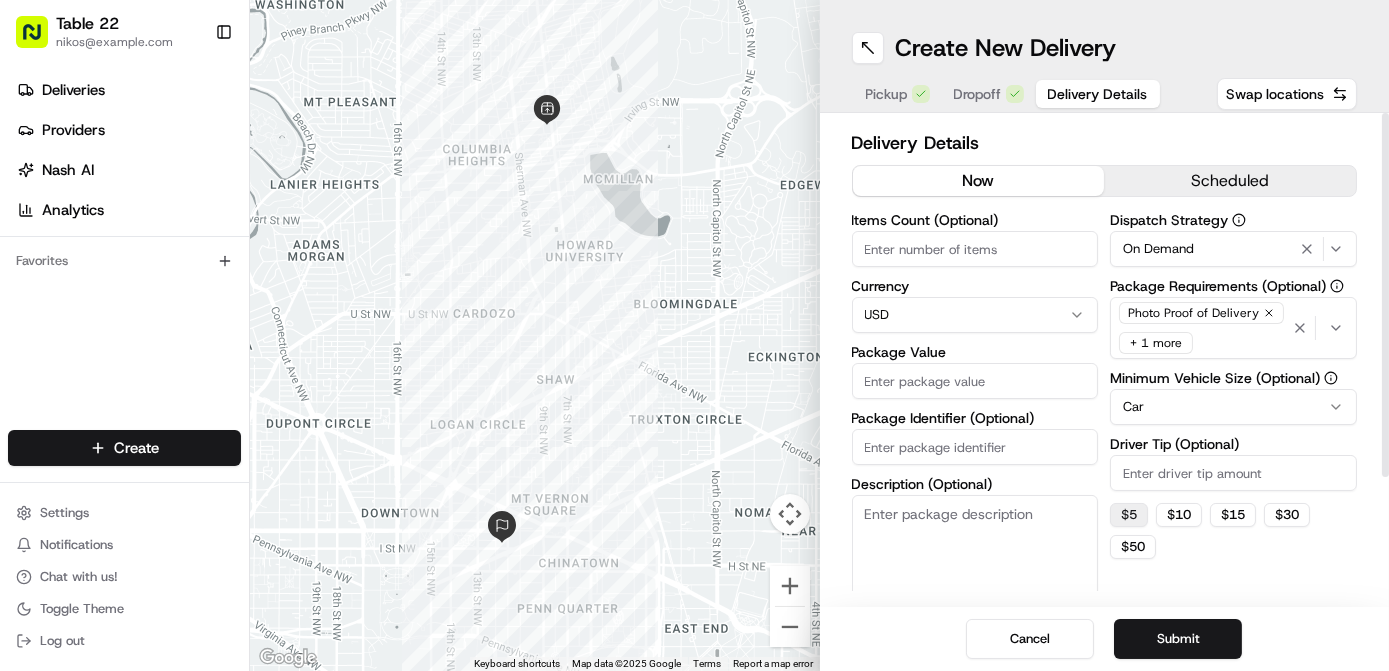 click on "$ 5" at bounding box center (1129, 515) 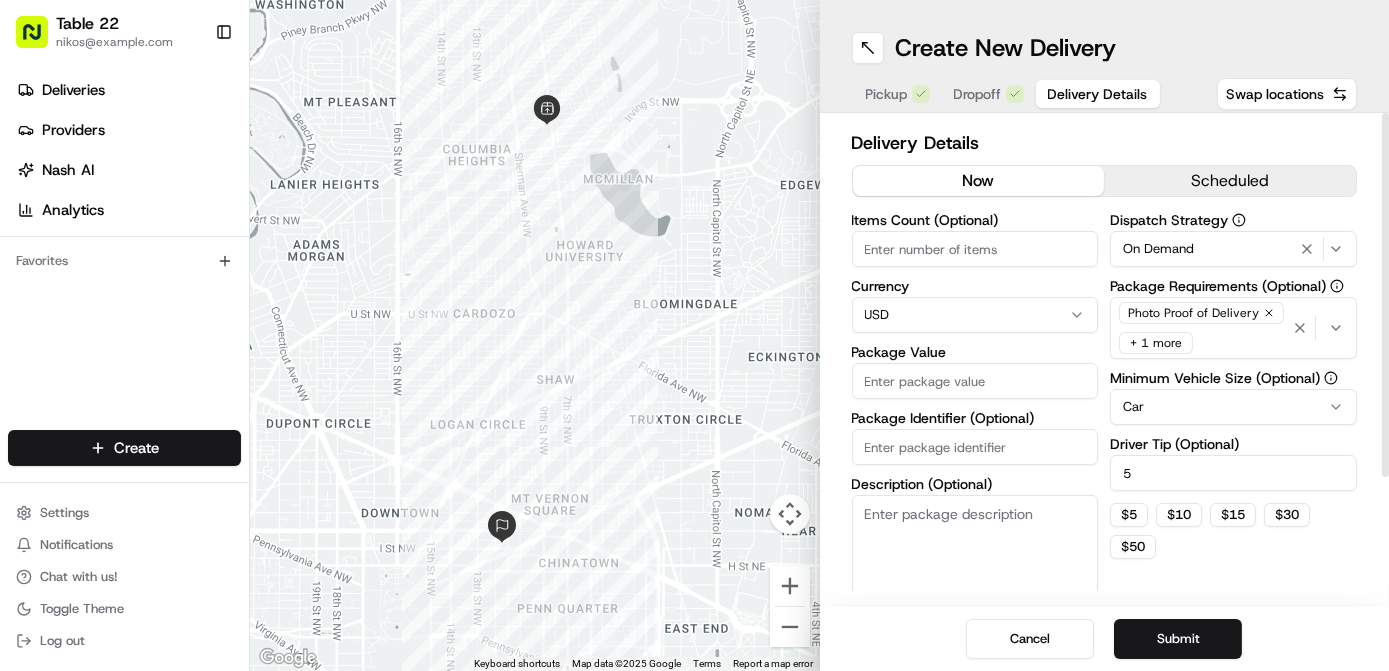 click on "Description (Optional)" at bounding box center [975, 551] 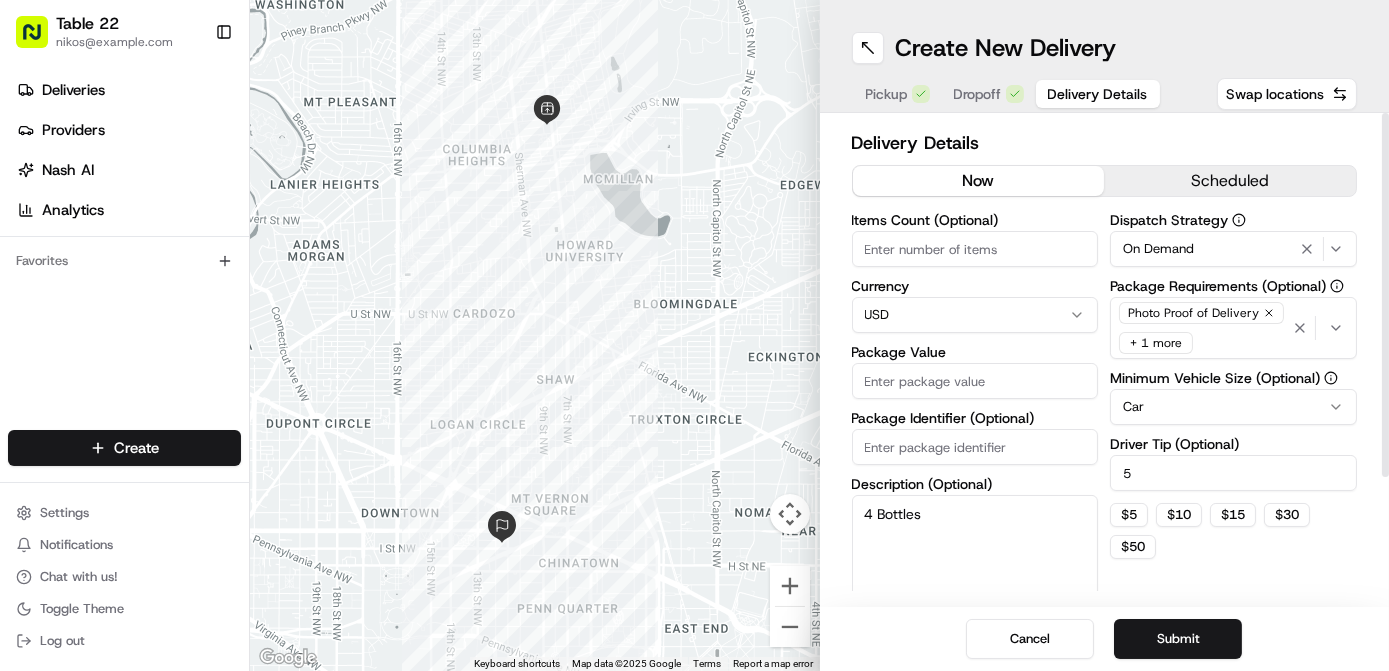 type on "4 Bottles" 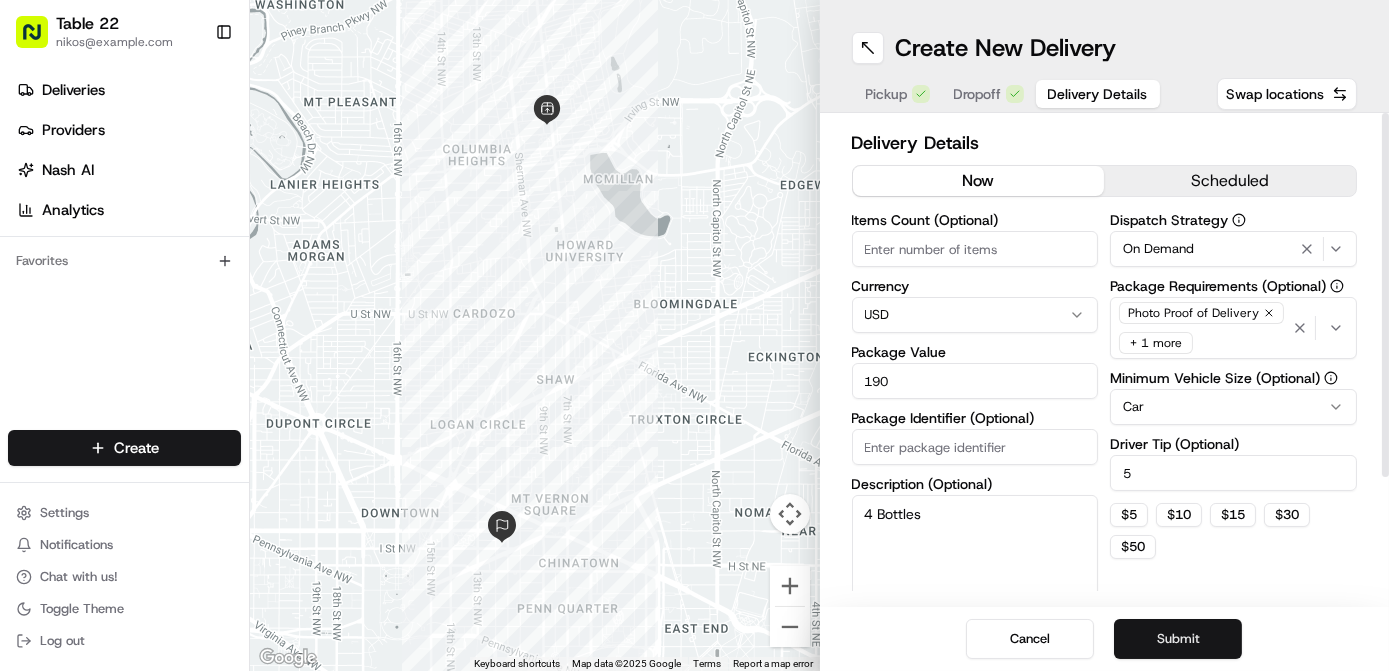type on "190" 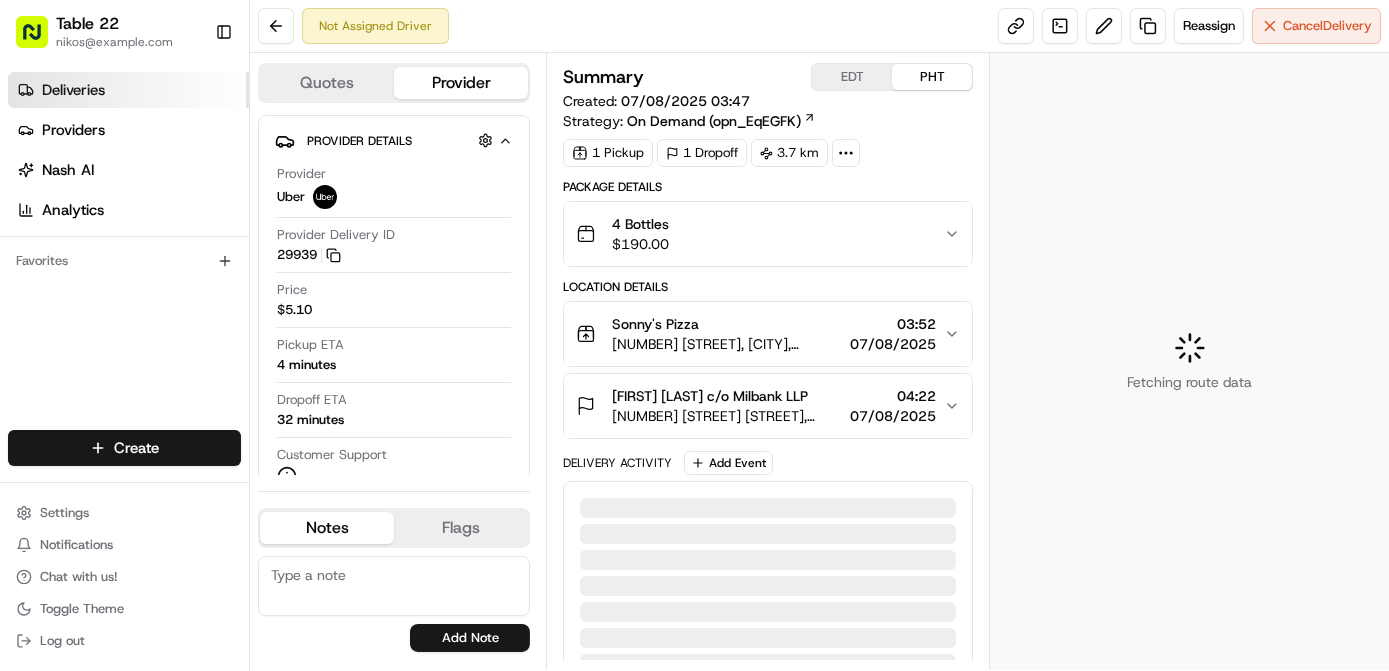 click on "Deliveries" at bounding box center [128, 90] 